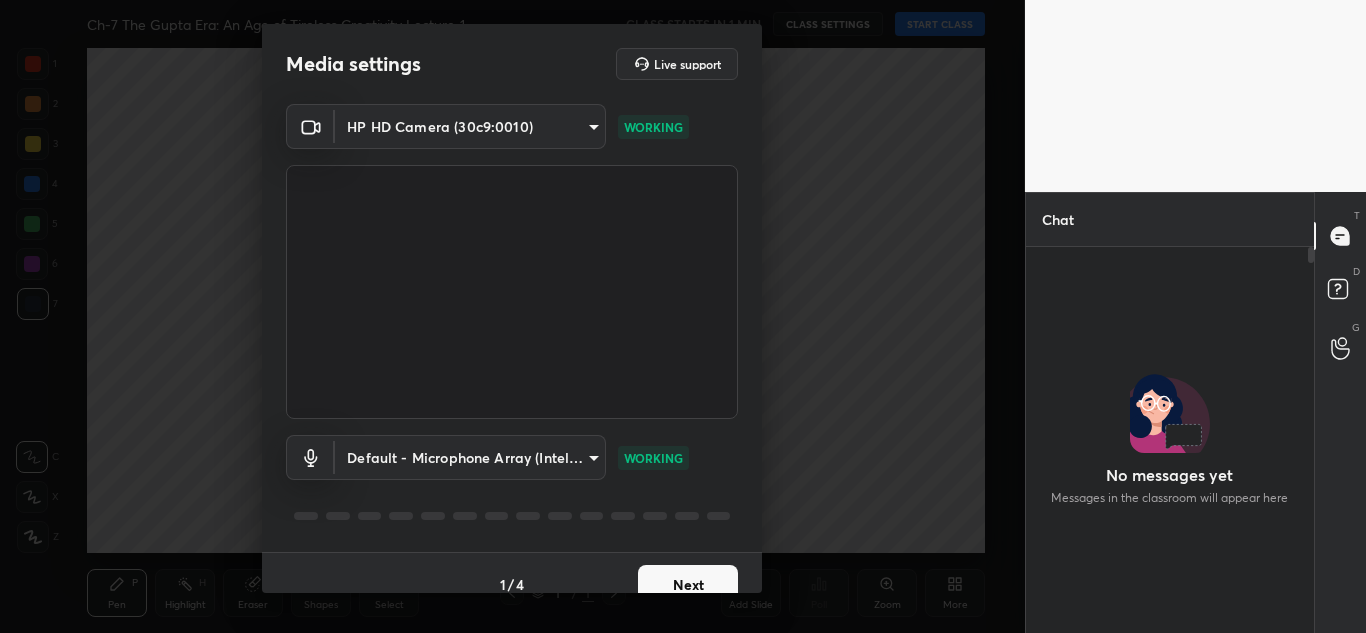 scroll, scrollTop: 0, scrollLeft: 0, axis: both 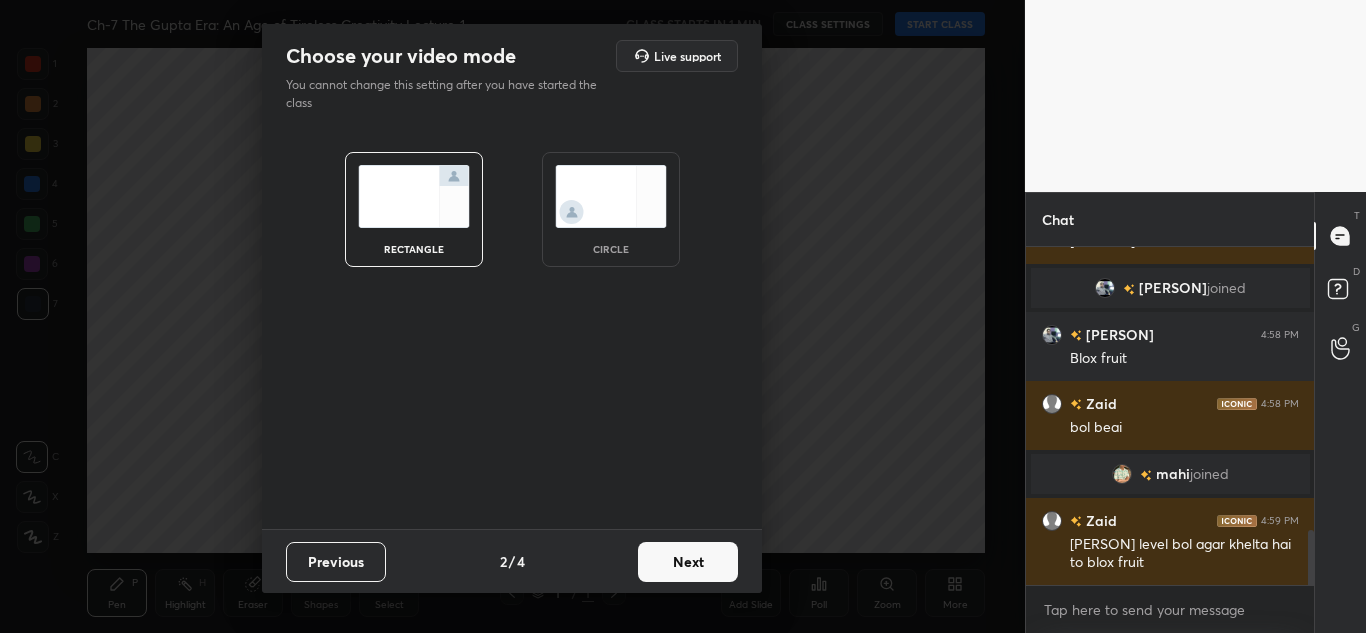 click on "Next" at bounding box center (688, 562) 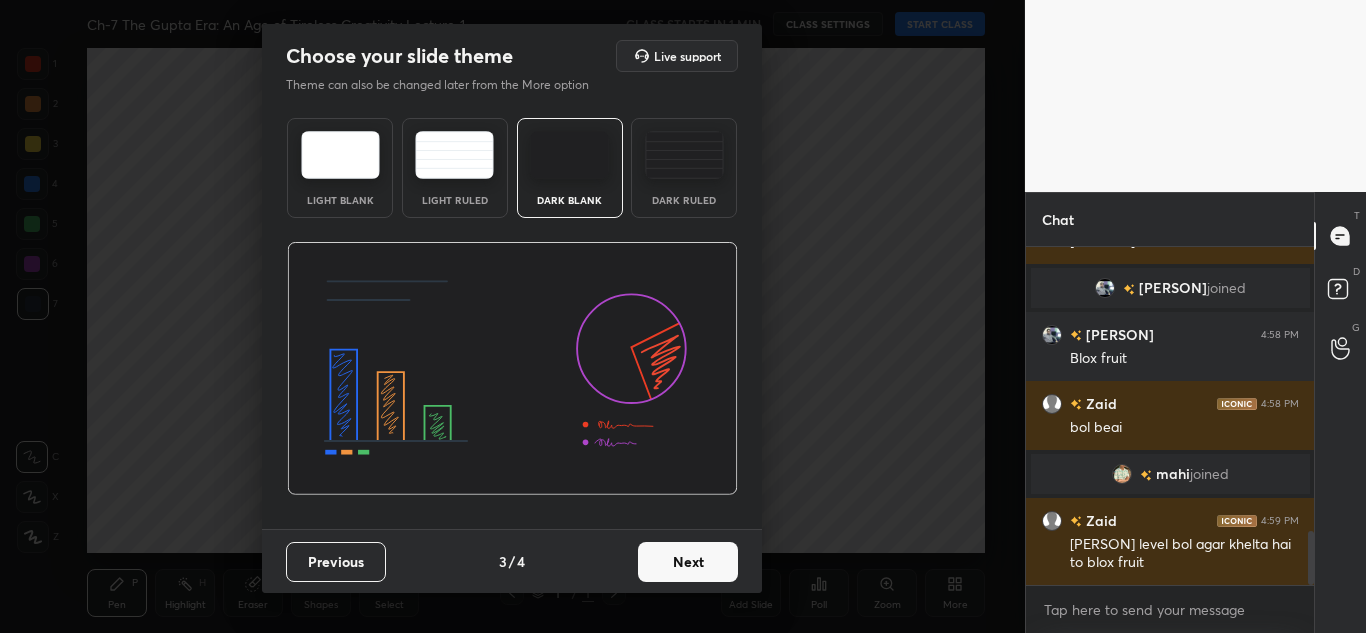 scroll, scrollTop: 1775, scrollLeft: 0, axis: vertical 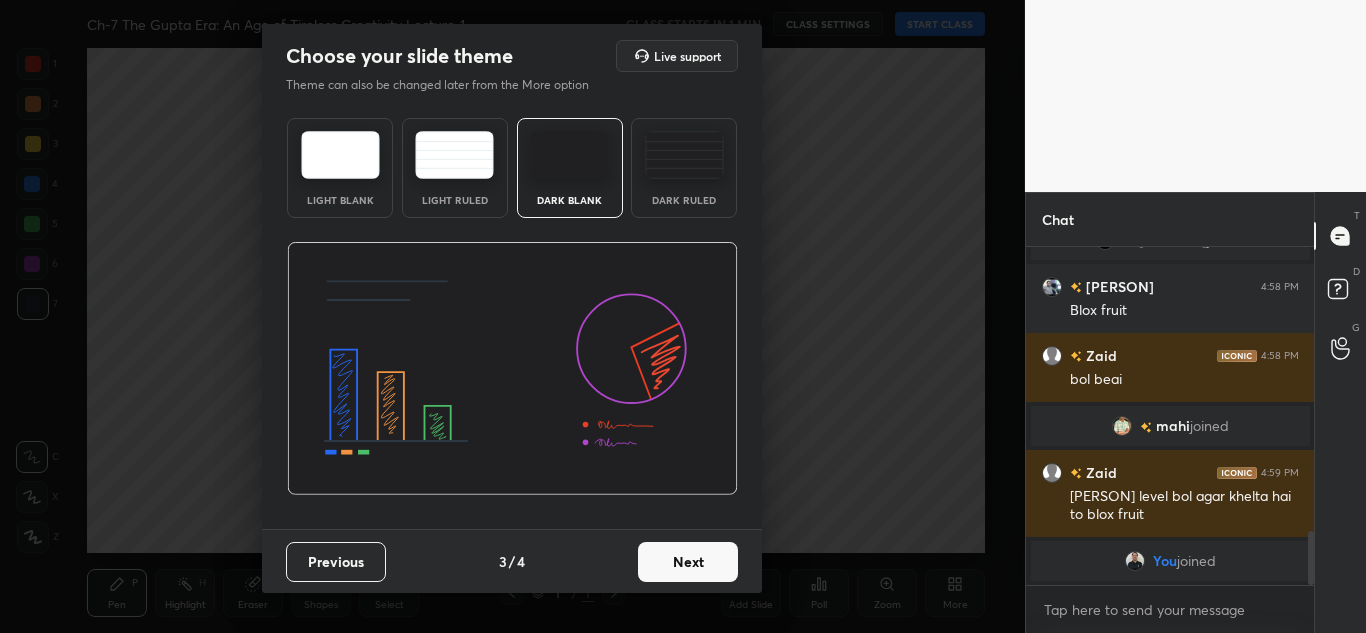 click on "Next" at bounding box center (688, 562) 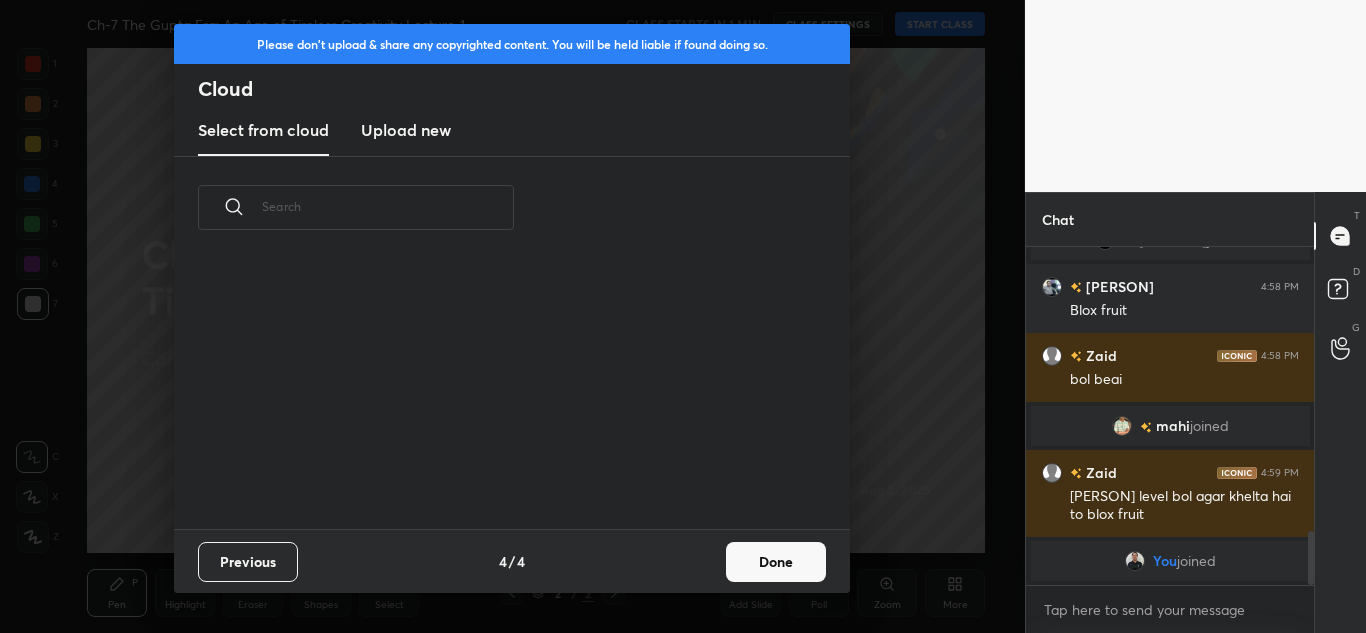 scroll, scrollTop: 7, scrollLeft: 11, axis: both 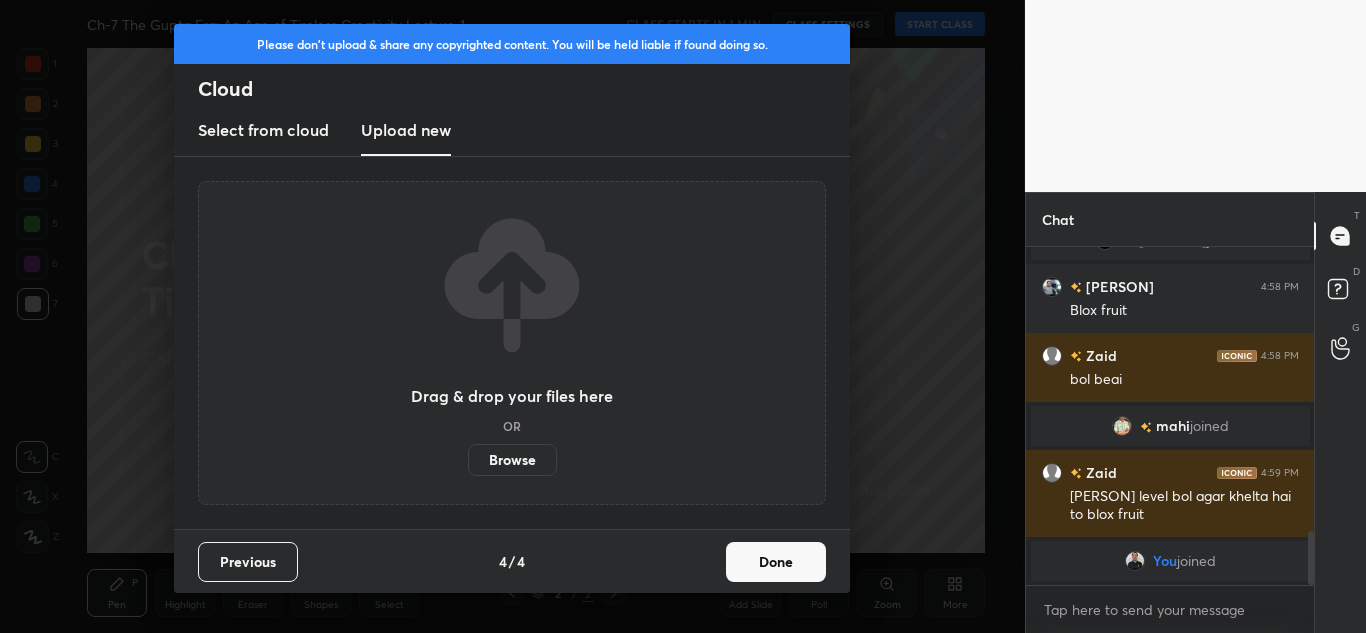 click on "Drag & drop your files here OR Browse" at bounding box center [512, 343] 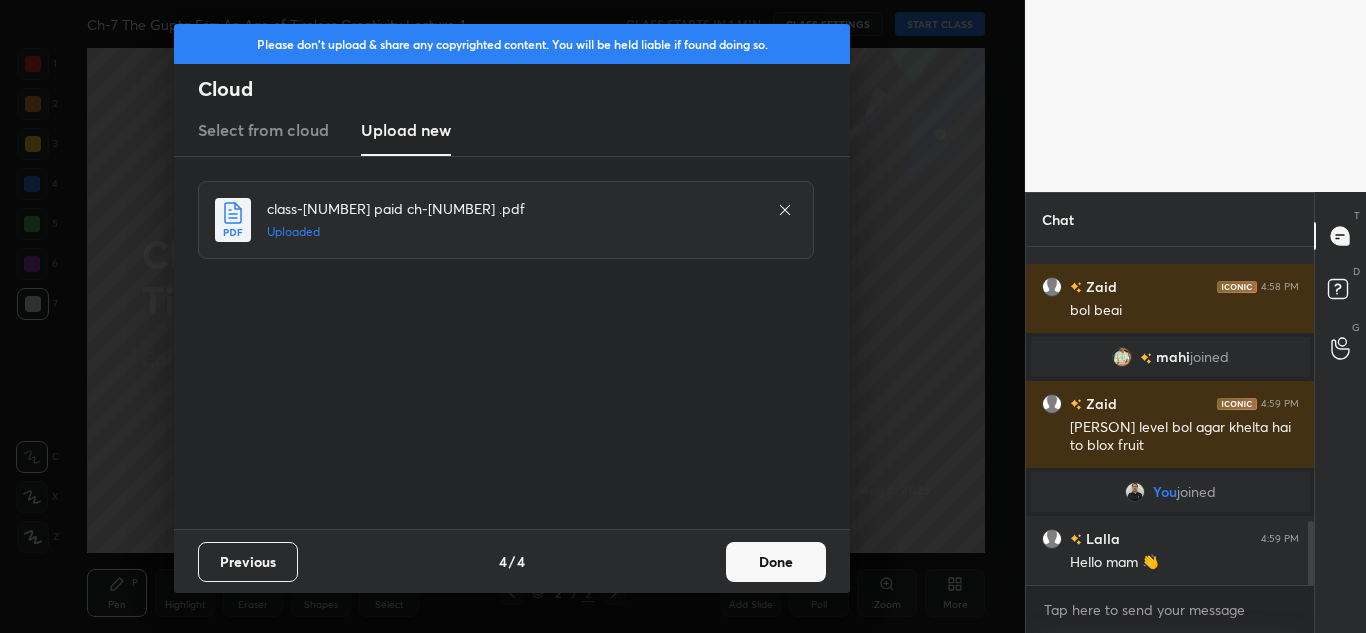 click on "Done" at bounding box center [776, 562] 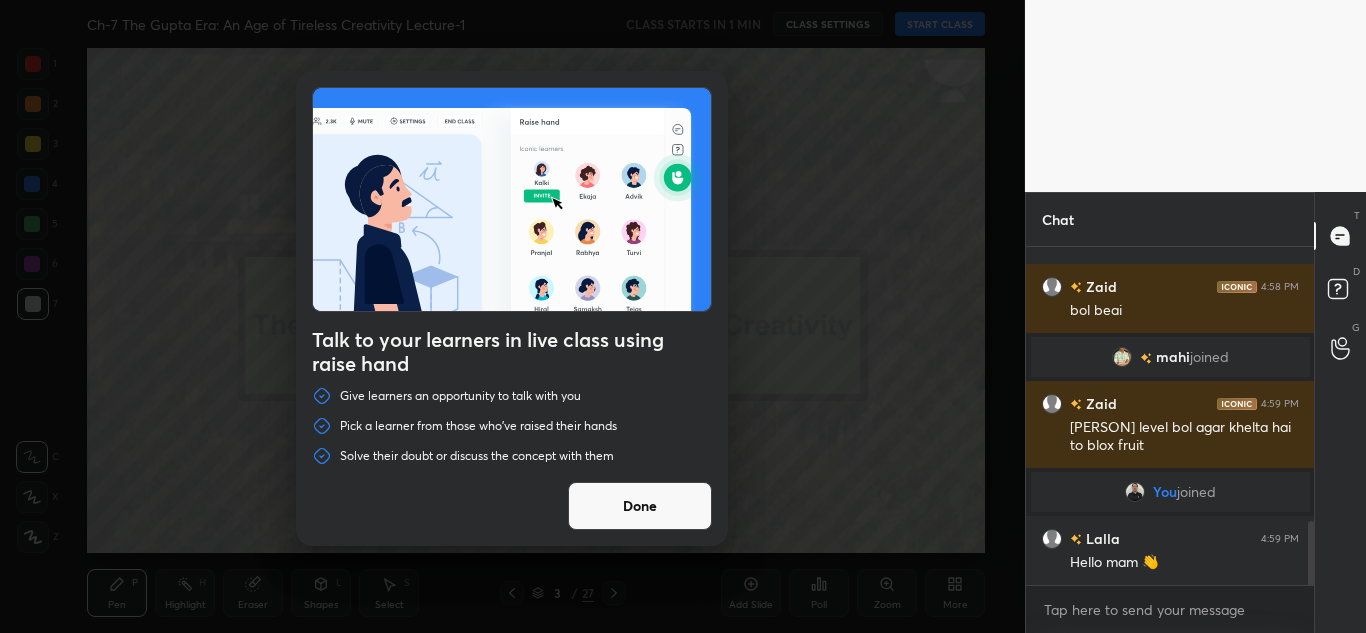 click on "Done" at bounding box center [640, 506] 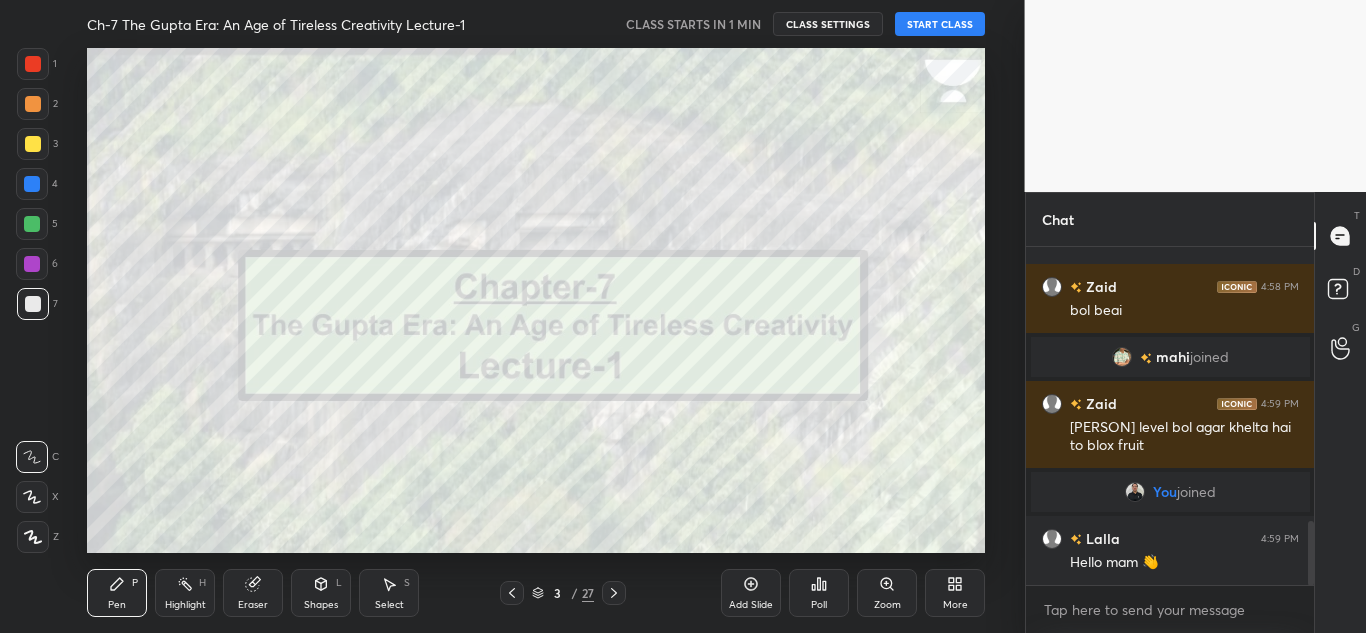 click on "START CLASS" at bounding box center [940, 24] 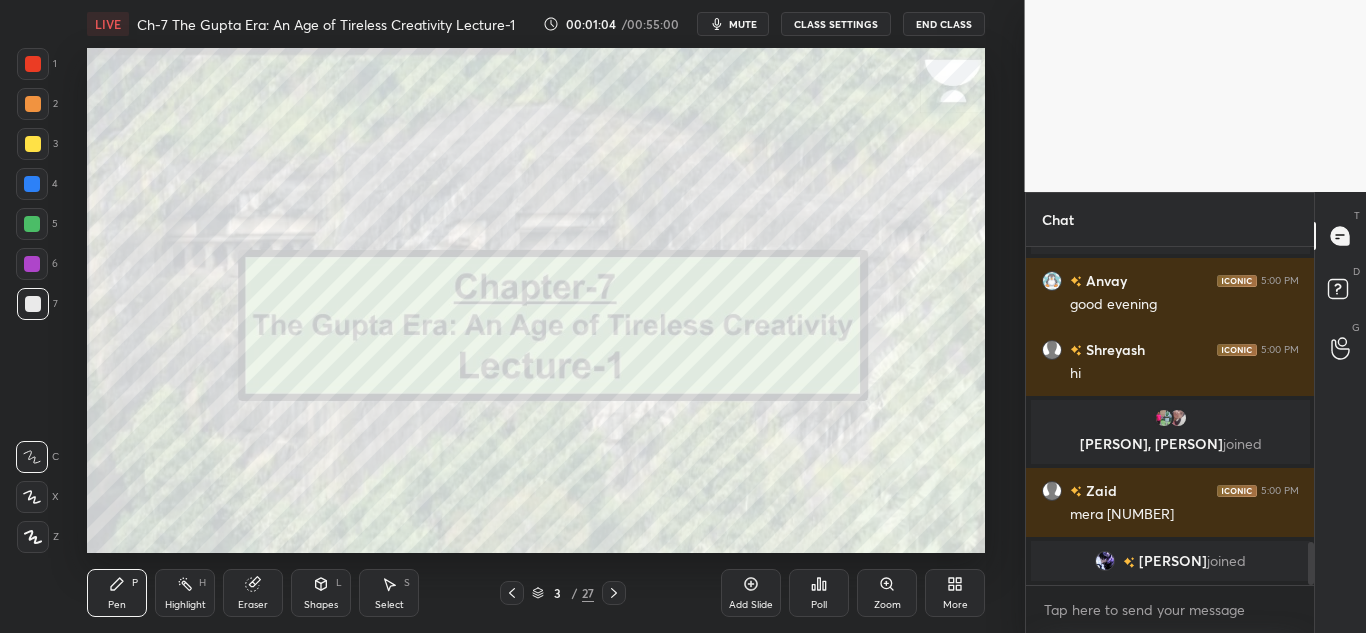 scroll, scrollTop: 2342, scrollLeft: 0, axis: vertical 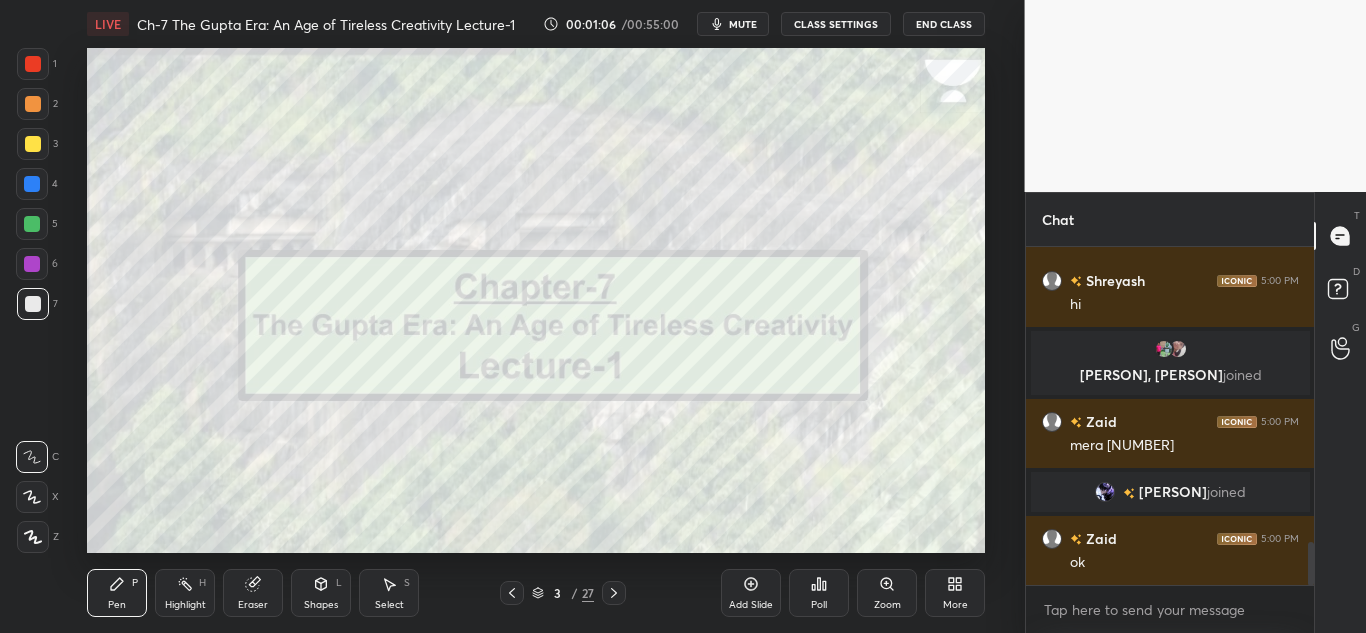 click at bounding box center (33, 64) 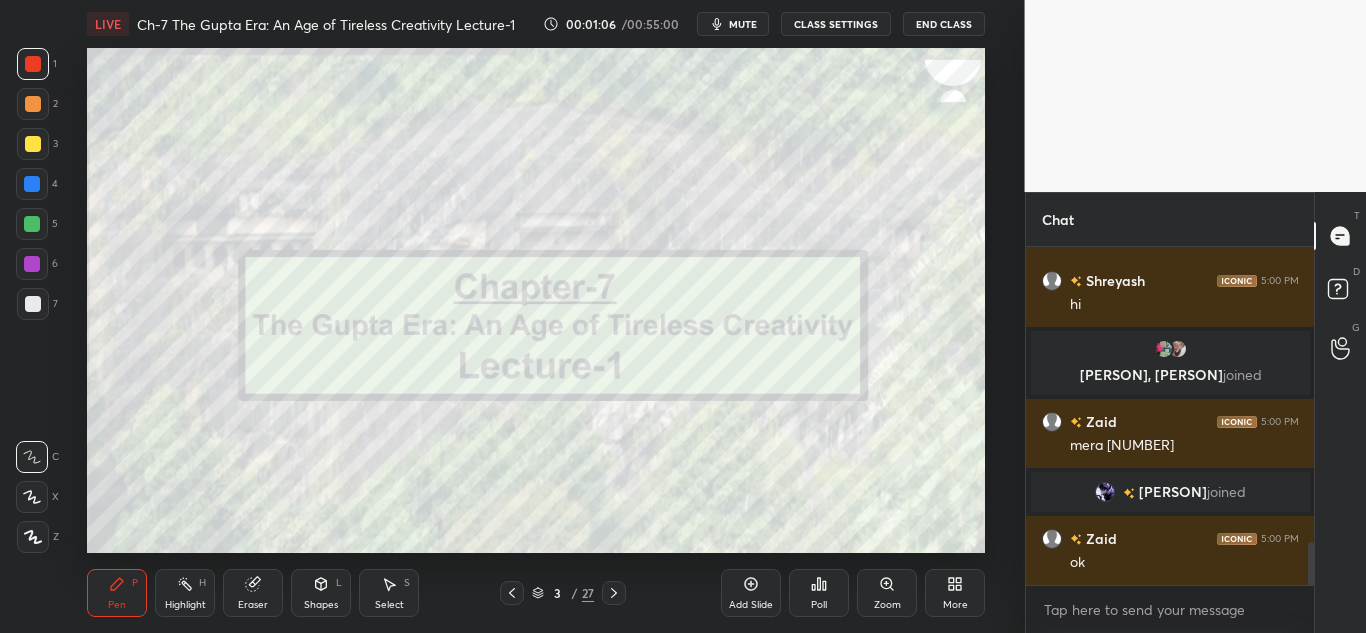 click 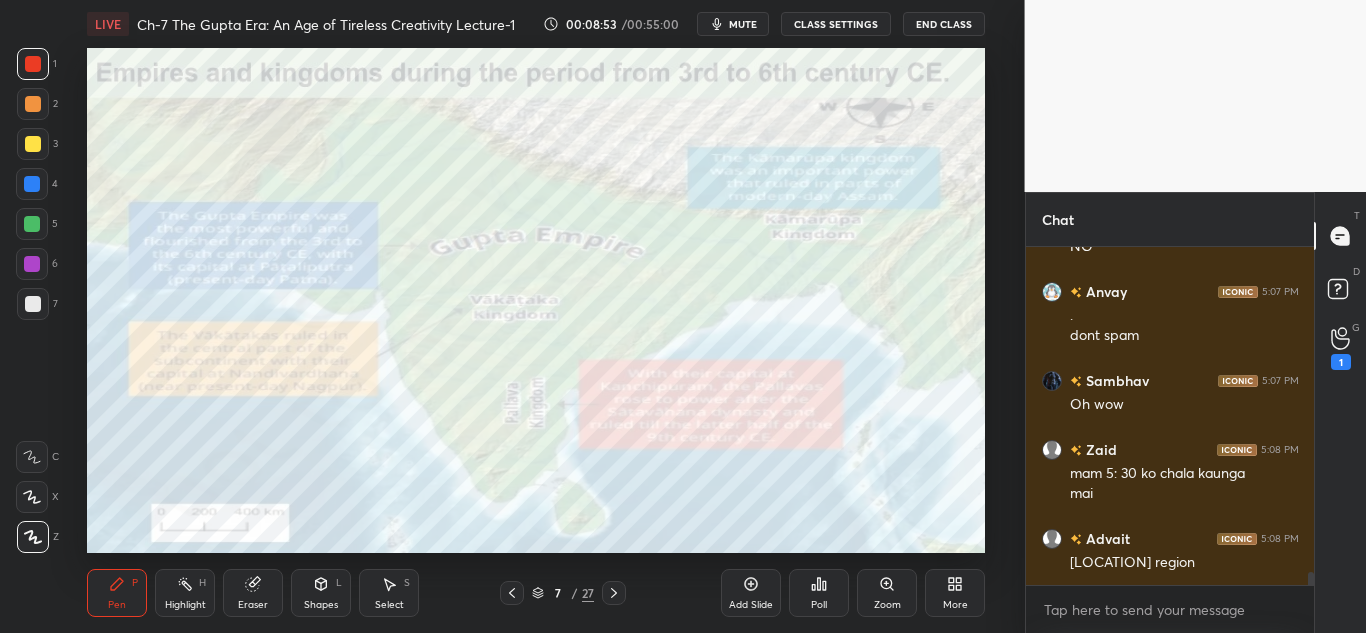 scroll, scrollTop: 8319, scrollLeft: 0, axis: vertical 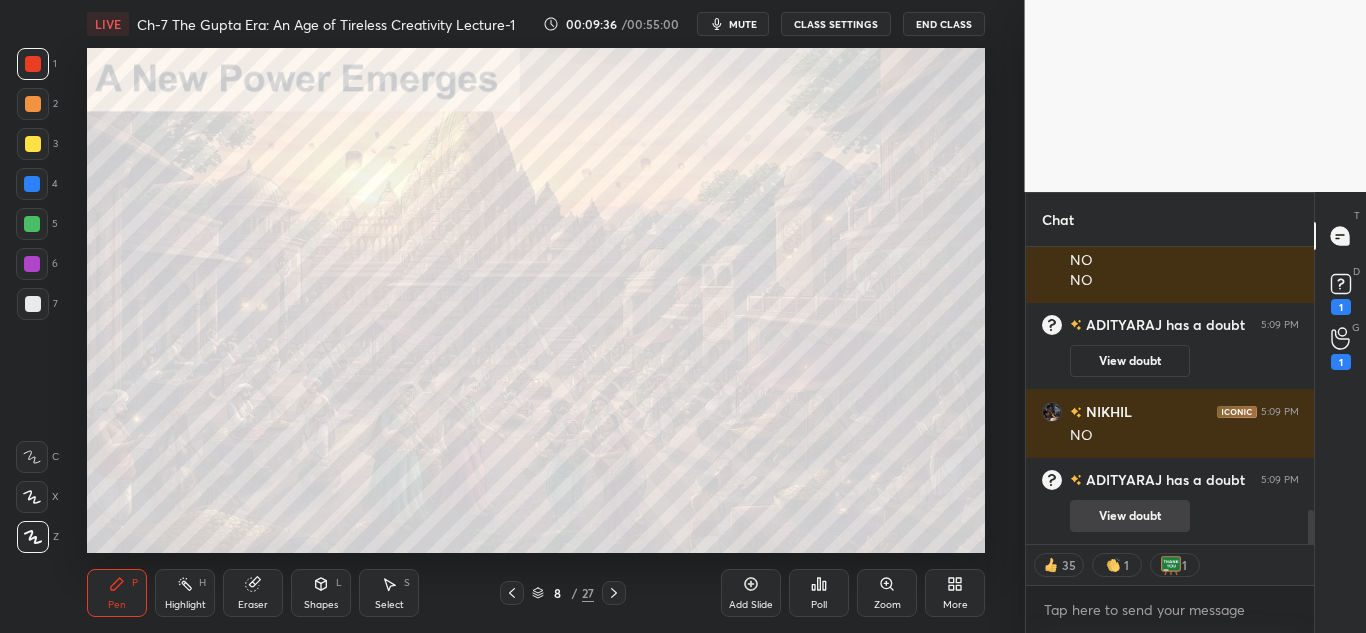 click on "View doubt" at bounding box center (1130, 516) 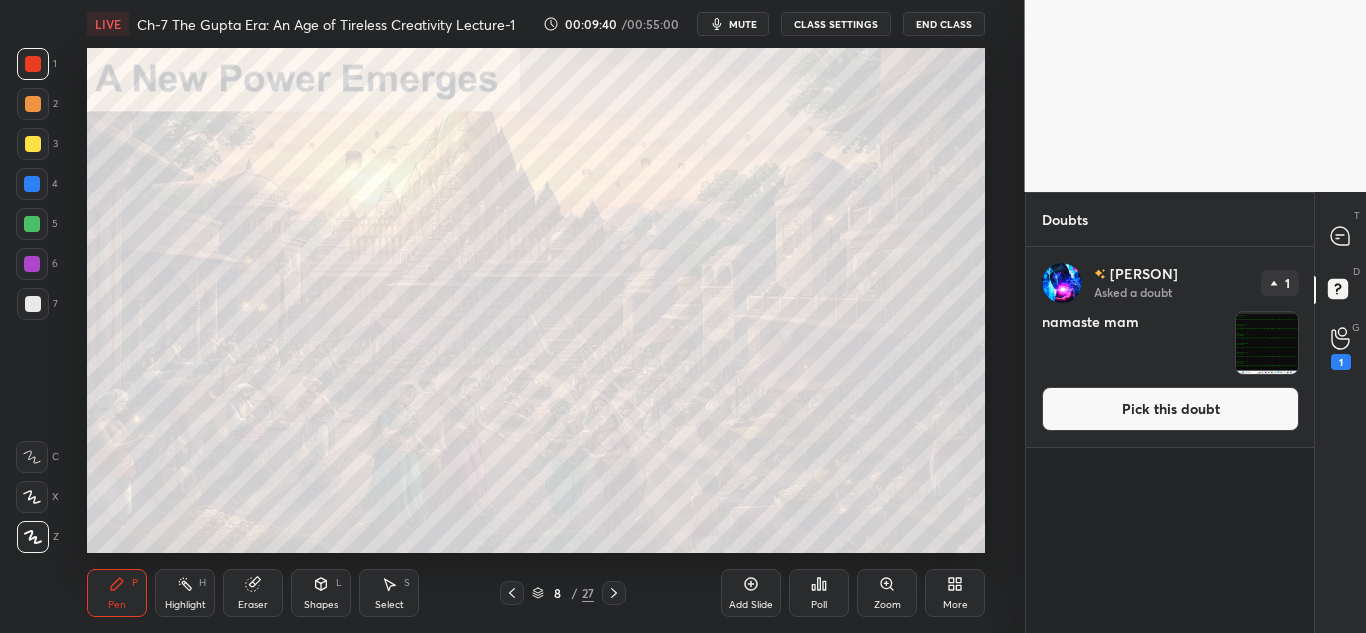 click at bounding box center [1267, 343] 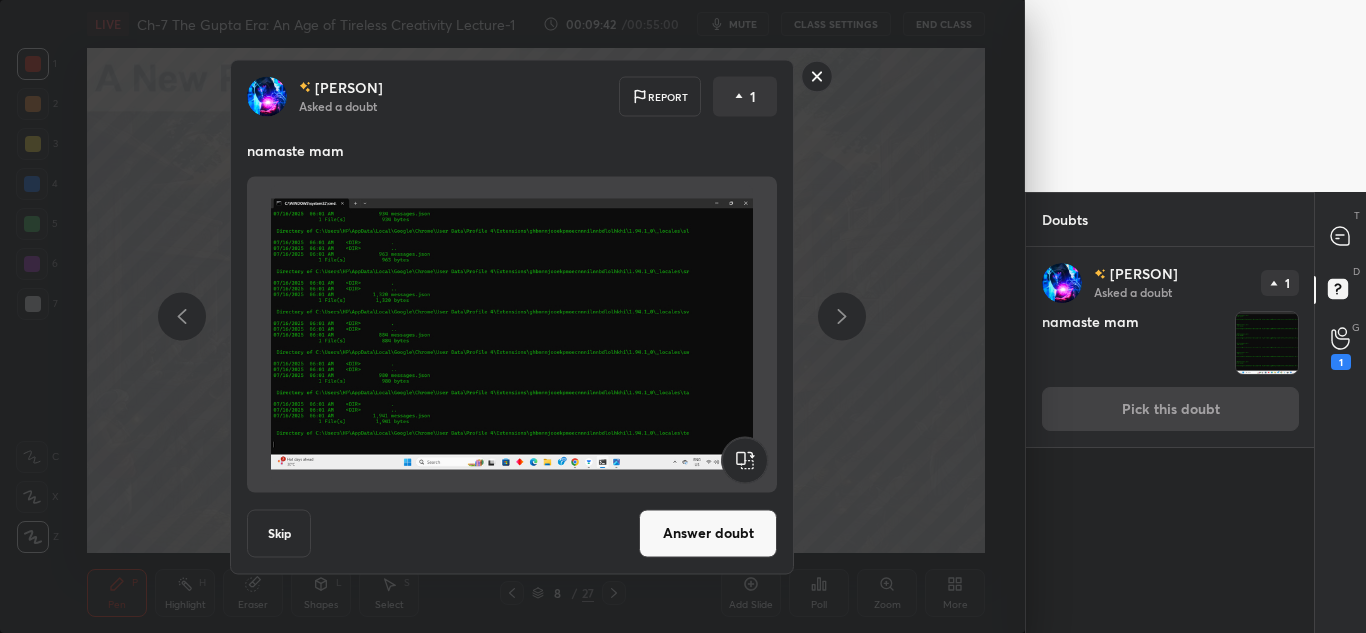 click 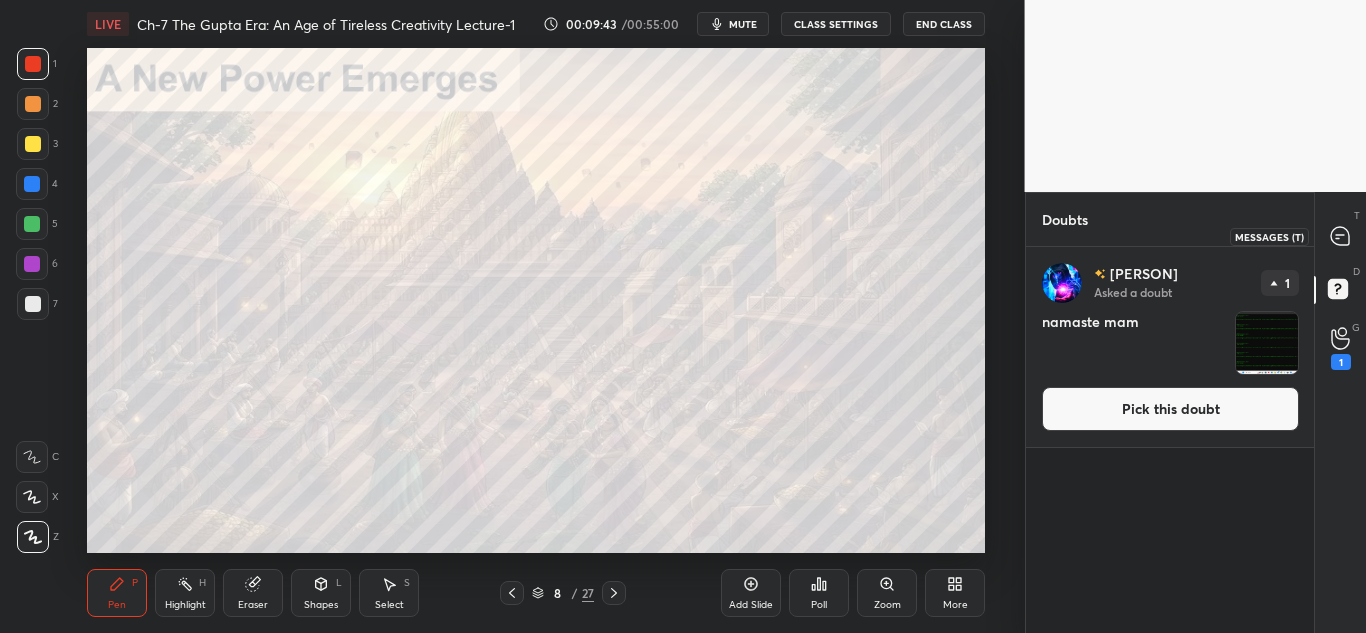 click 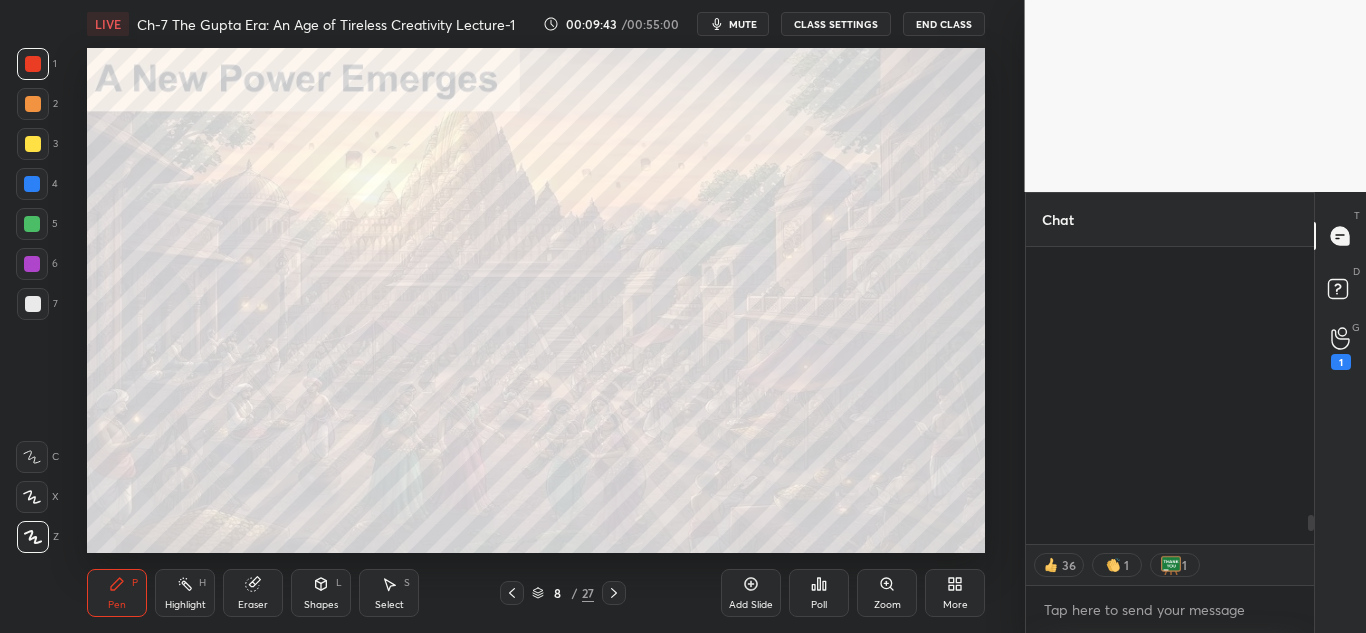 scroll, scrollTop: 2787, scrollLeft: 0, axis: vertical 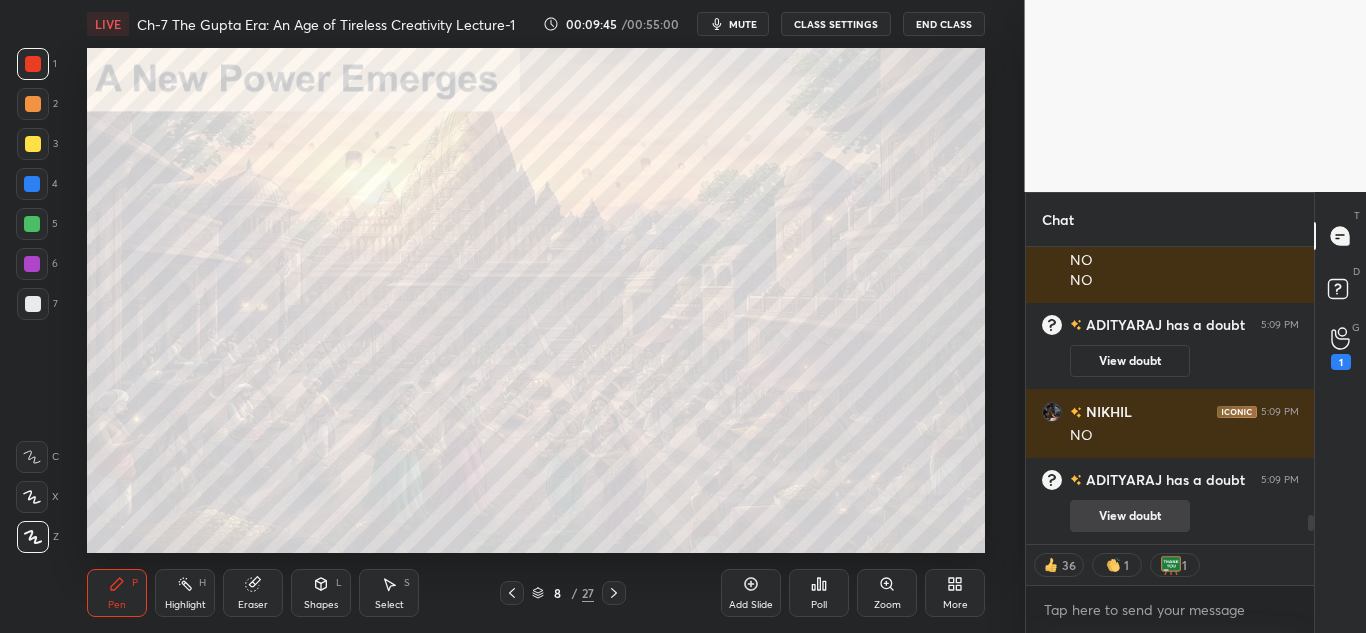 click on "View doubt" at bounding box center (1130, 516) 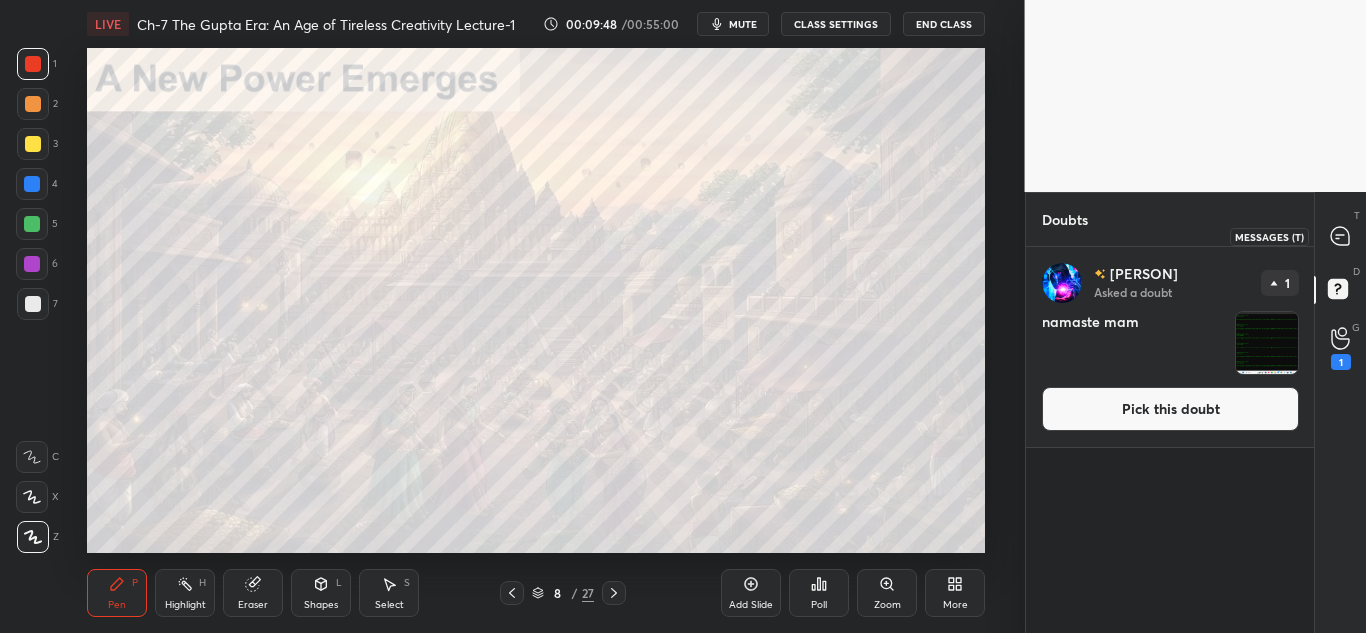 click 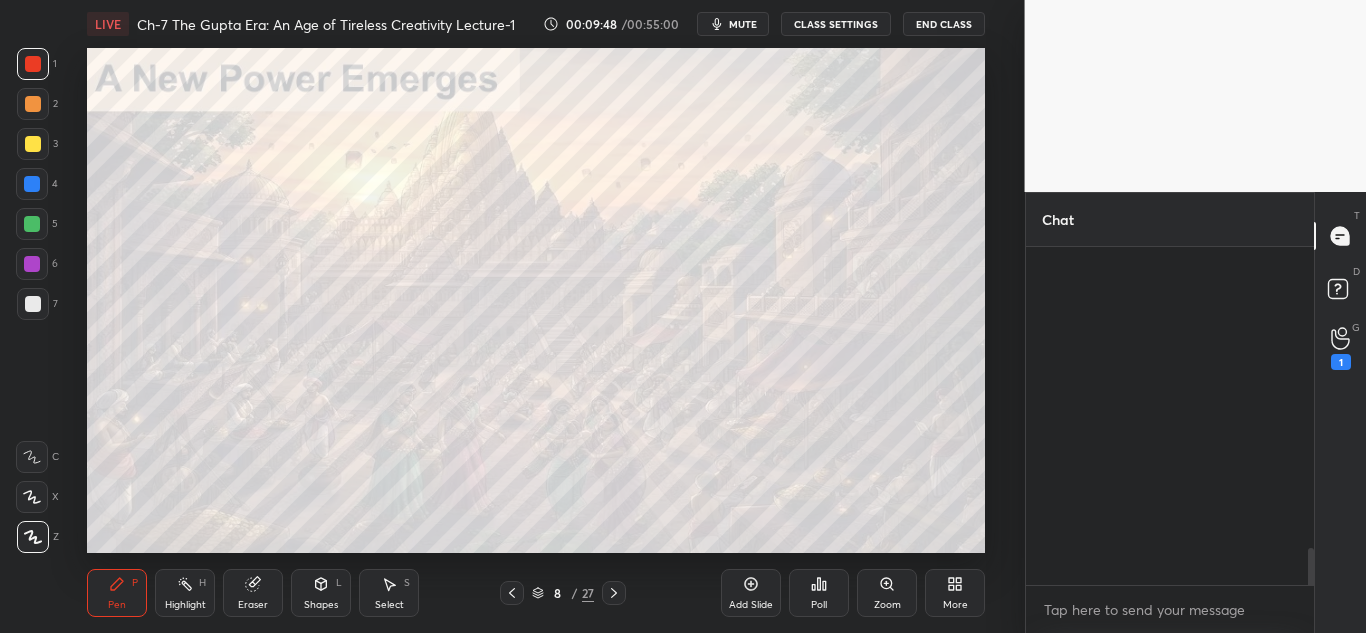 scroll, scrollTop: 2746, scrollLeft: 0, axis: vertical 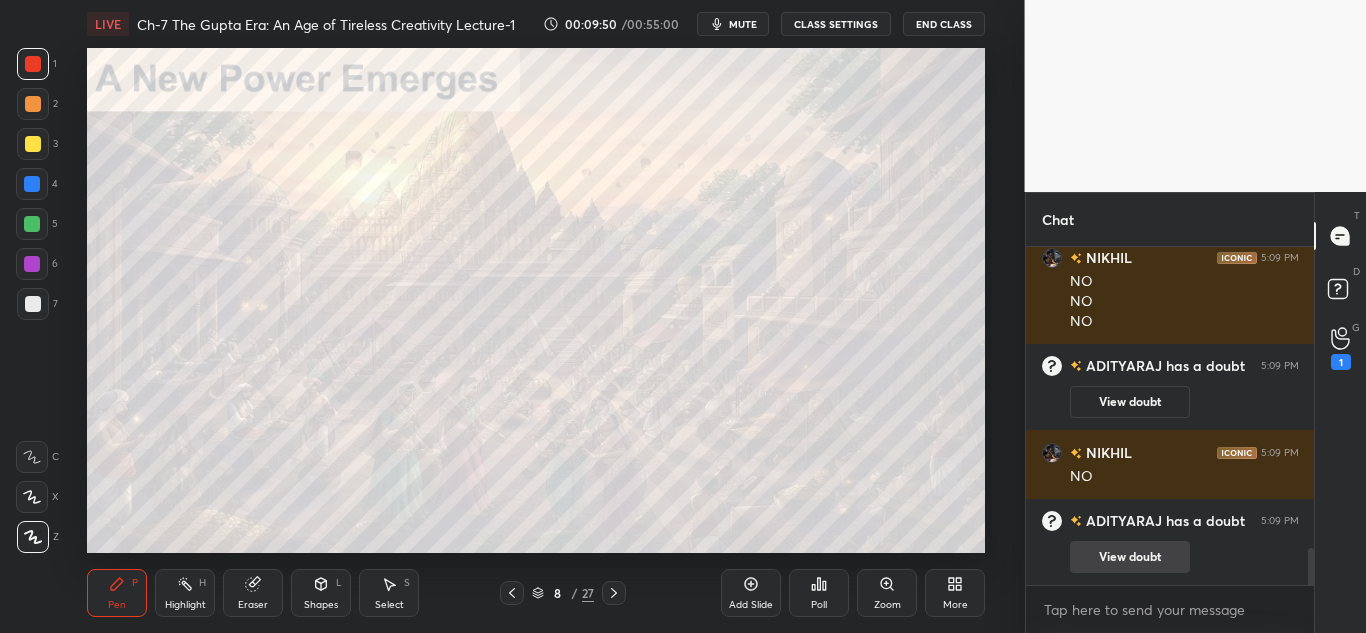 click on "View doubt" at bounding box center (1130, 557) 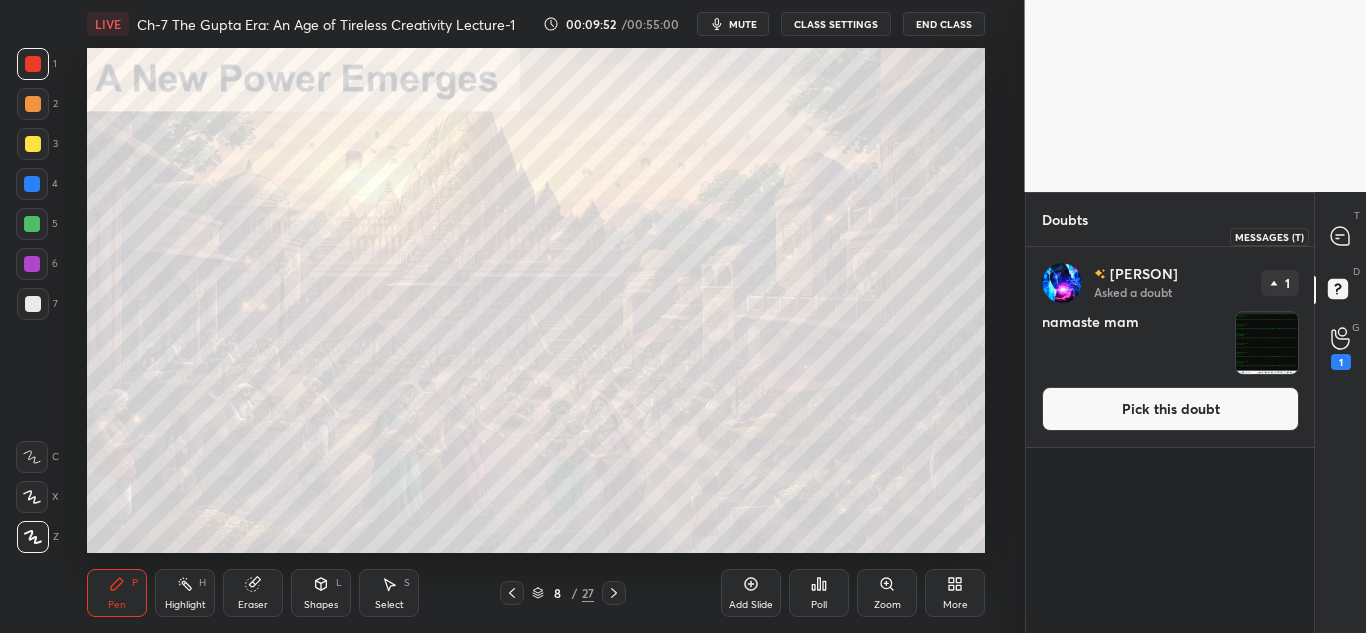 click 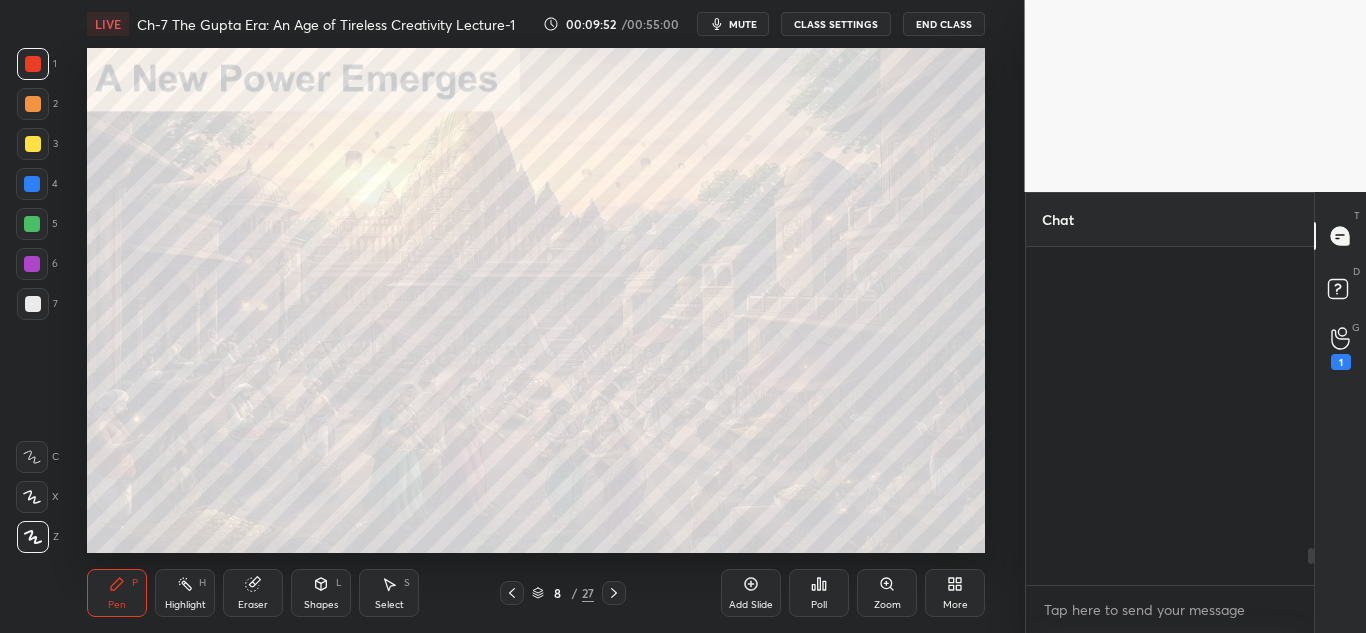 scroll, scrollTop: 2746, scrollLeft: 0, axis: vertical 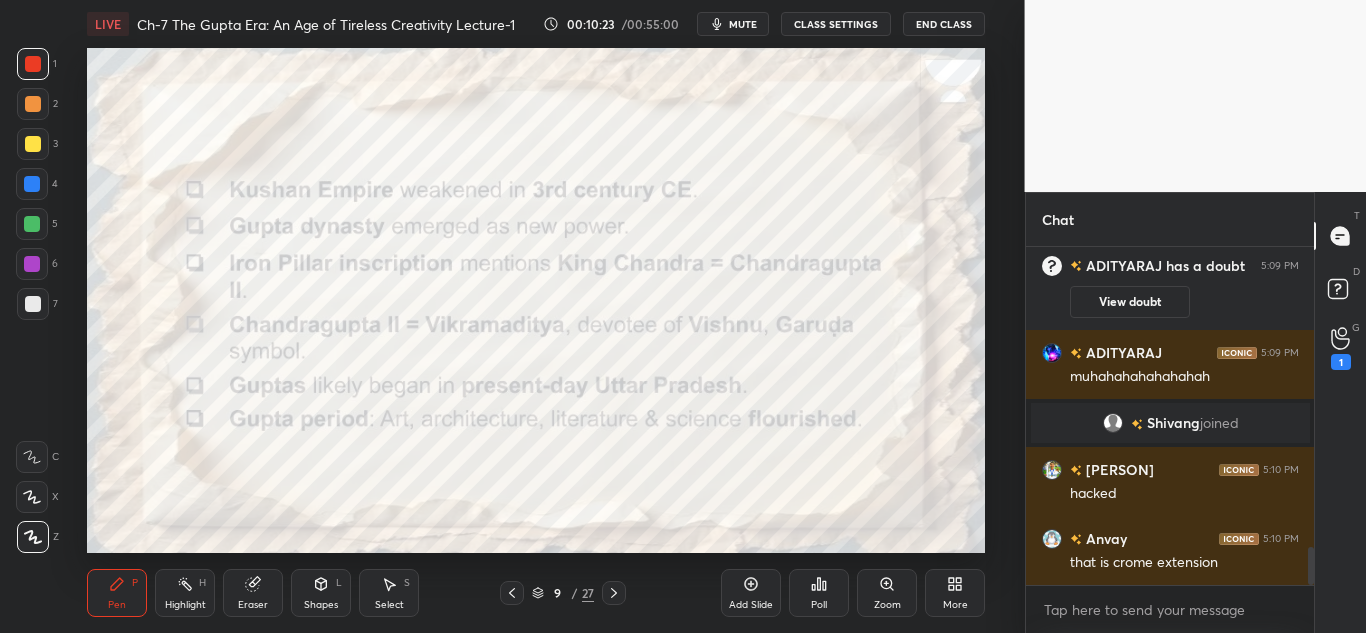 click on "CLASS SETTINGS" at bounding box center [836, 24] 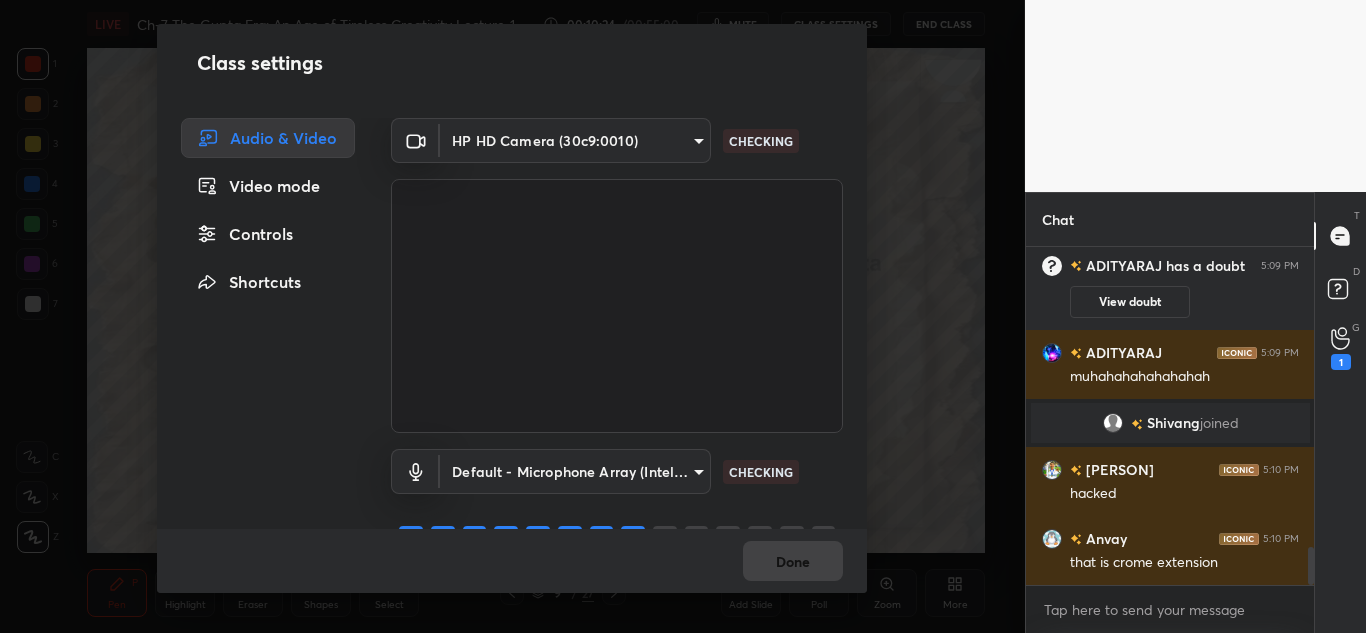 click on "Controls" at bounding box center (268, 234) 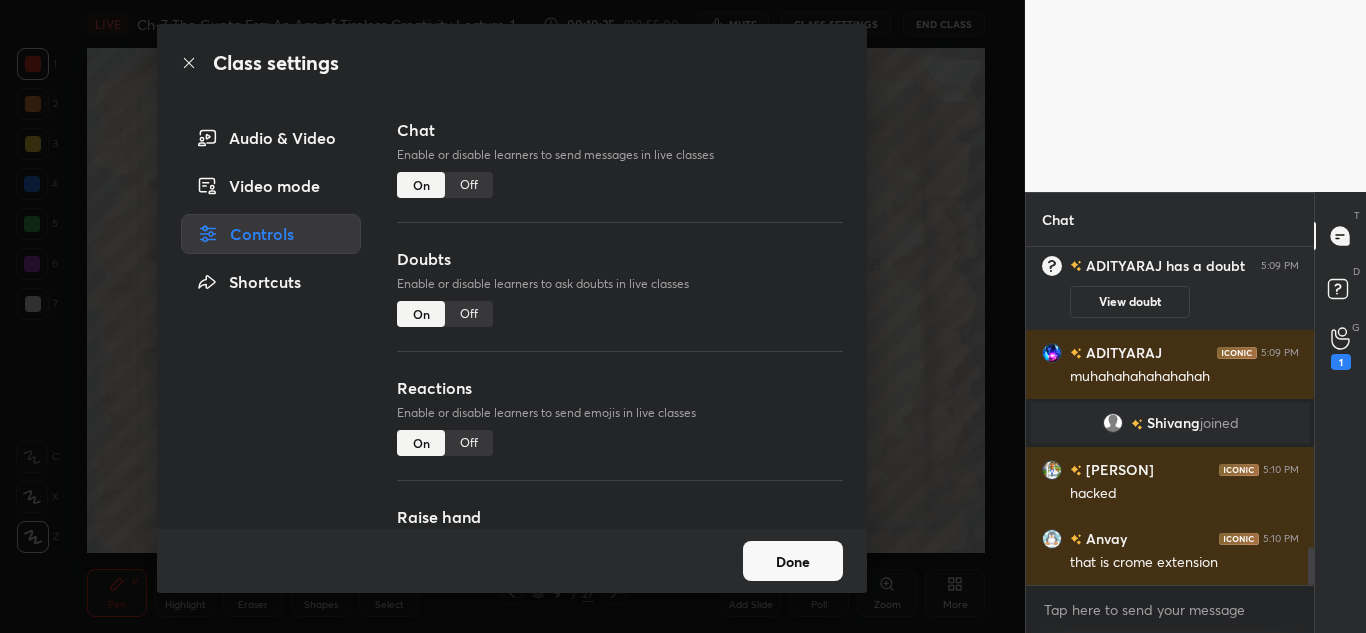 click on "Off" at bounding box center [469, 185] 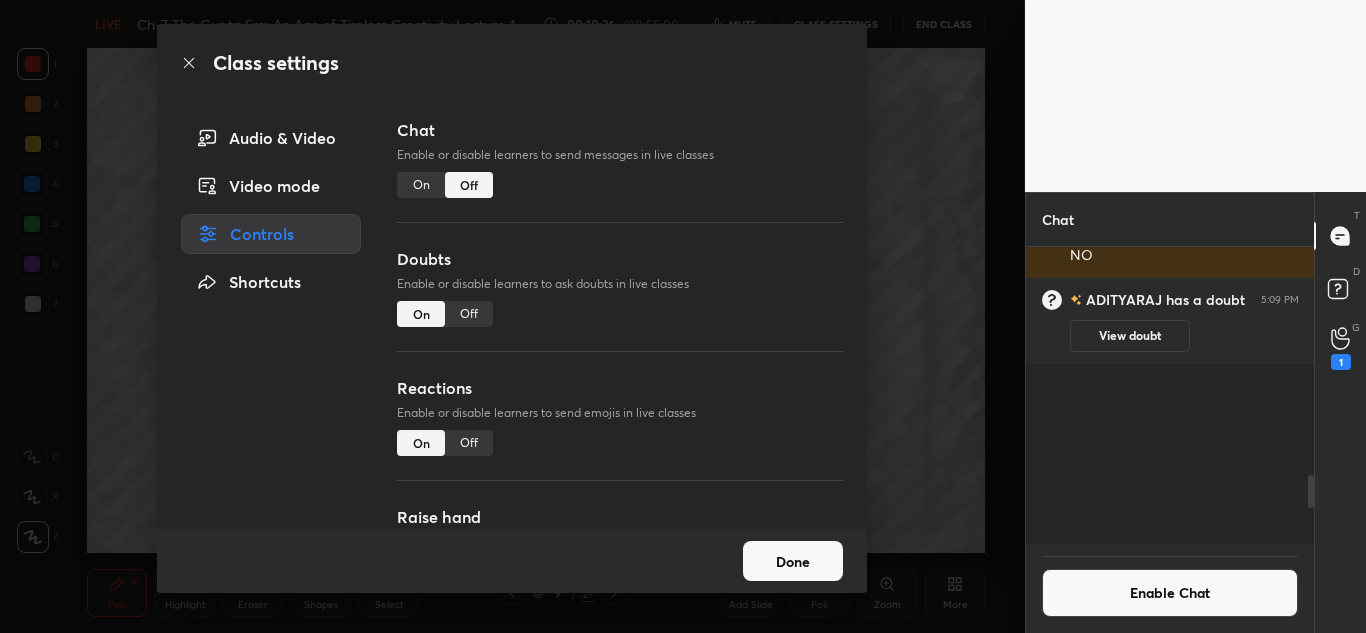 scroll, scrollTop: 2150, scrollLeft: 0, axis: vertical 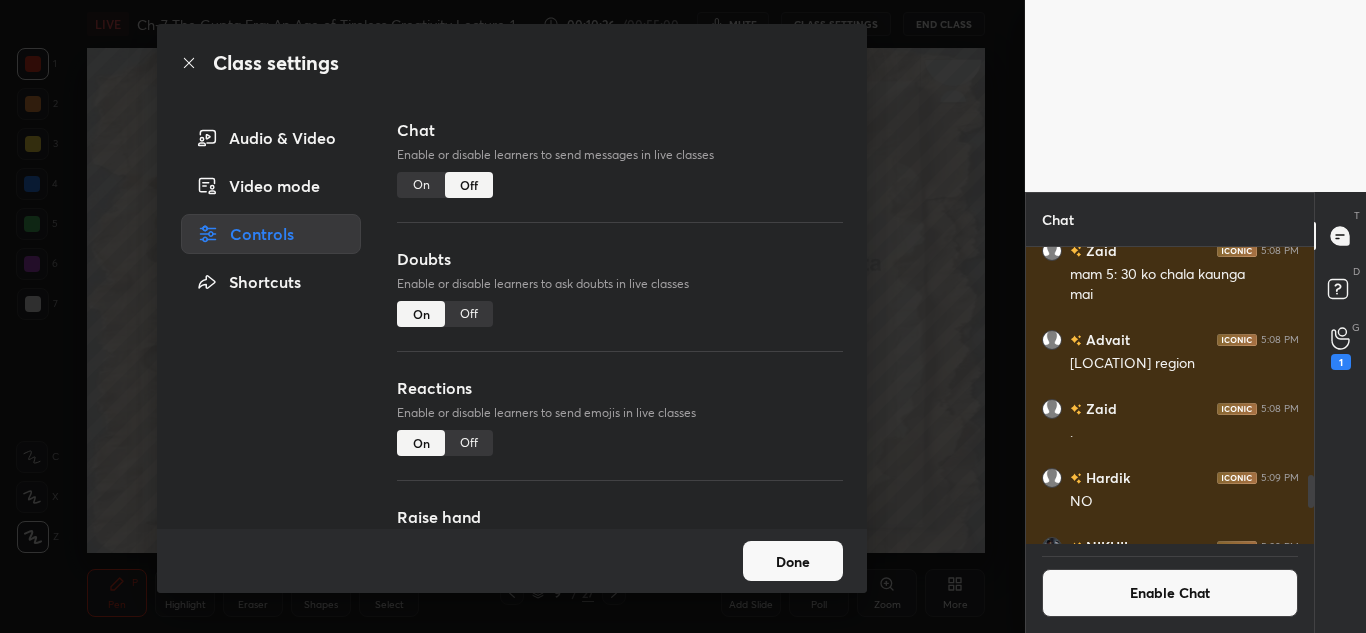 click on "Off" at bounding box center [469, 314] 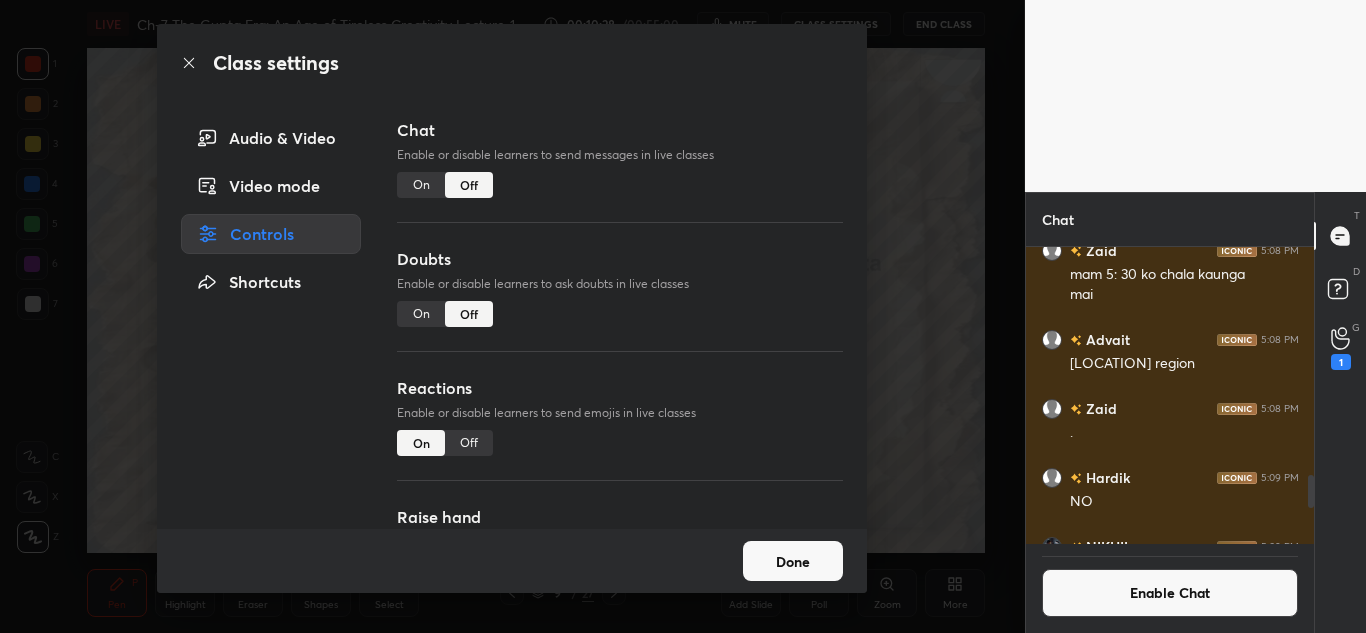 click on "Class settings Audio & Video Video mode Controls Shortcuts Chat Enable or disable learners to send messages in live classes On Off Doubts Enable or disable learners to ask doubts in live classes On Off Reactions Enable or disable learners to send emojis in live classes On Off Raise hand Learners will not be able to raise hand, if turned off On Off Poll Prediction Enable or disable poll prediction in case of a question on the slide On Off Done" at bounding box center (512, 316) 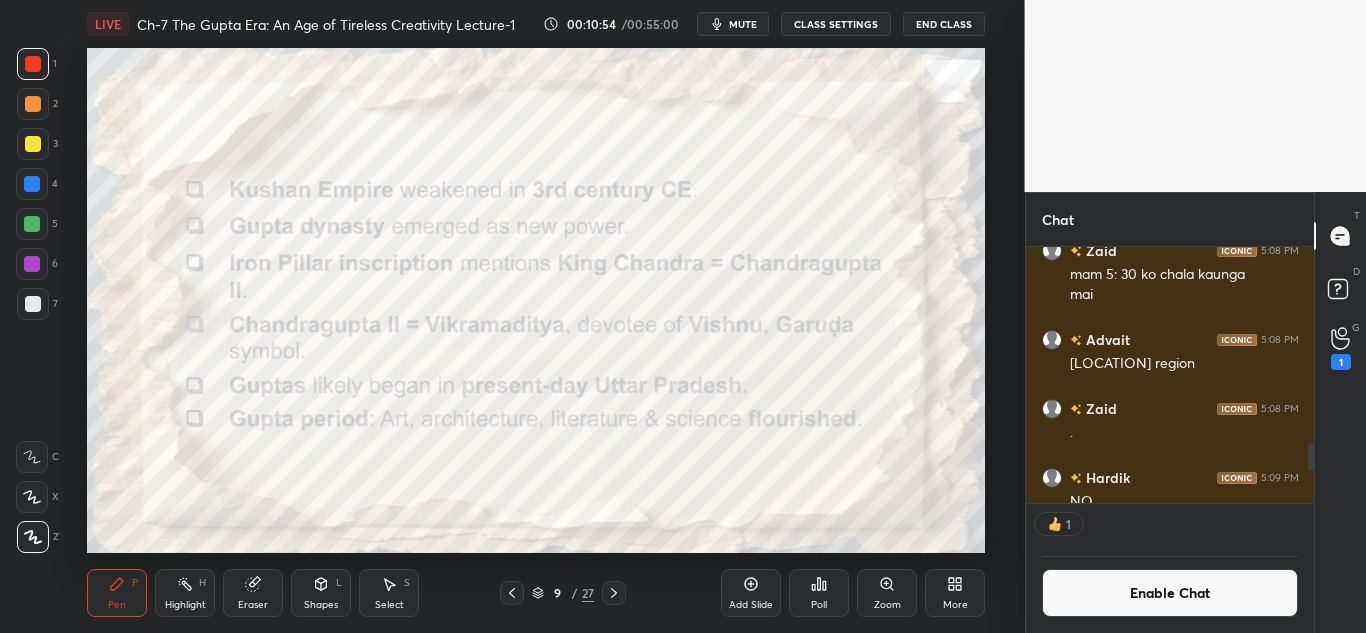 scroll, scrollTop: 250, scrollLeft: 282, axis: both 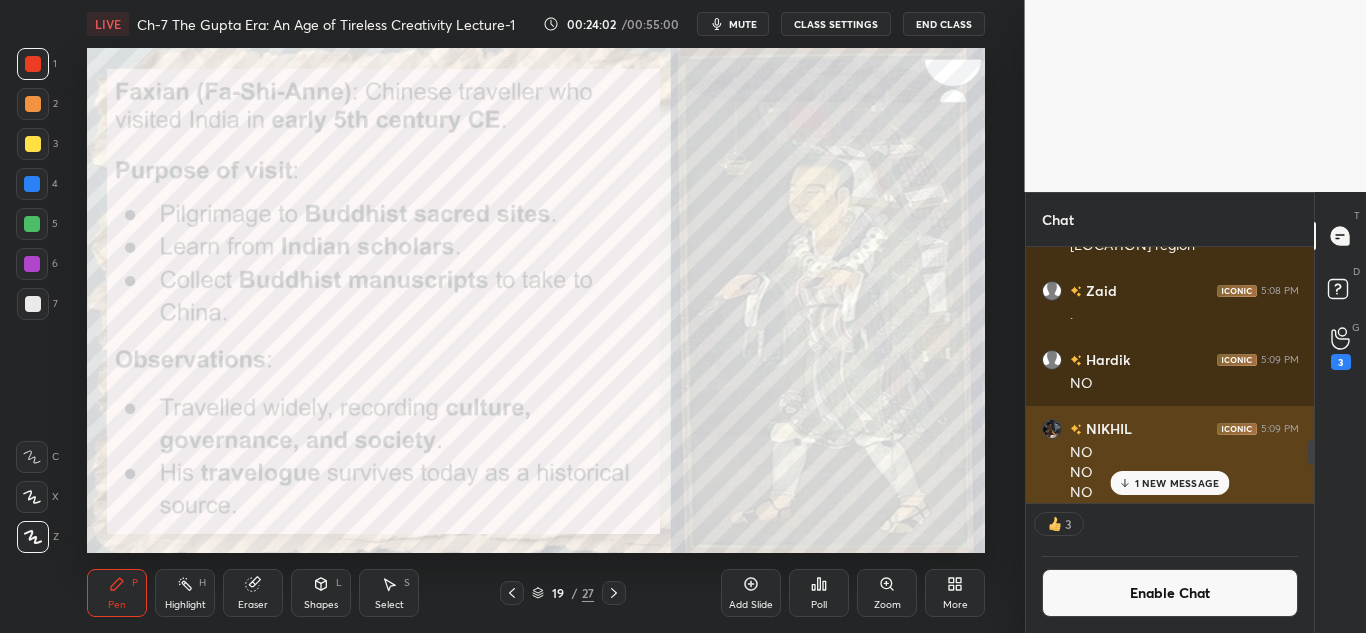 click on "NO" at bounding box center [1184, 473] 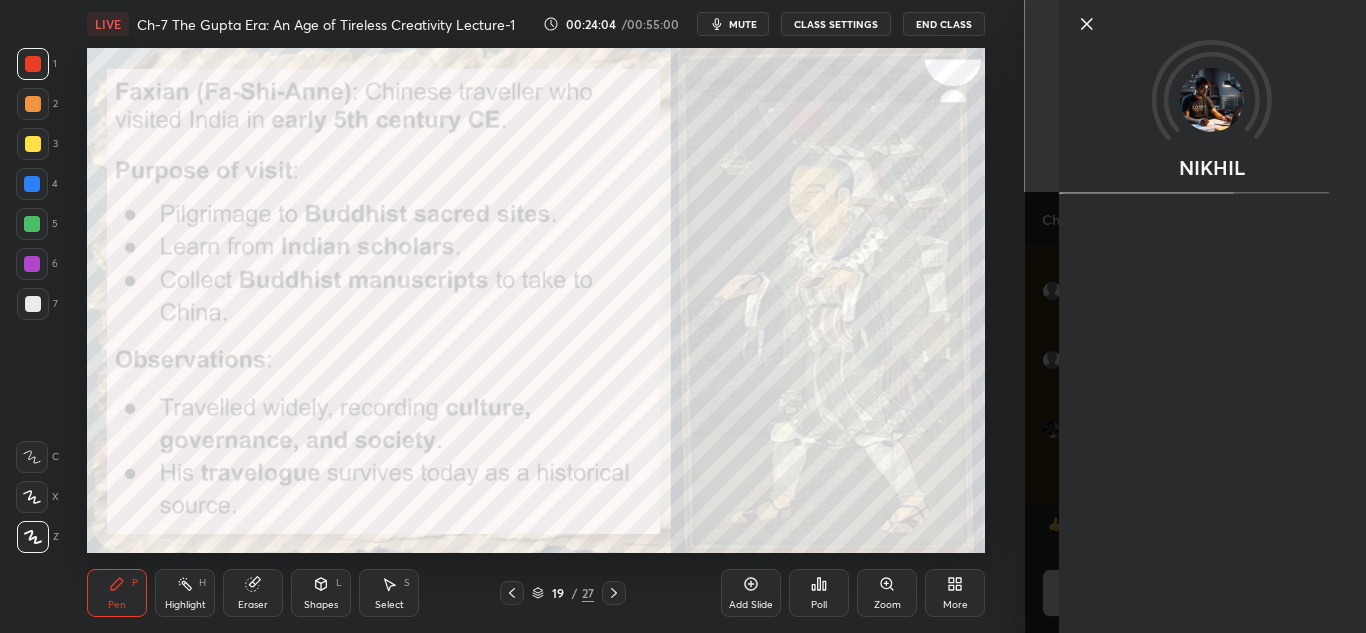 click 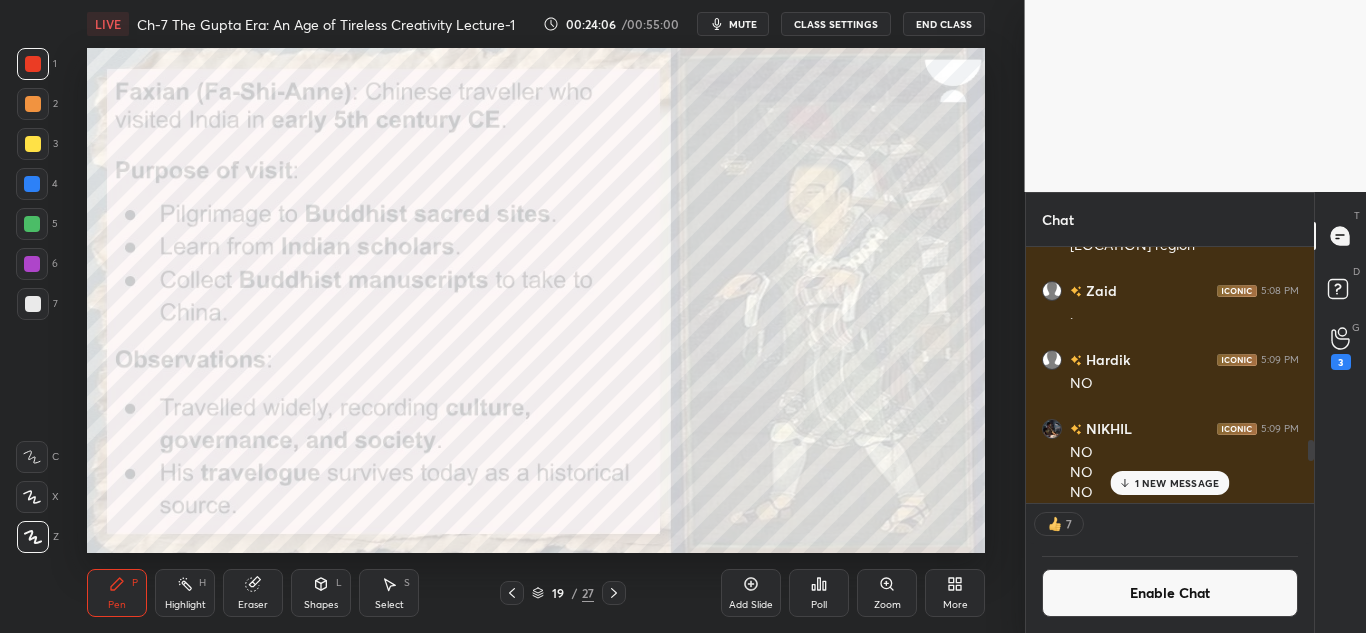 click 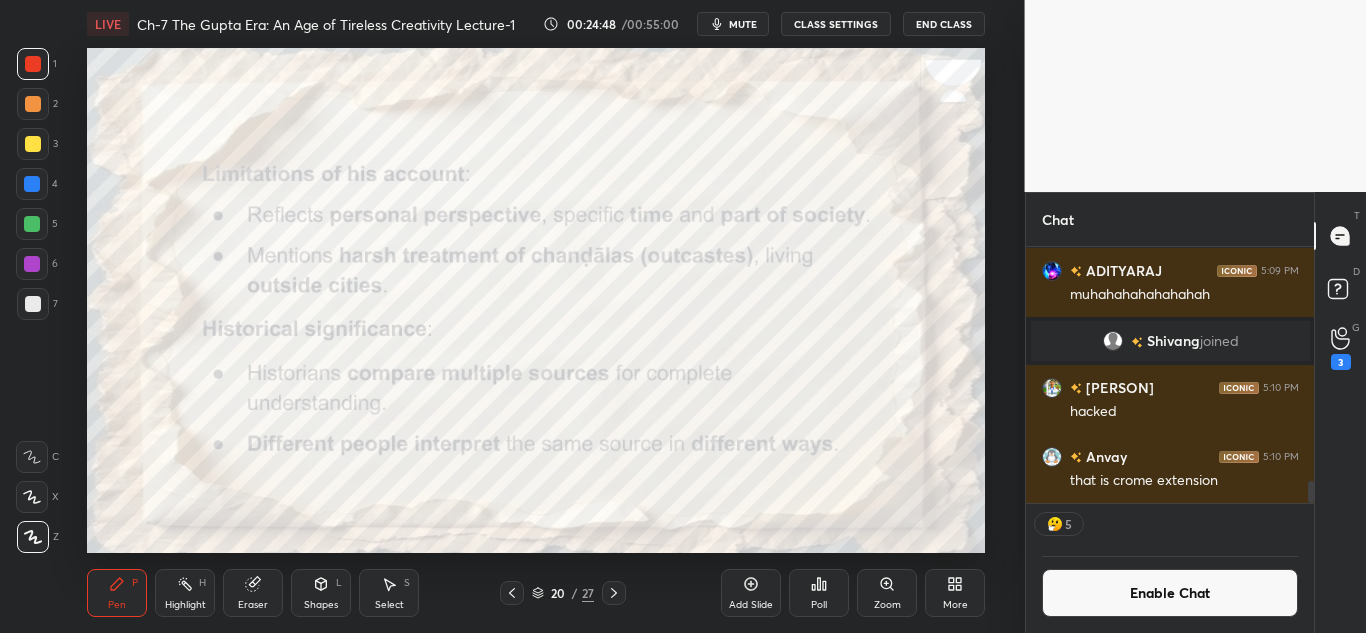 scroll, scrollTop: 7, scrollLeft: 7, axis: both 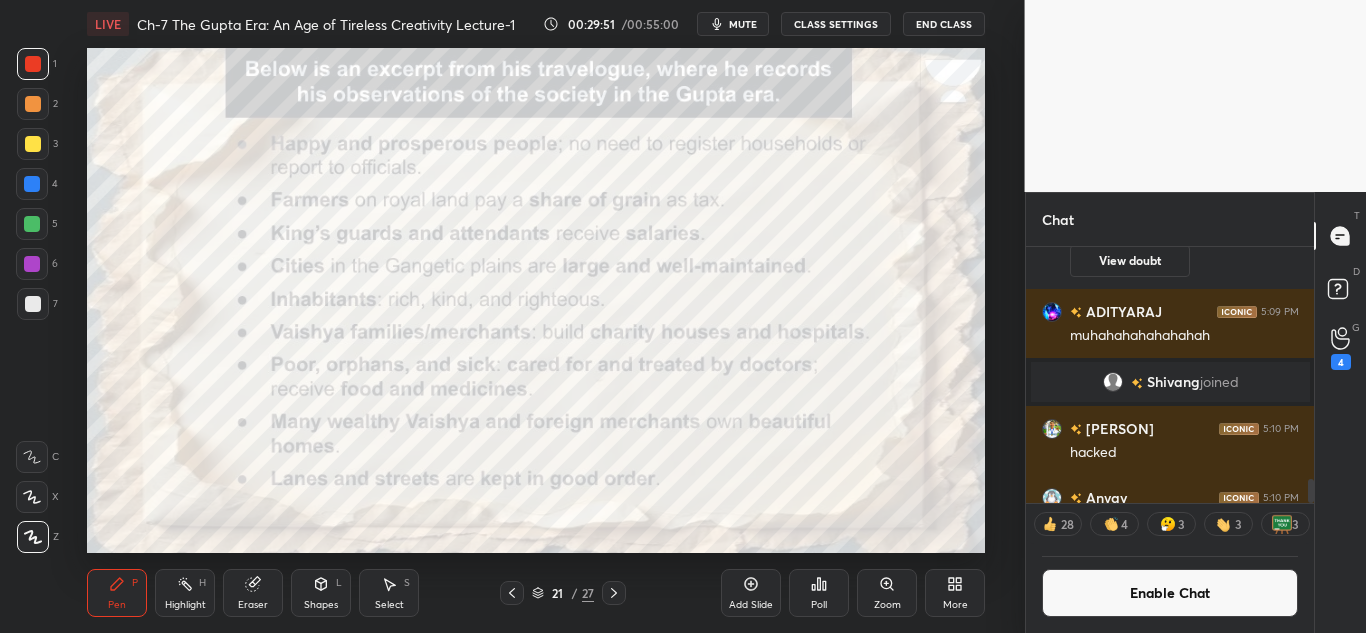 click on "Add Slide" at bounding box center (751, 593) 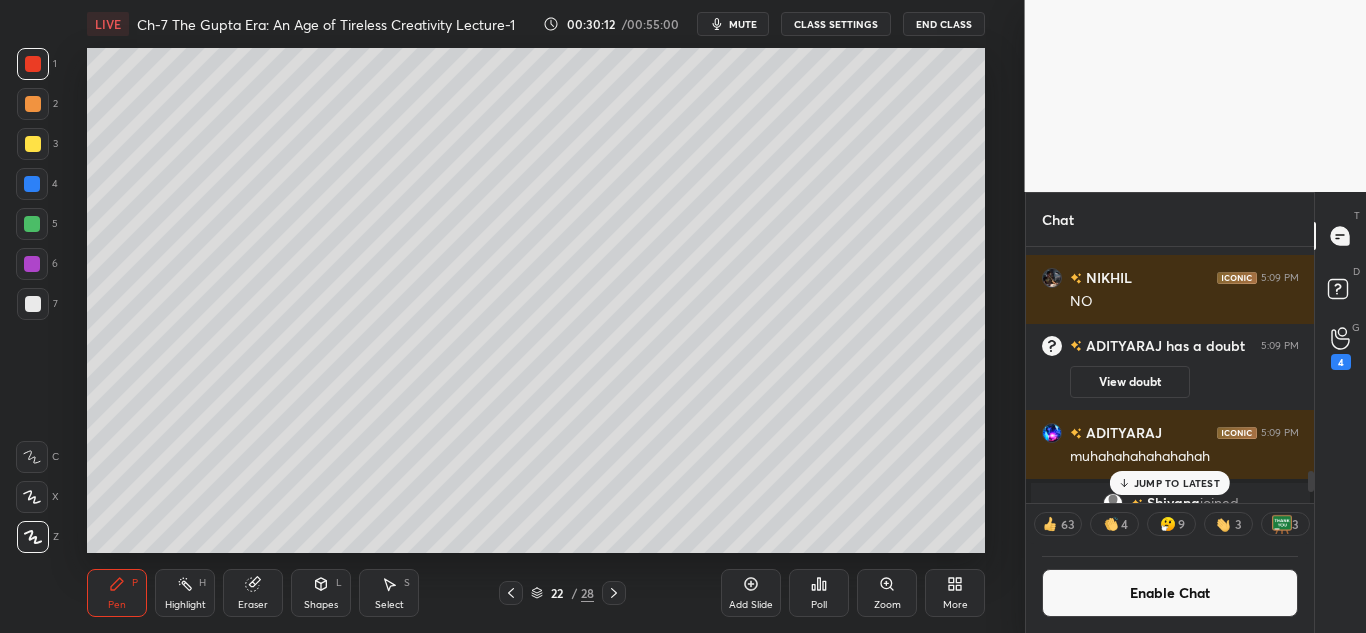 scroll, scrollTop: 2705, scrollLeft: 0, axis: vertical 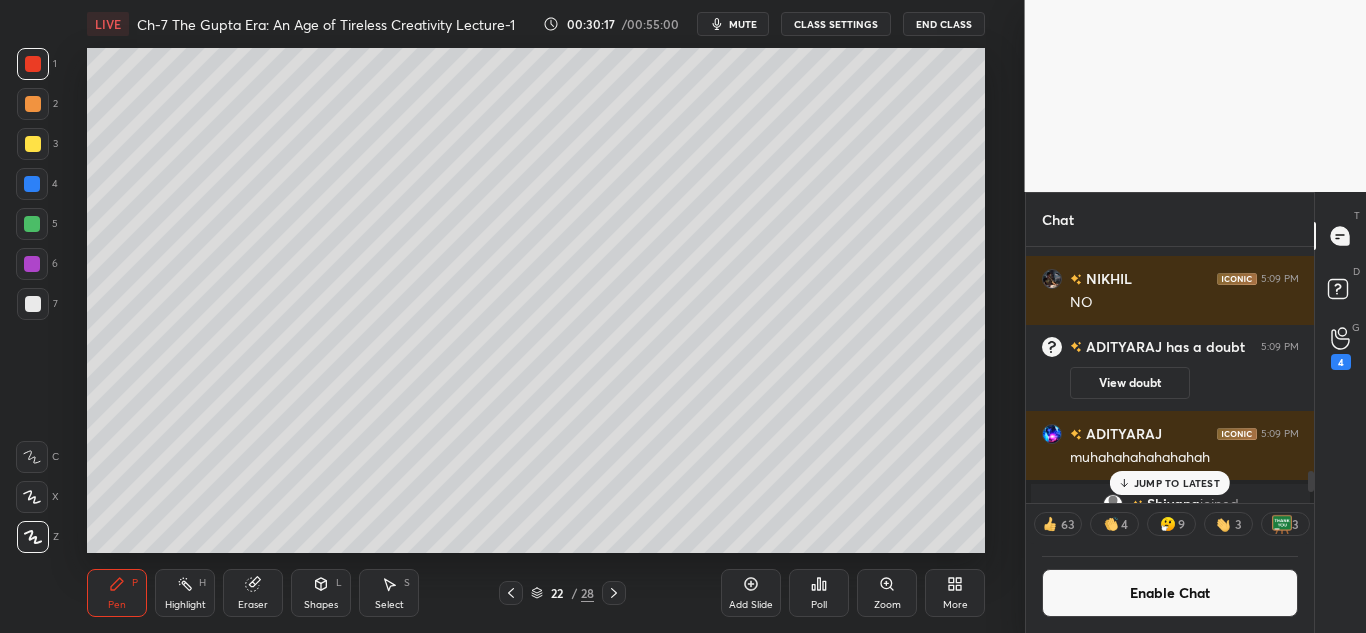 click on "JUMP TO LATEST" at bounding box center [1177, 483] 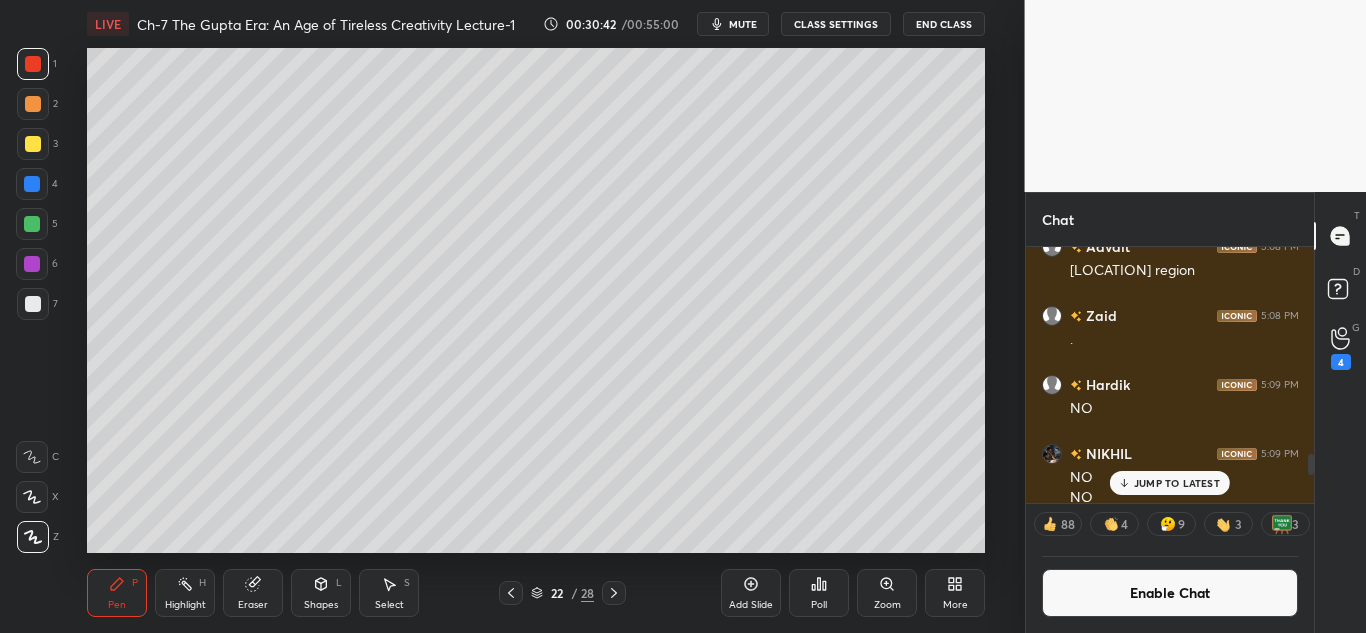 scroll, scrollTop: 2868, scrollLeft: 0, axis: vertical 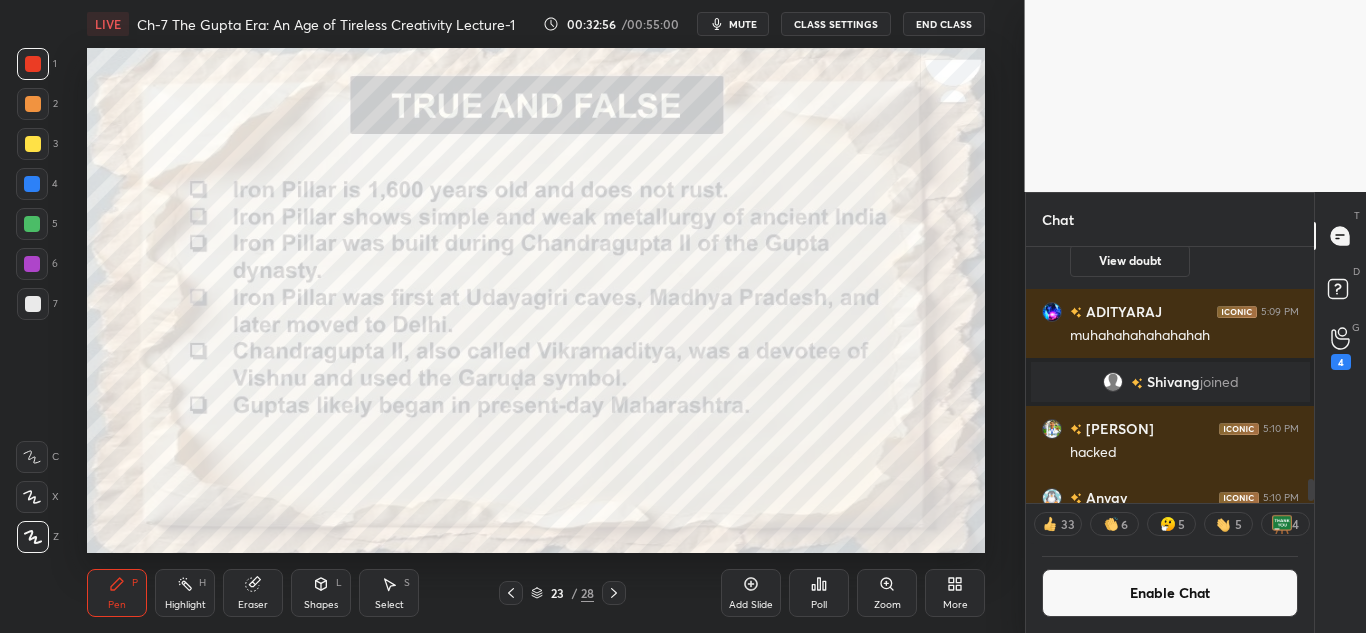 click 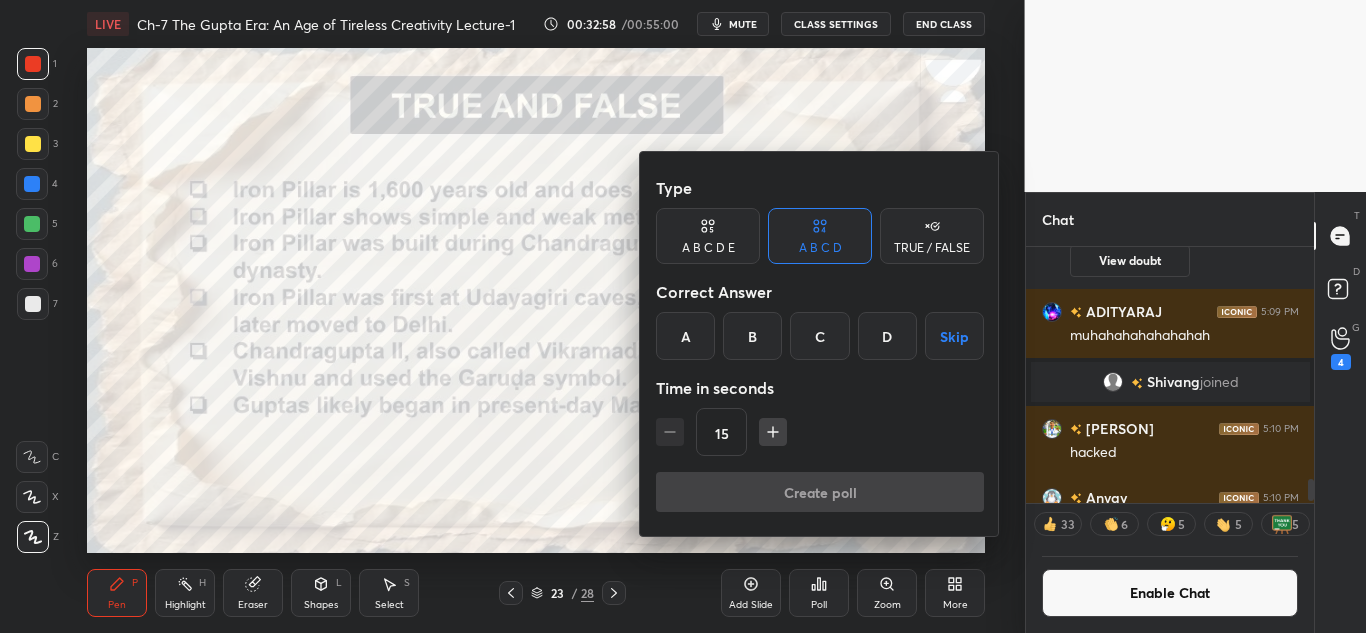 click on "TRUE / FALSE" at bounding box center [932, 236] 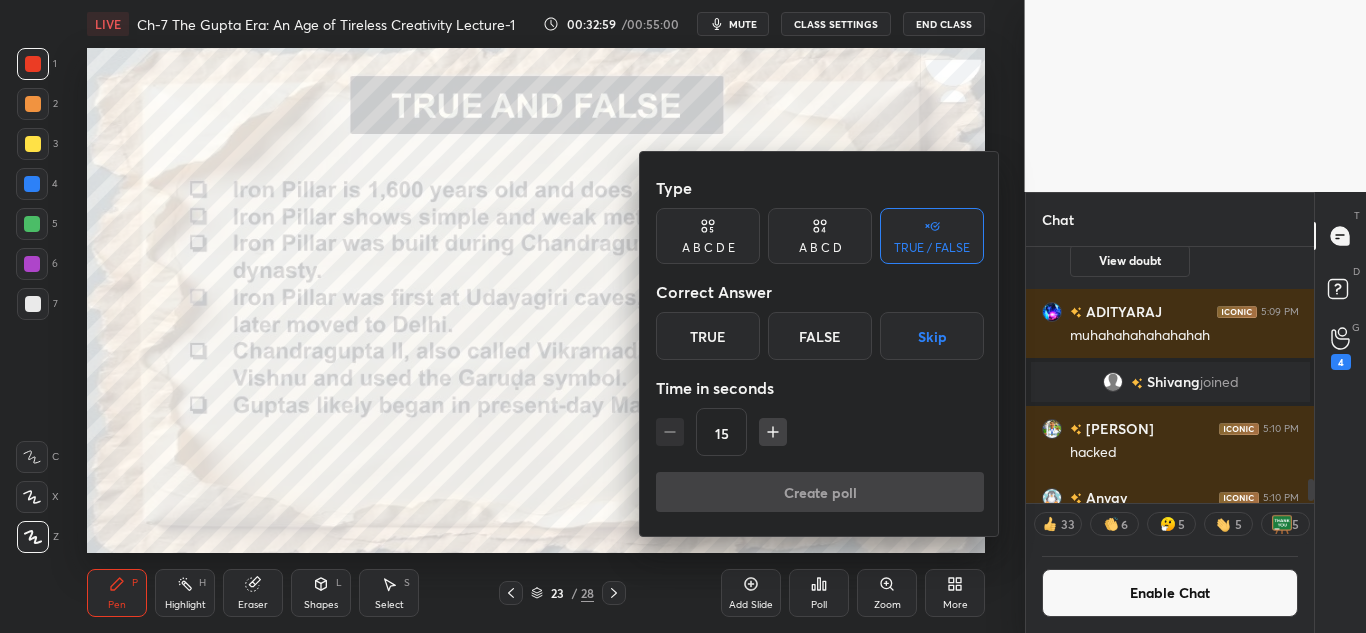 click on "True" at bounding box center (708, 336) 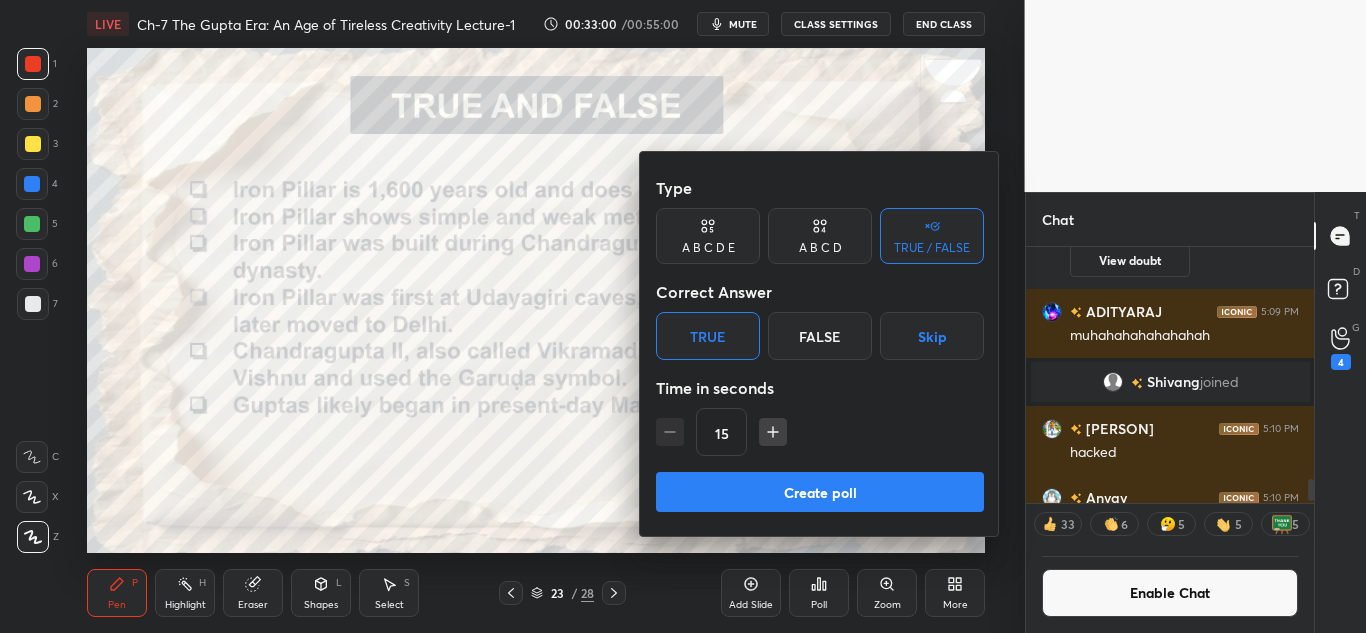 click on "Create poll" at bounding box center (820, 492) 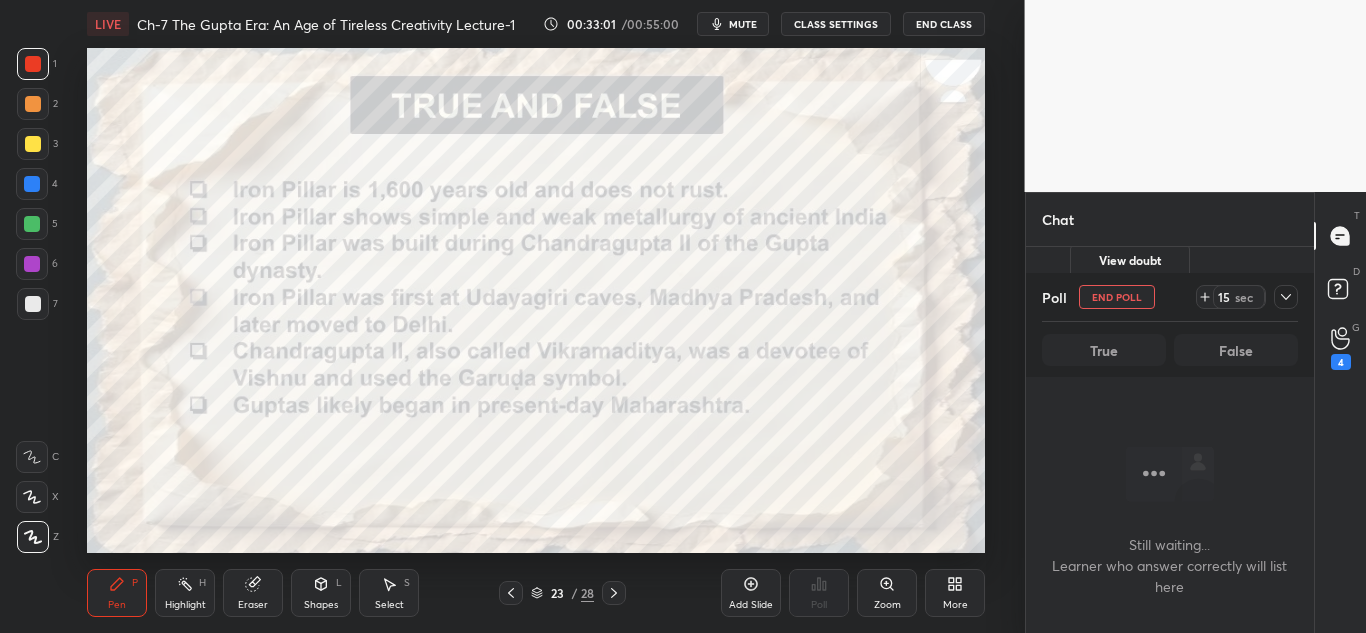scroll, scrollTop: 146, scrollLeft: 282, axis: both 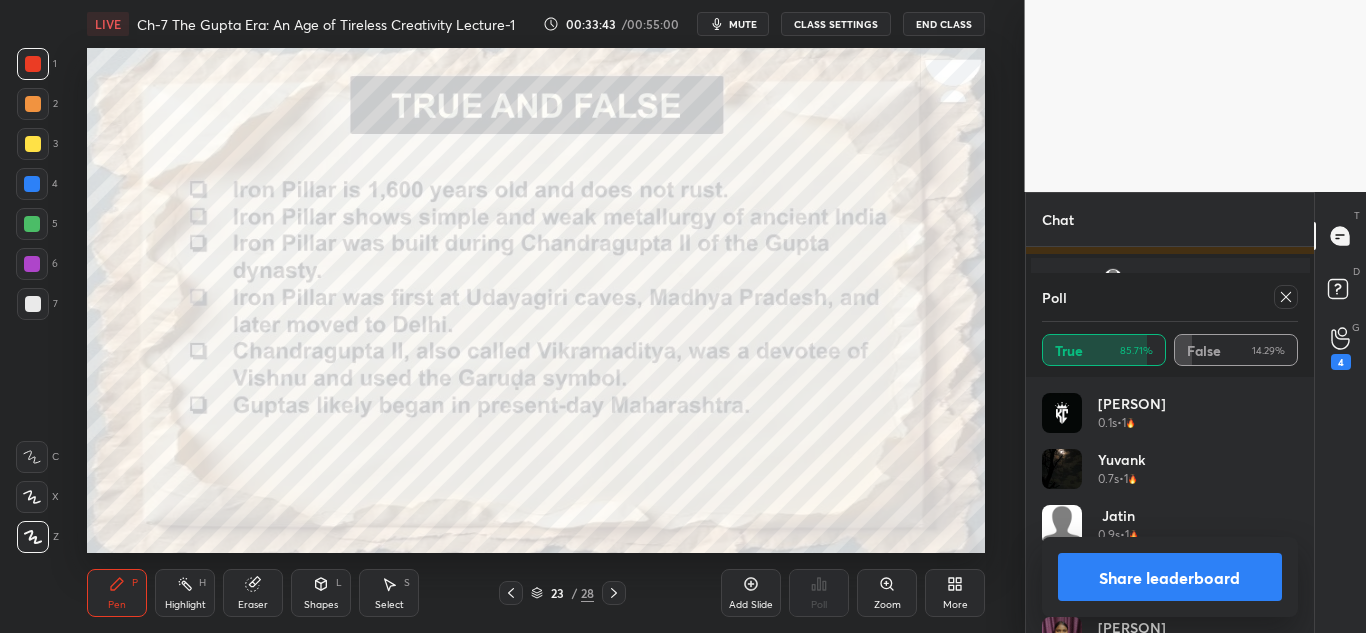 click at bounding box center (1286, 297) 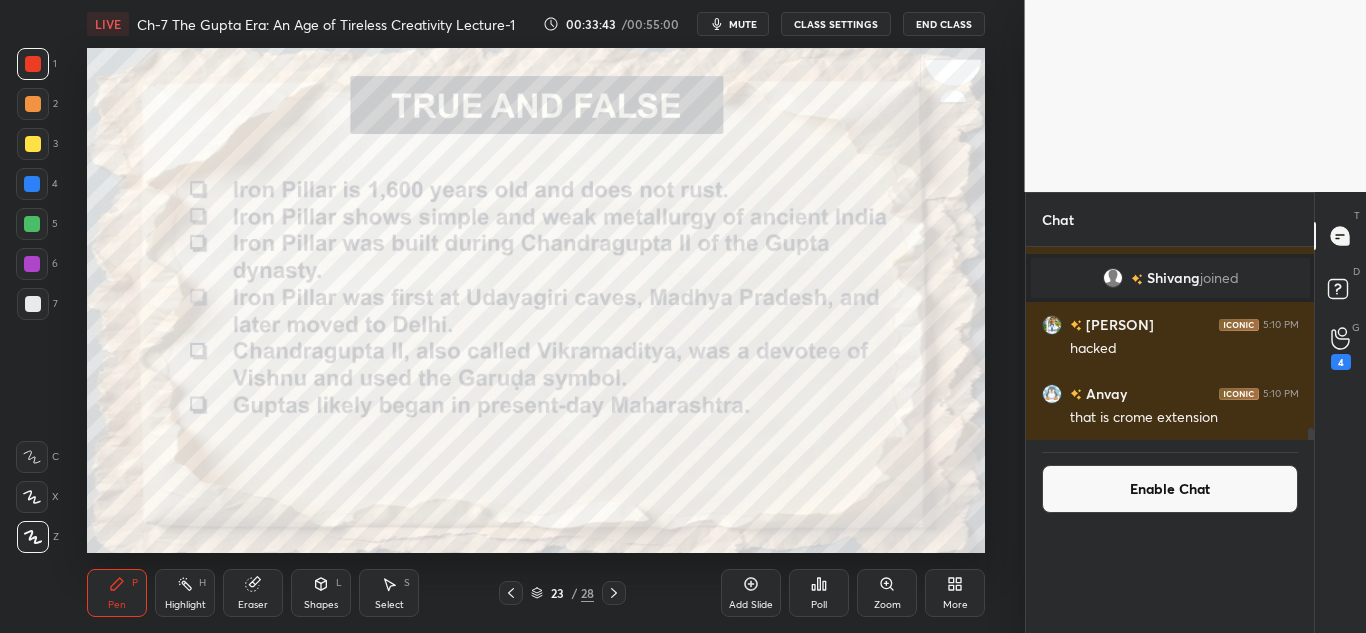 scroll, scrollTop: 0, scrollLeft: 0, axis: both 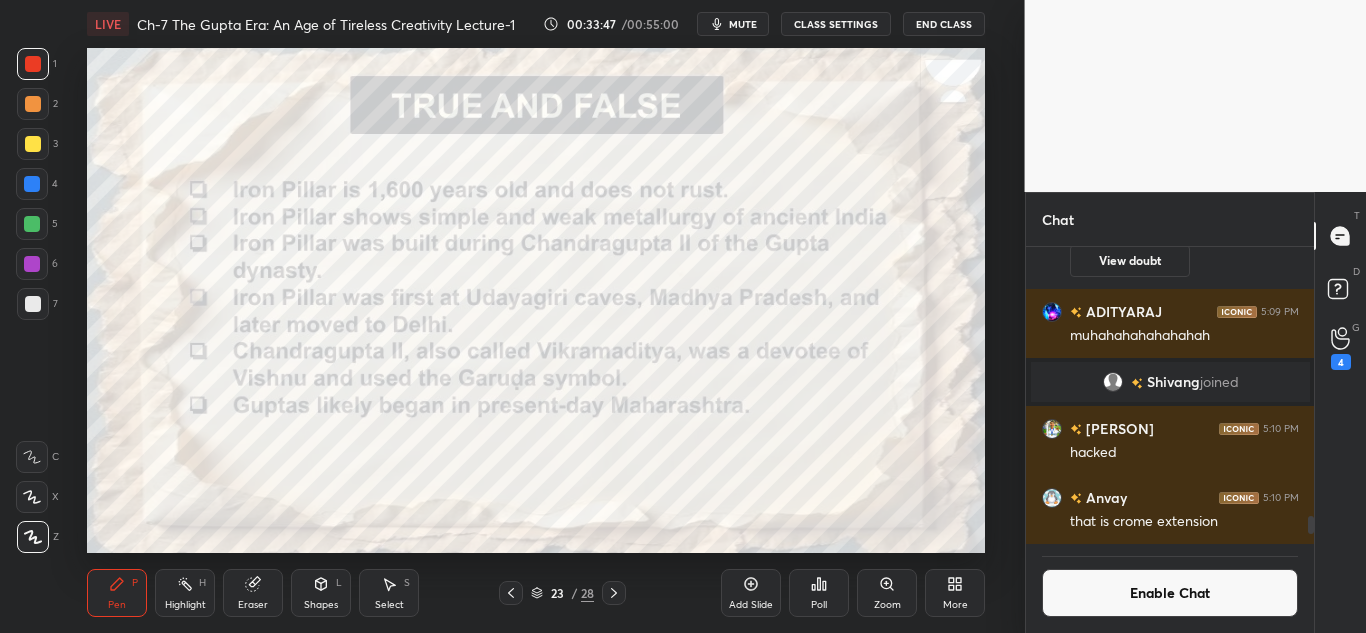 click on "Poll" at bounding box center (819, 593) 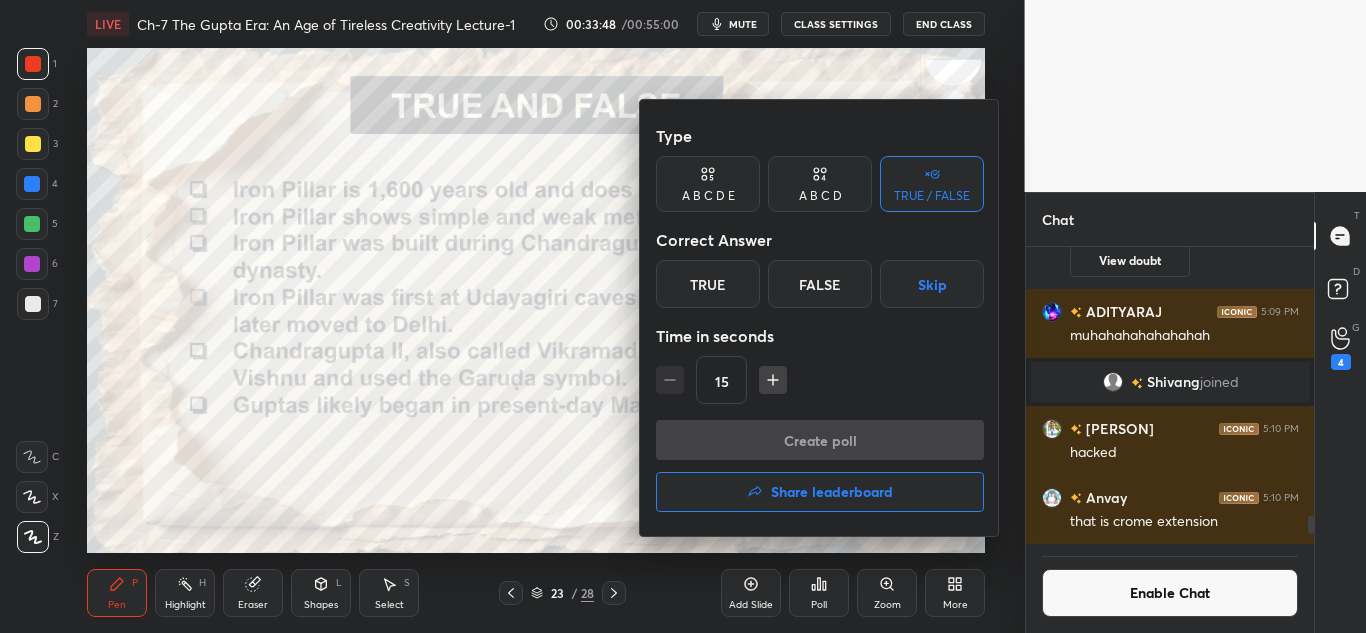 click on "False" at bounding box center (820, 284) 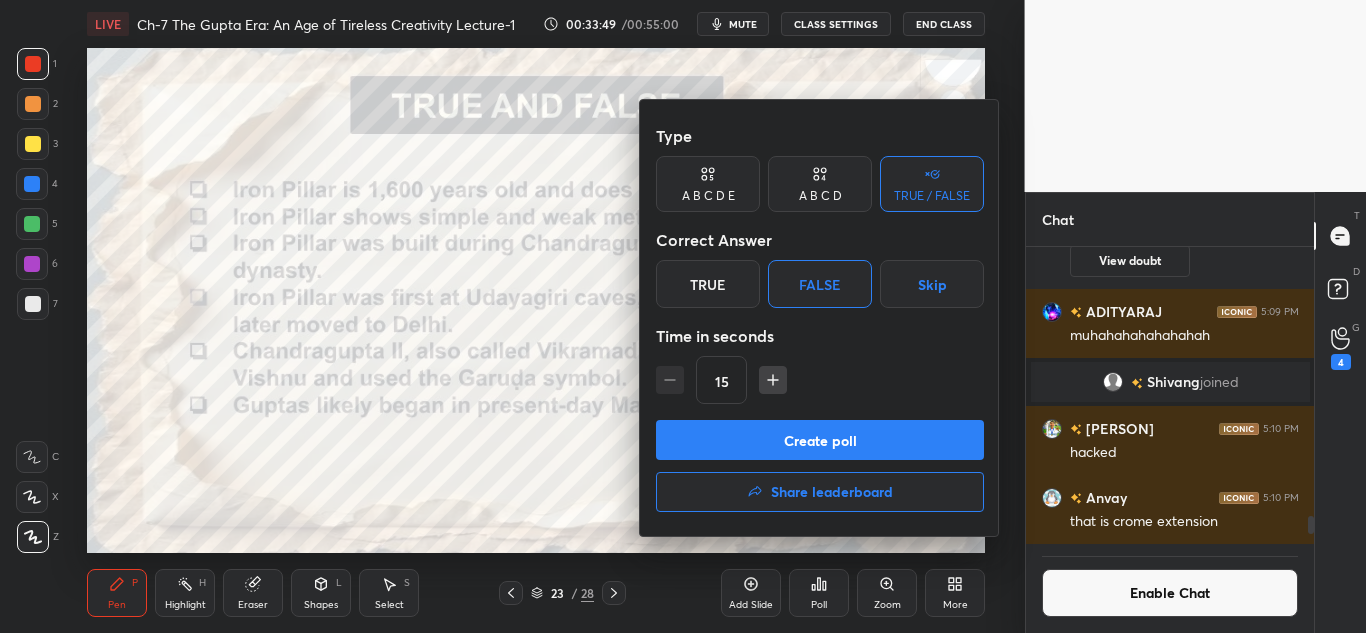 click on "Create poll" at bounding box center (820, 440) 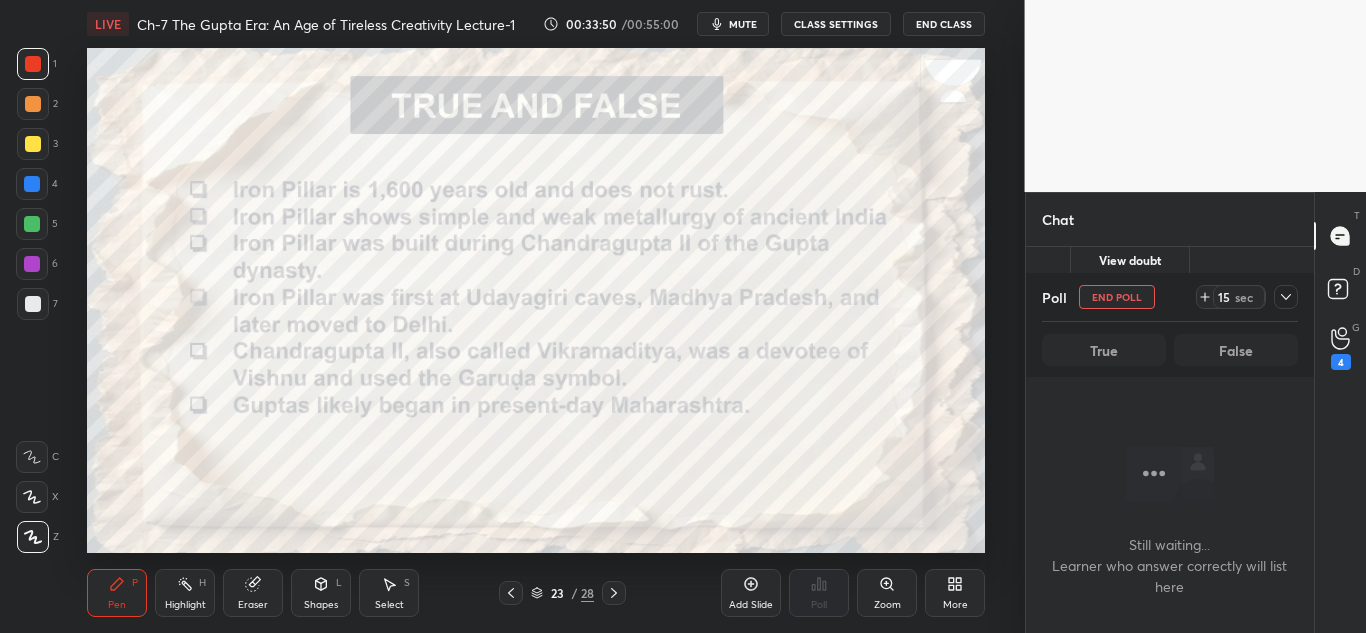 scroll, scrollTop: 187, scrollLeft: 282, axis: both 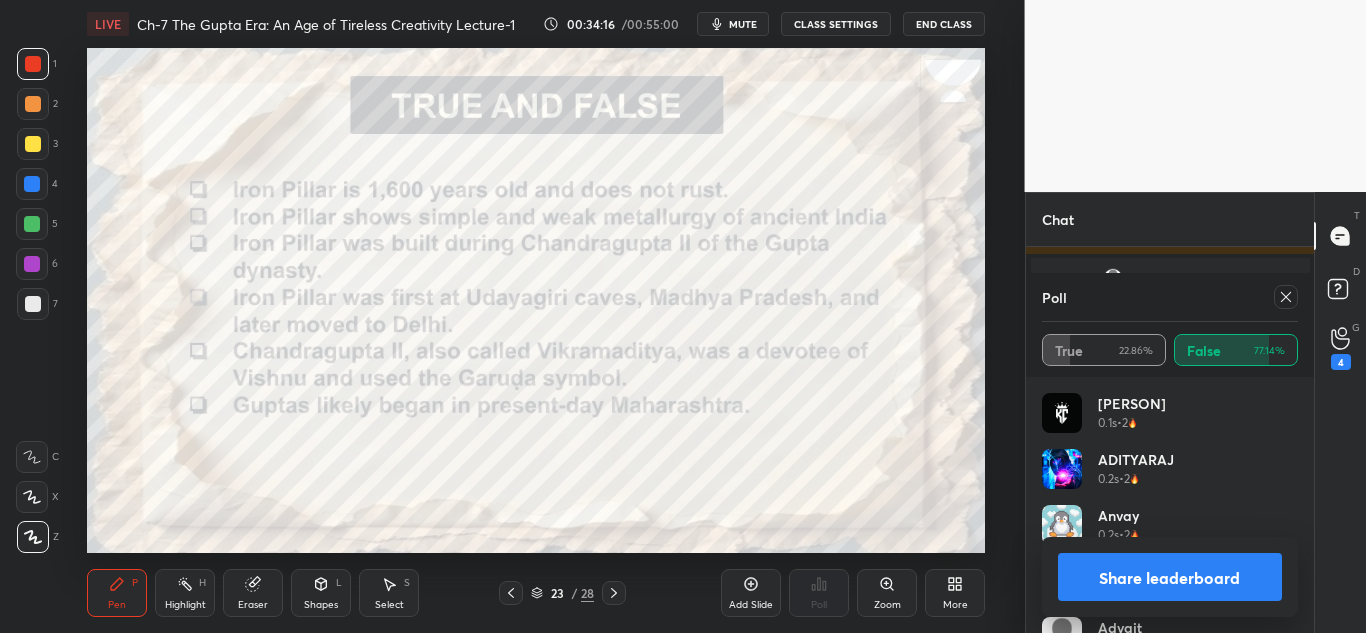 click 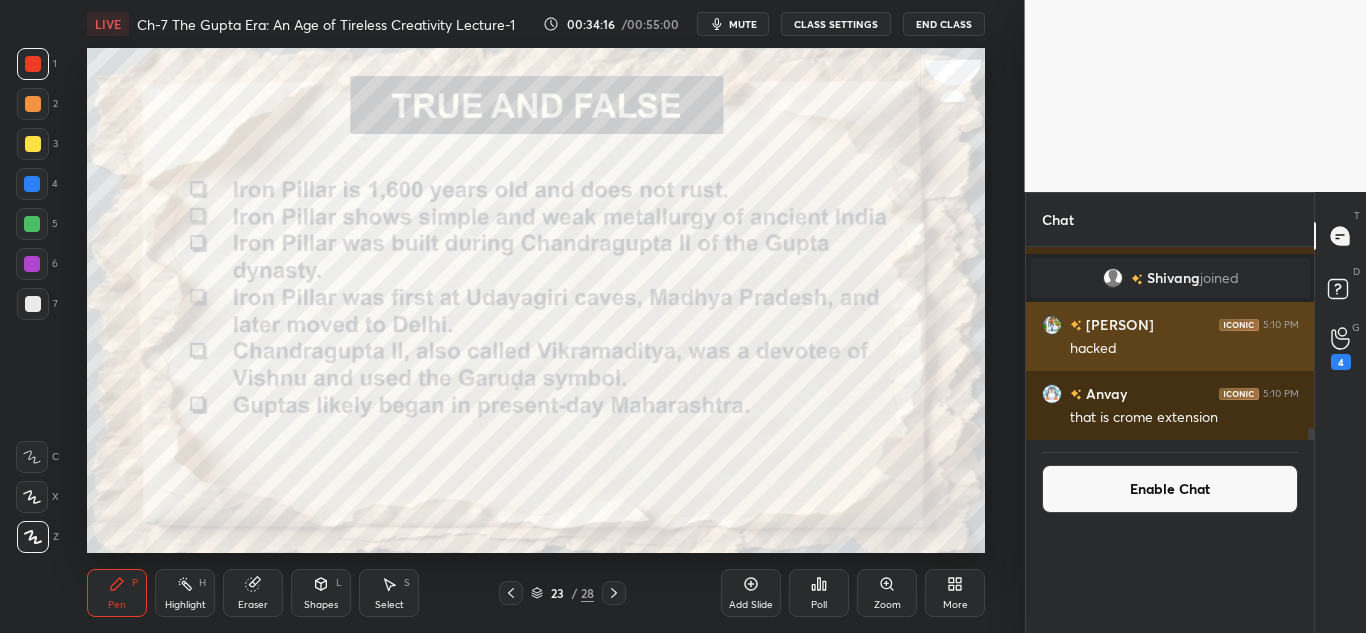 scroll, scrollTop: 0, scrollLeft: 0, axis: both 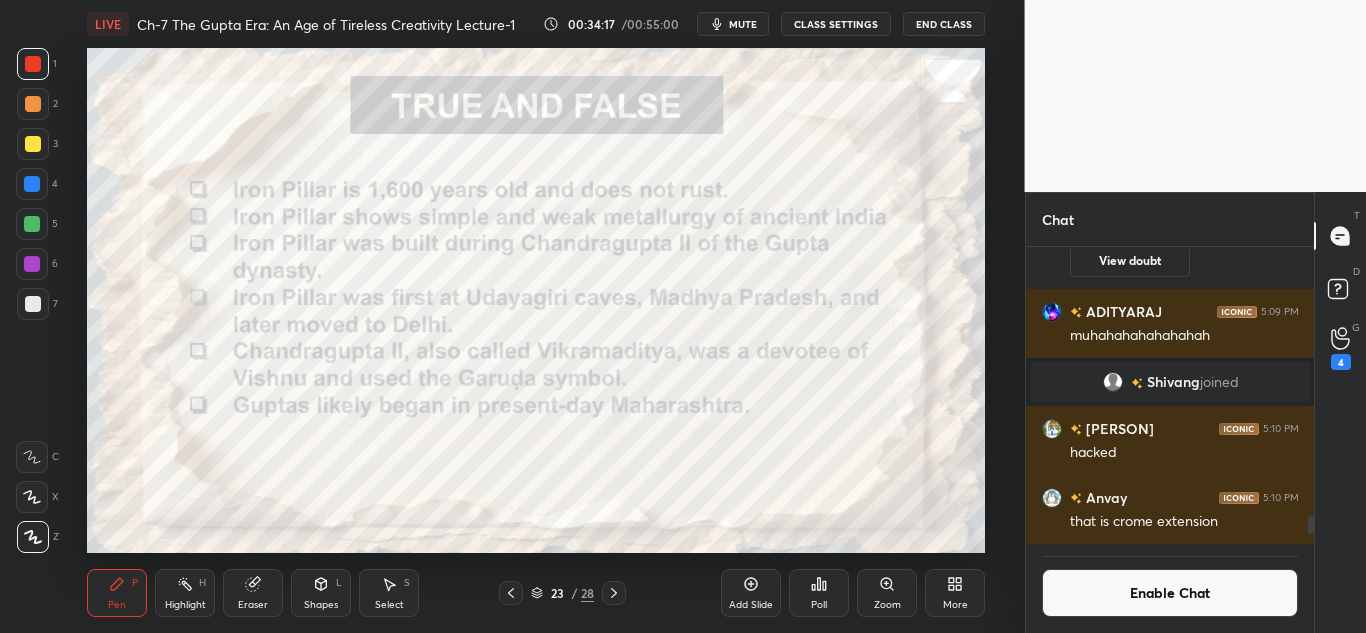 click on "Poll" at bounding box center (819, 593) 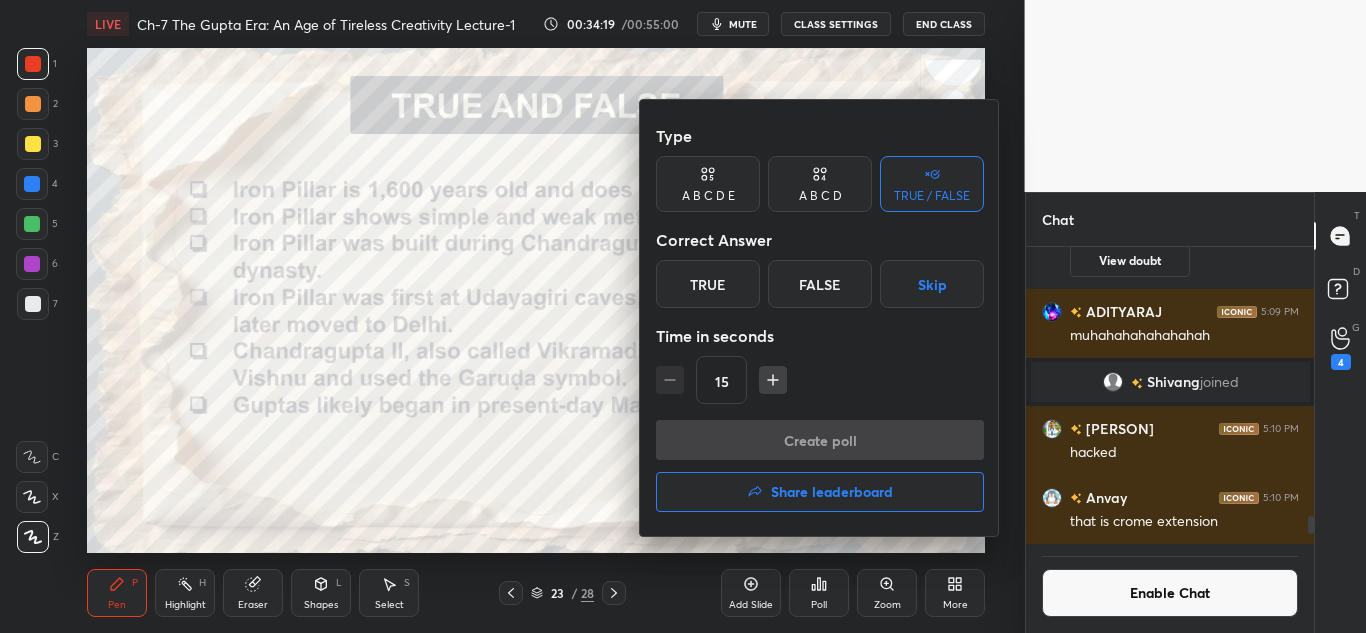 click on "True" at bounding box center (708, 284) 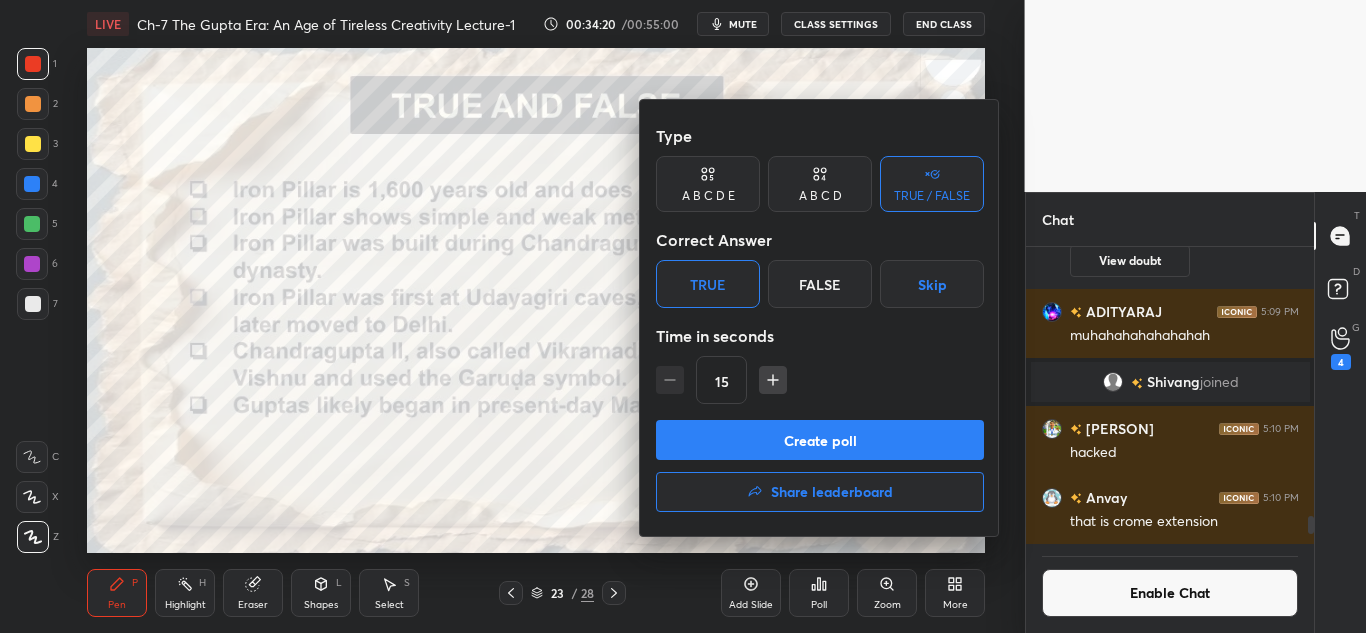 click on "Create poll" at bounding box center [820, 440] 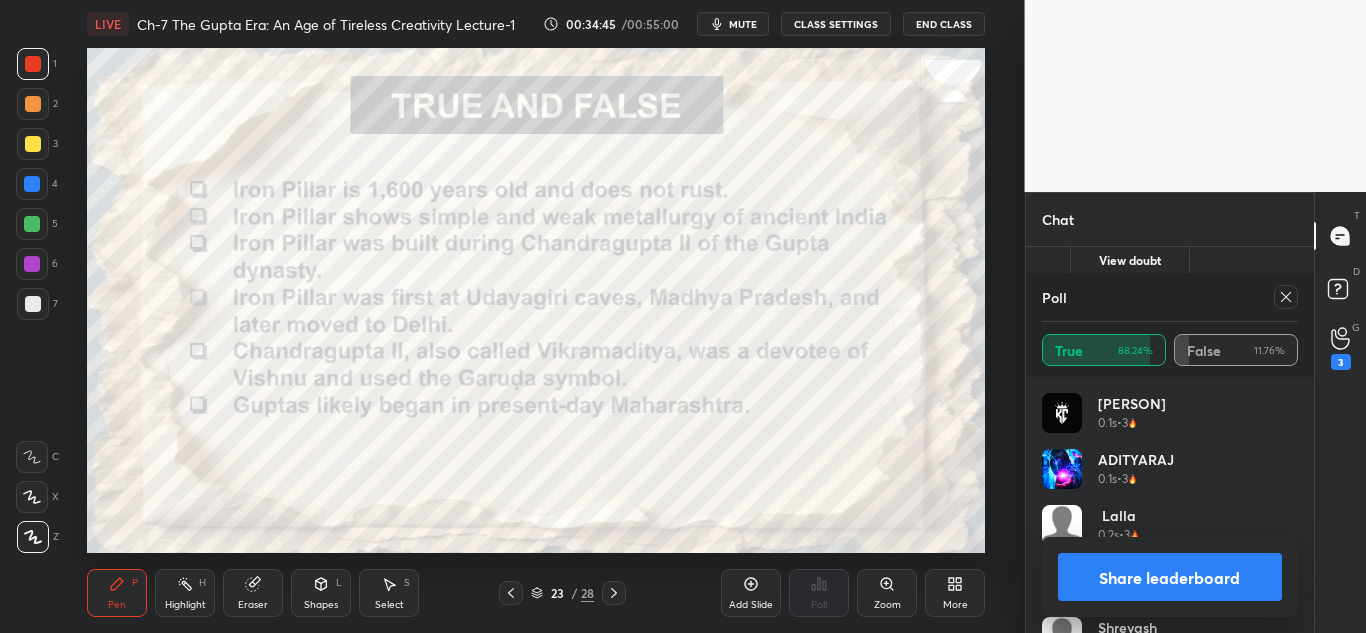 click at bounding box center [1286, 297] 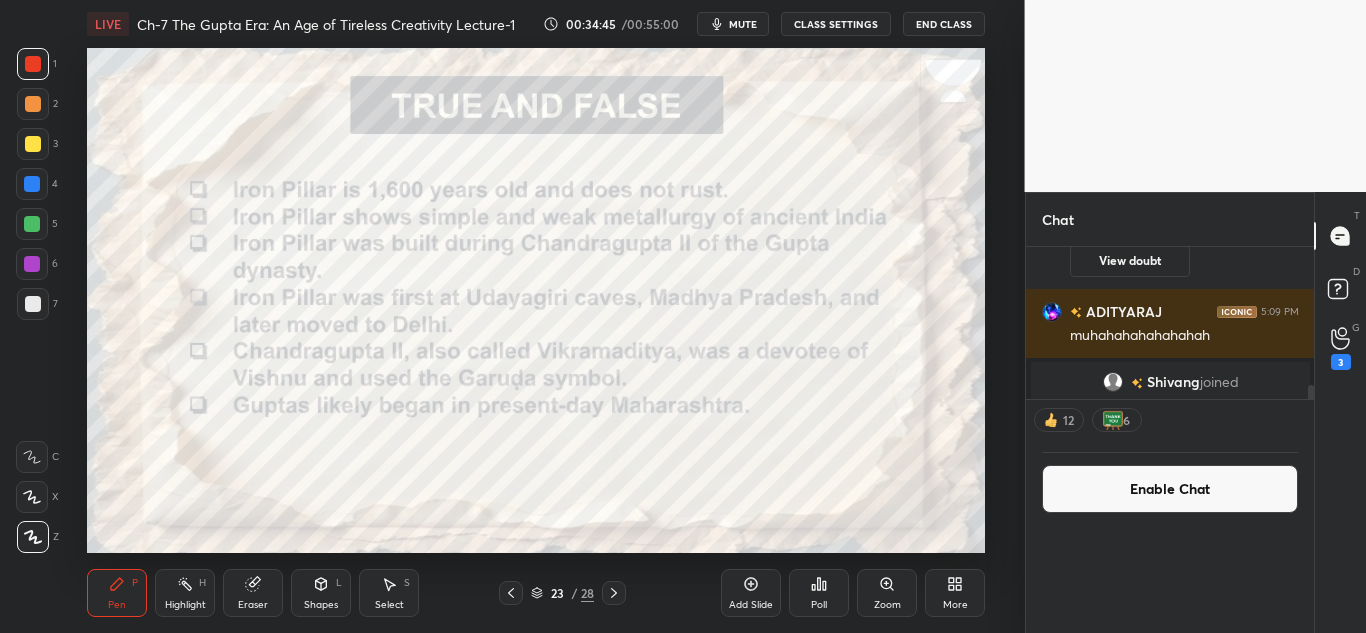scroll, scrollTop: 0, scrollLeft: 0, axis: both 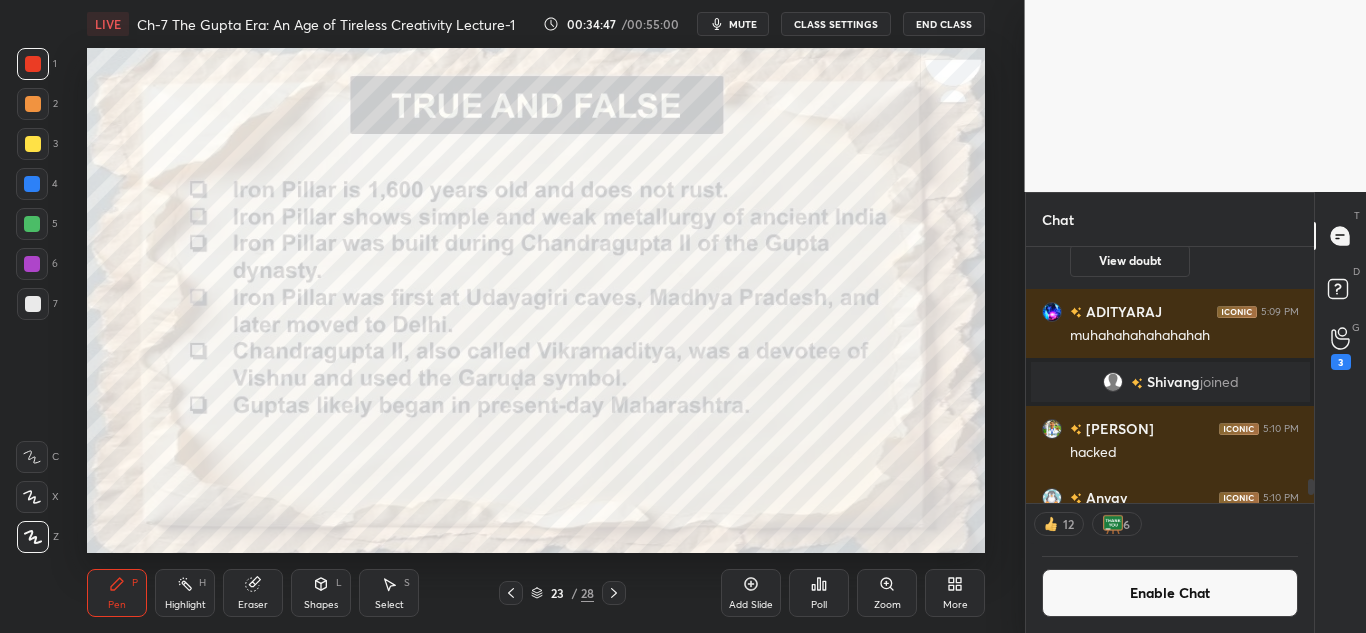 click on "Poll" at bounding box center (819, 593) 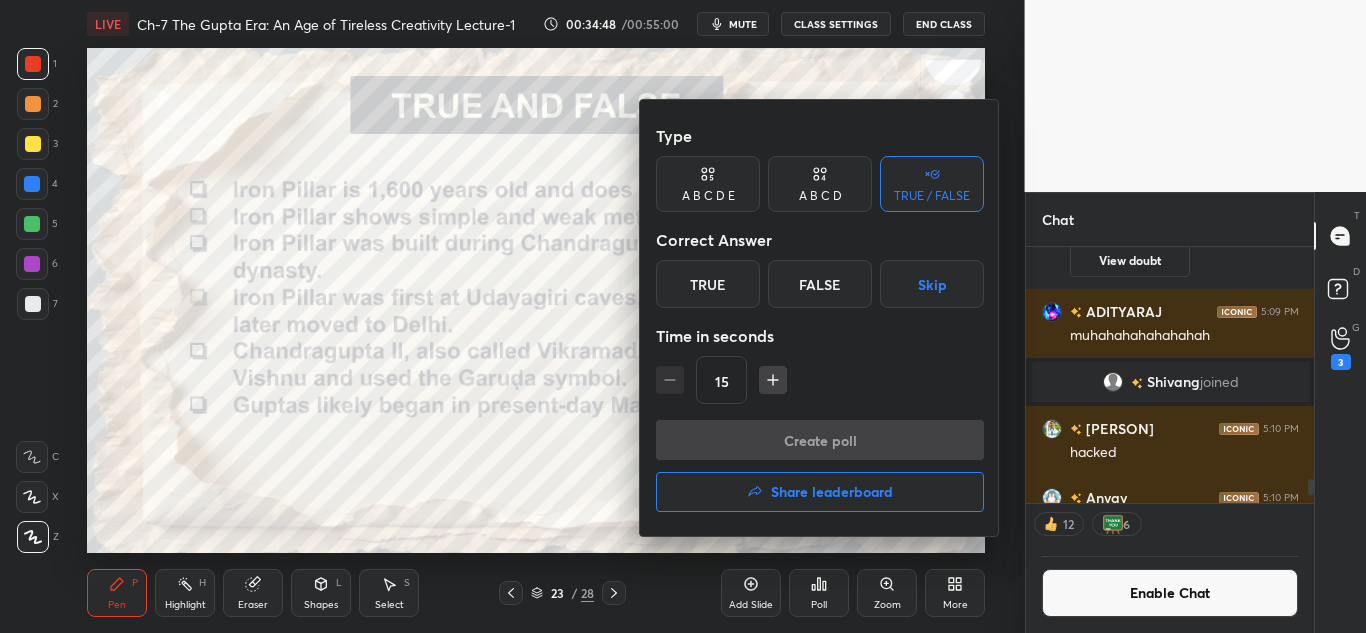 click on "True" at bounding box center [708, 284] 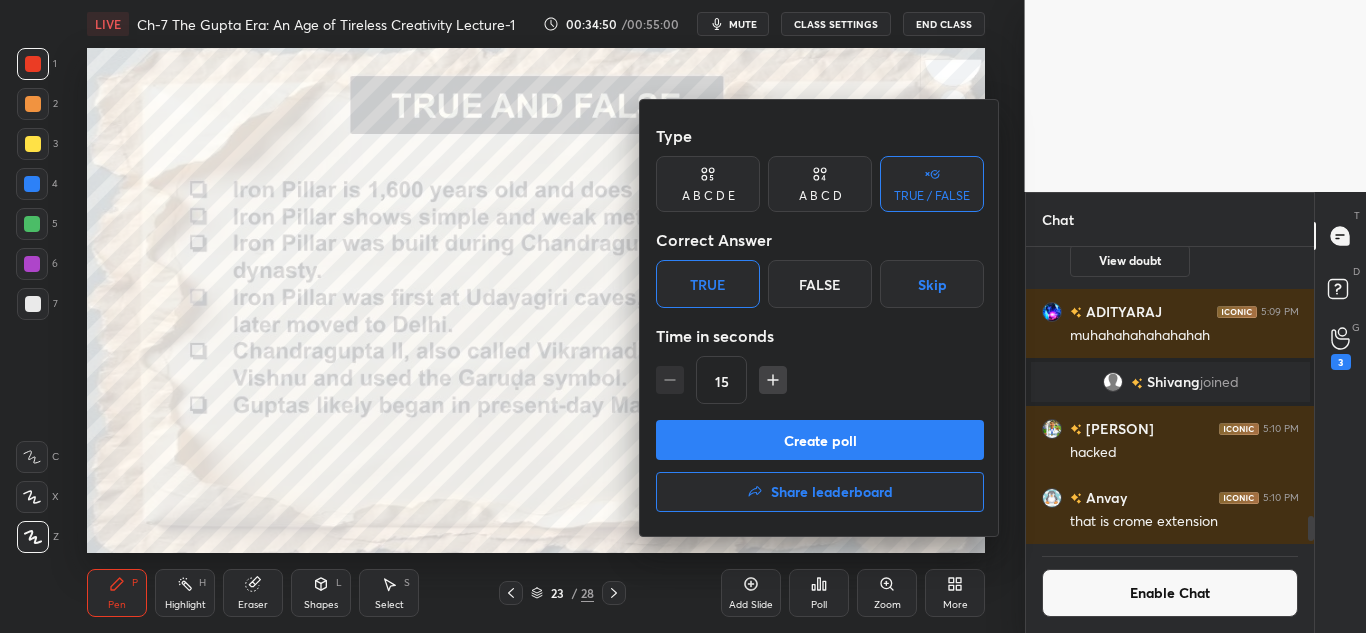 click on "Create poll" at bounding box center [820, 440] 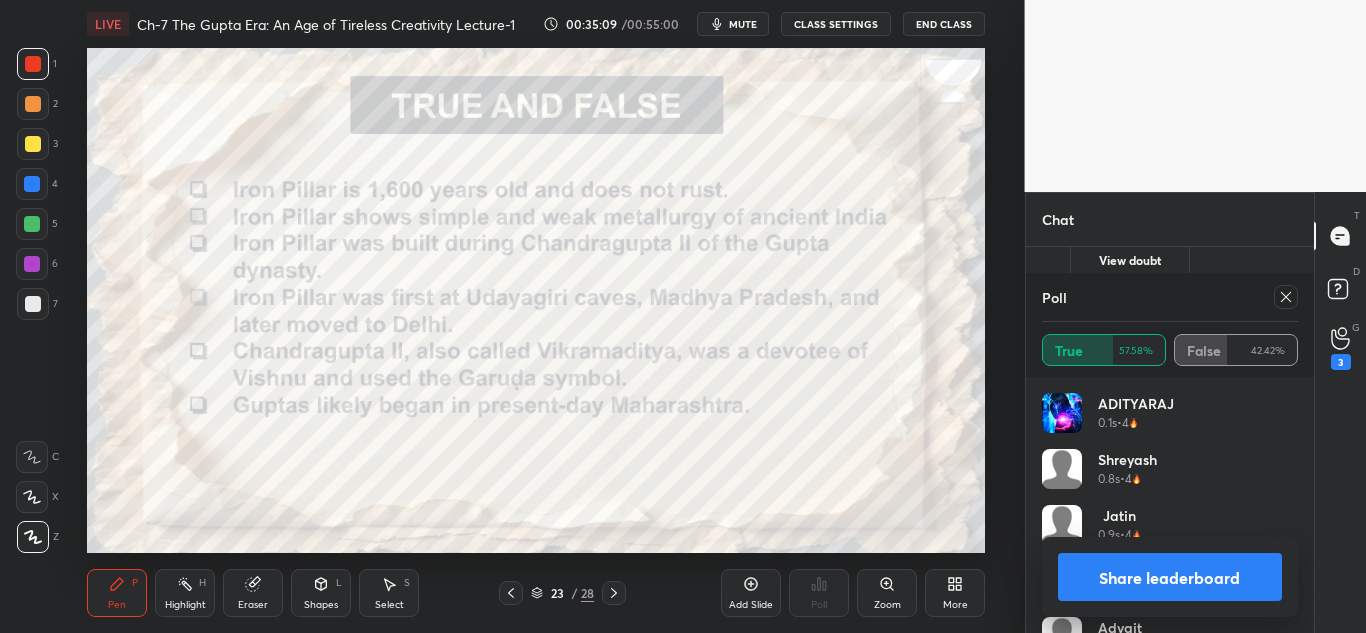 click 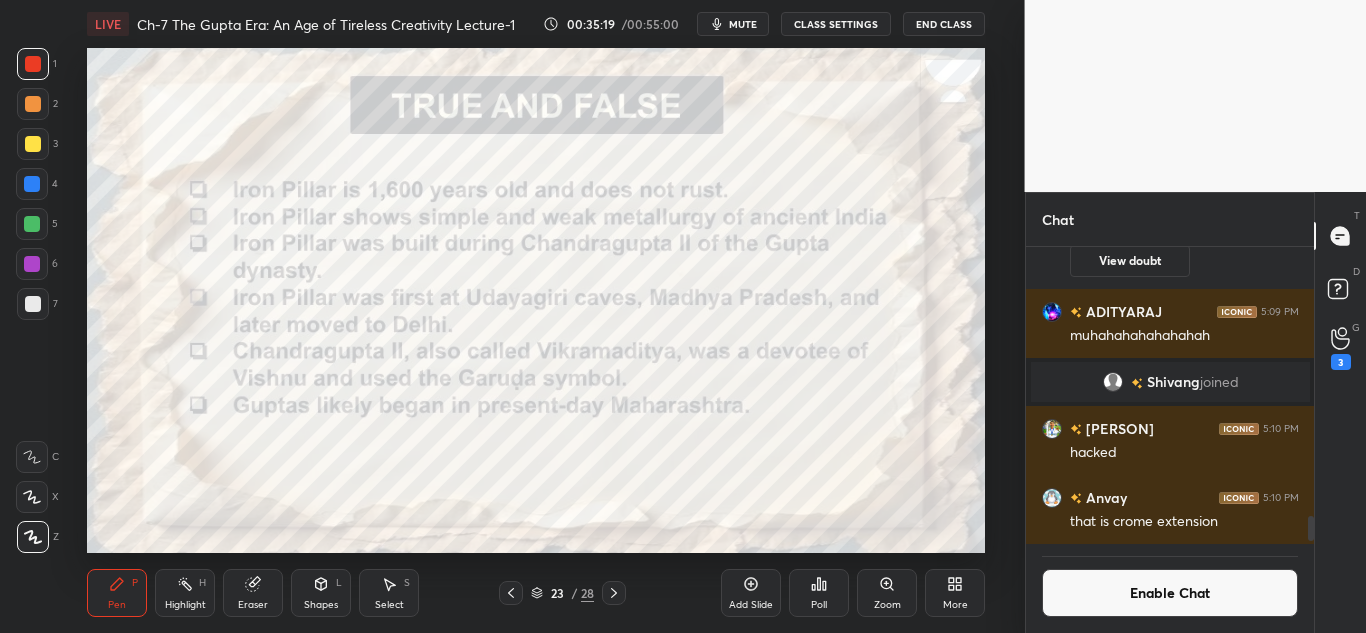 click on "Poll" at bounding box center [819, 593] 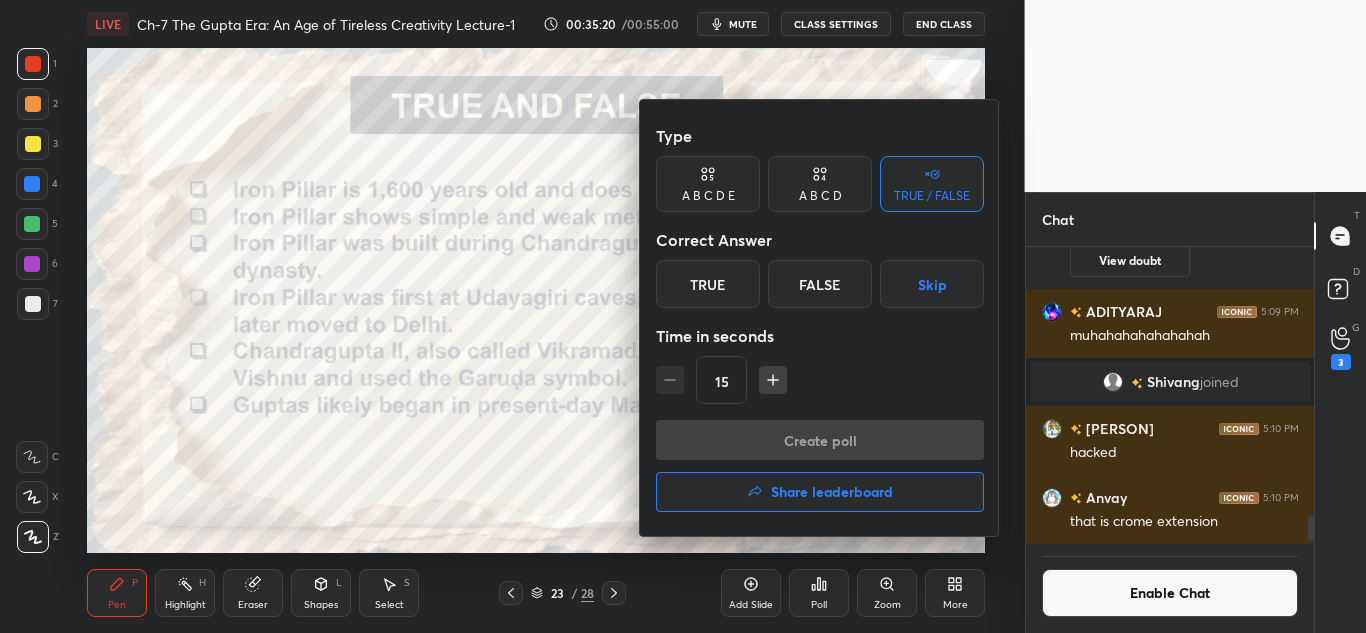 click on "True" at bounding box center (708, 284) 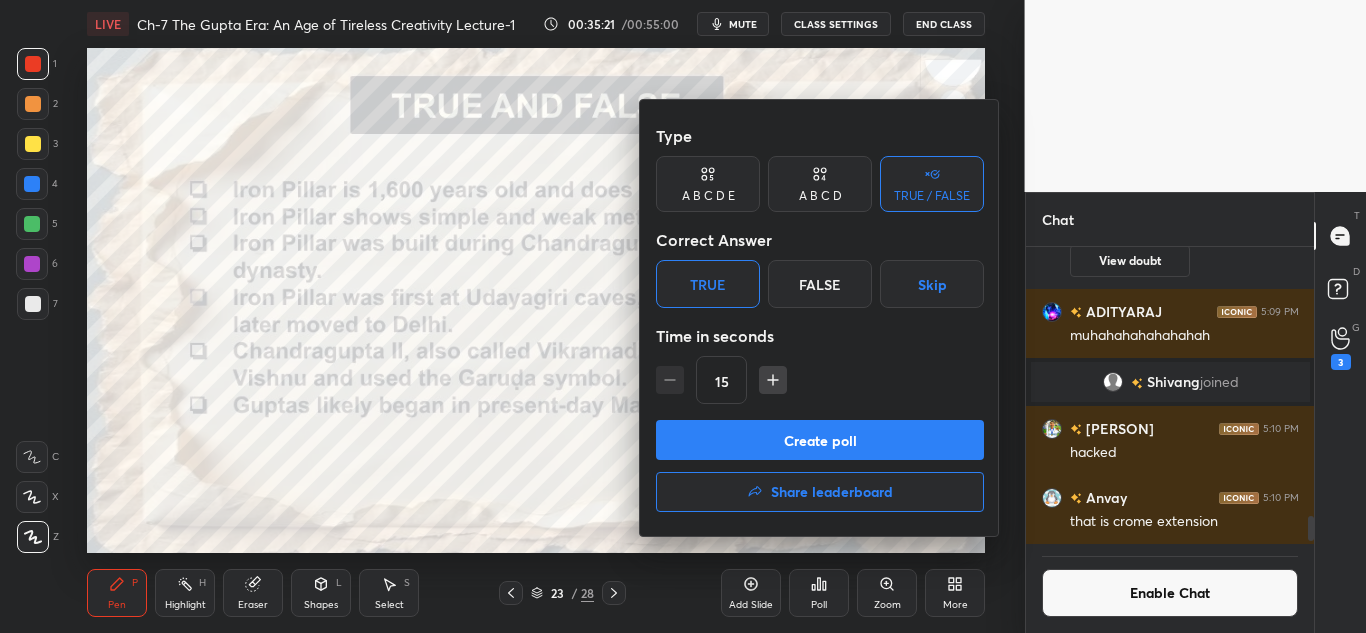 click on "Create poll" at bounding box center (820, 440) 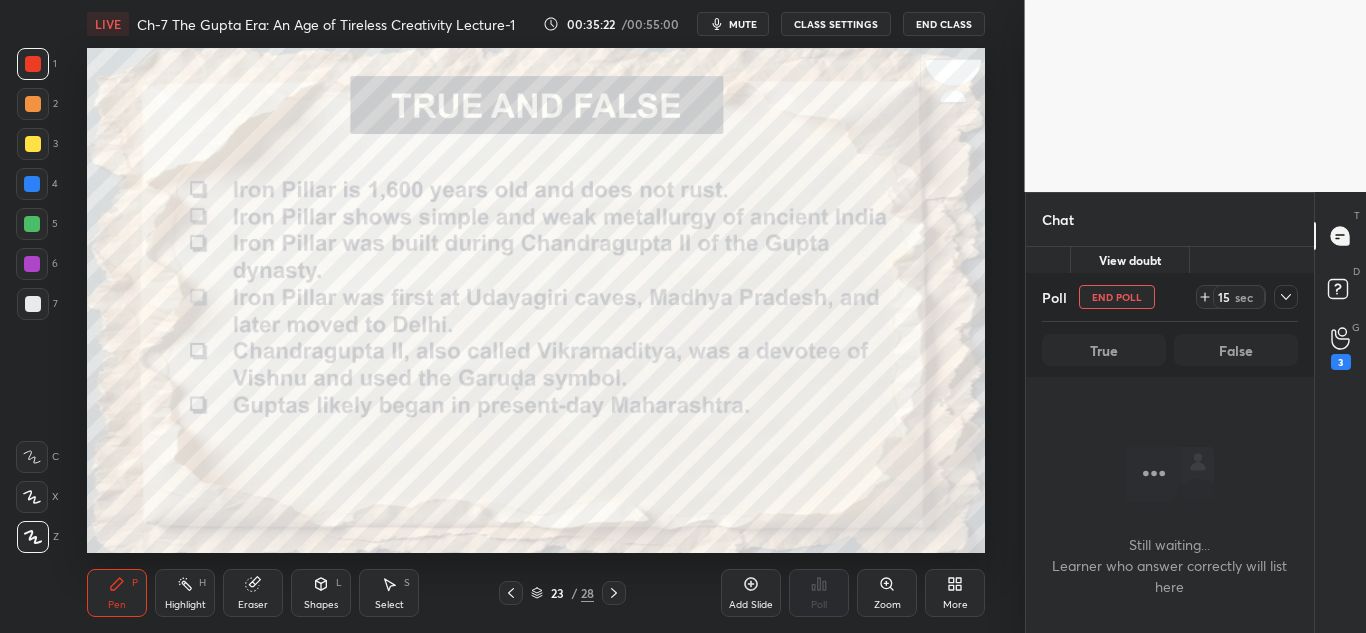 scroll, scrollTop: 211, scrollLeft: 282, axis: both 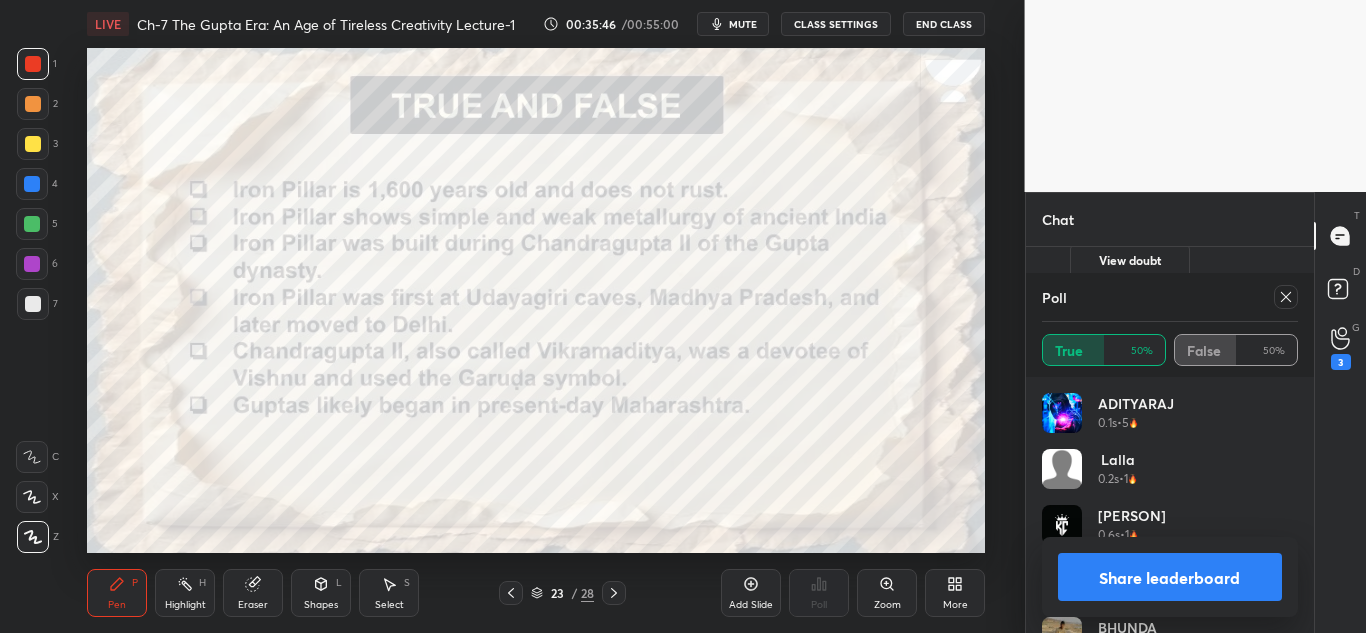 click 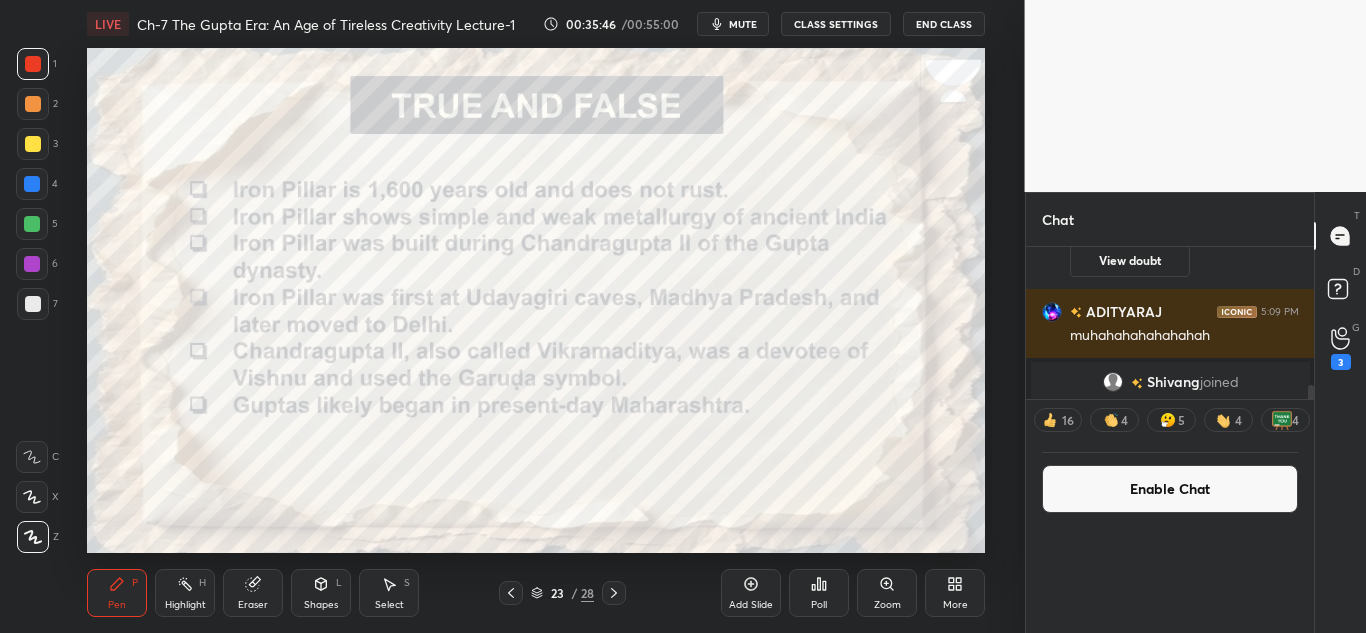 scroll, scrollTop: 0, scrollLeft: 0, axis: both 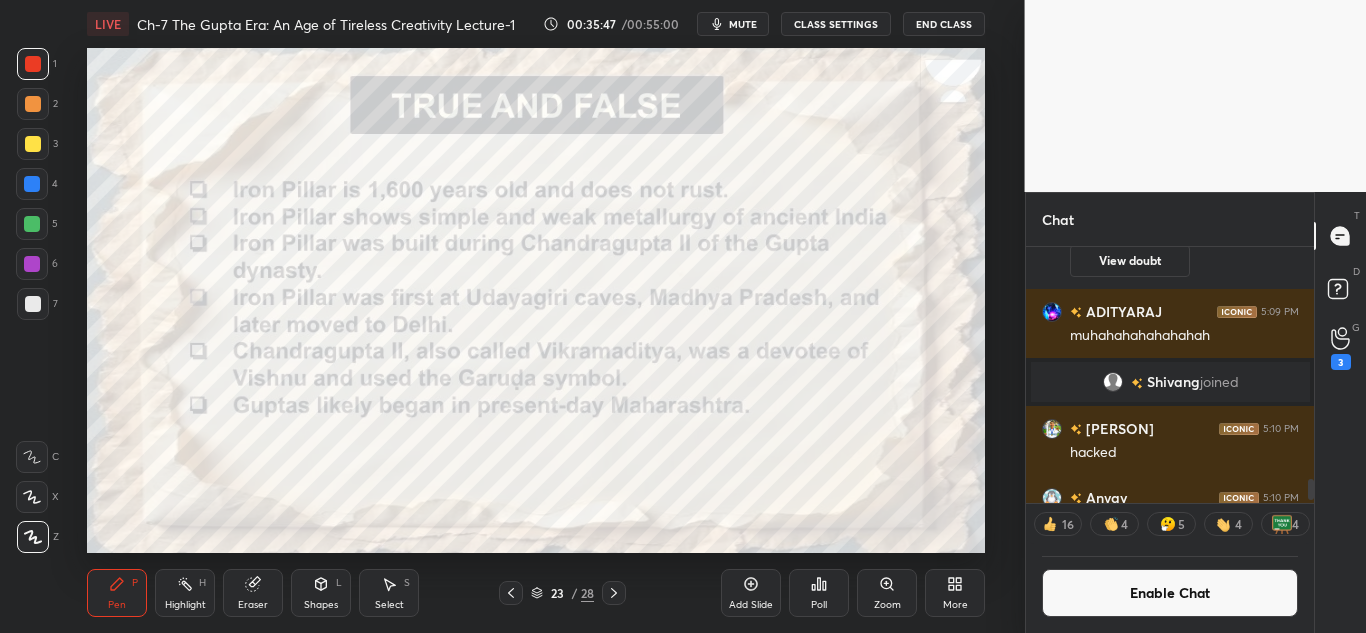 click on "Poll" at bounding box center [819, 593] 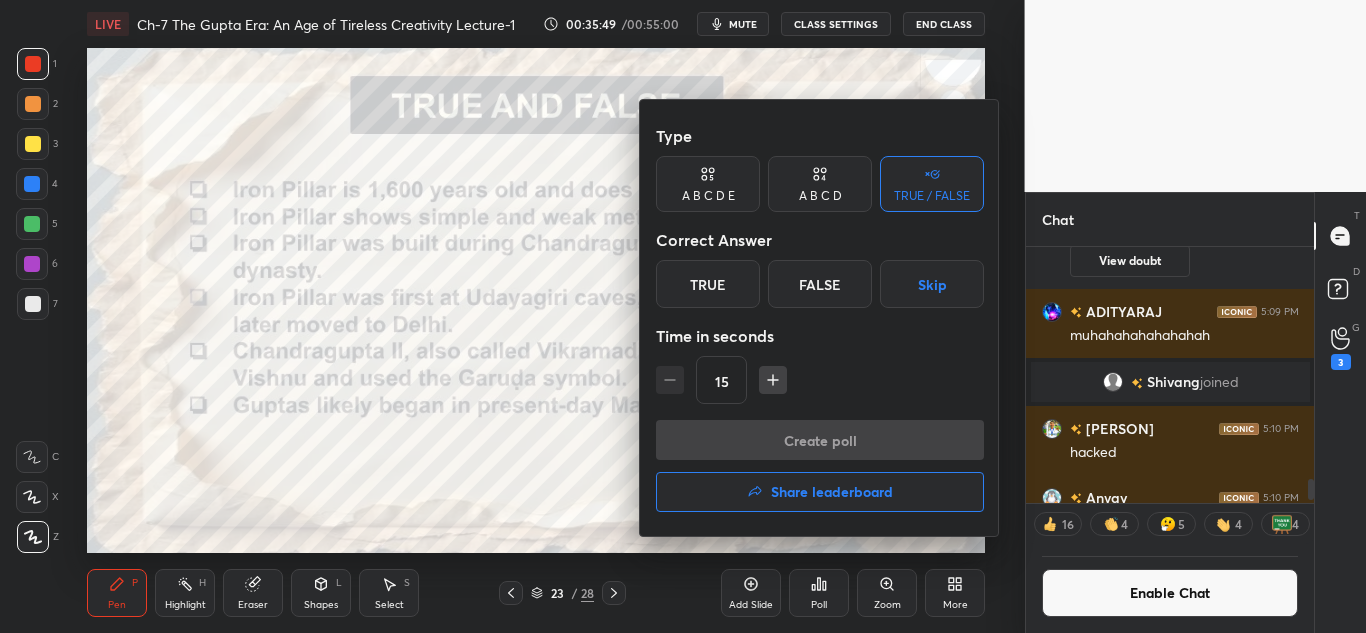 click on "True" at bounding box center [708, 284] 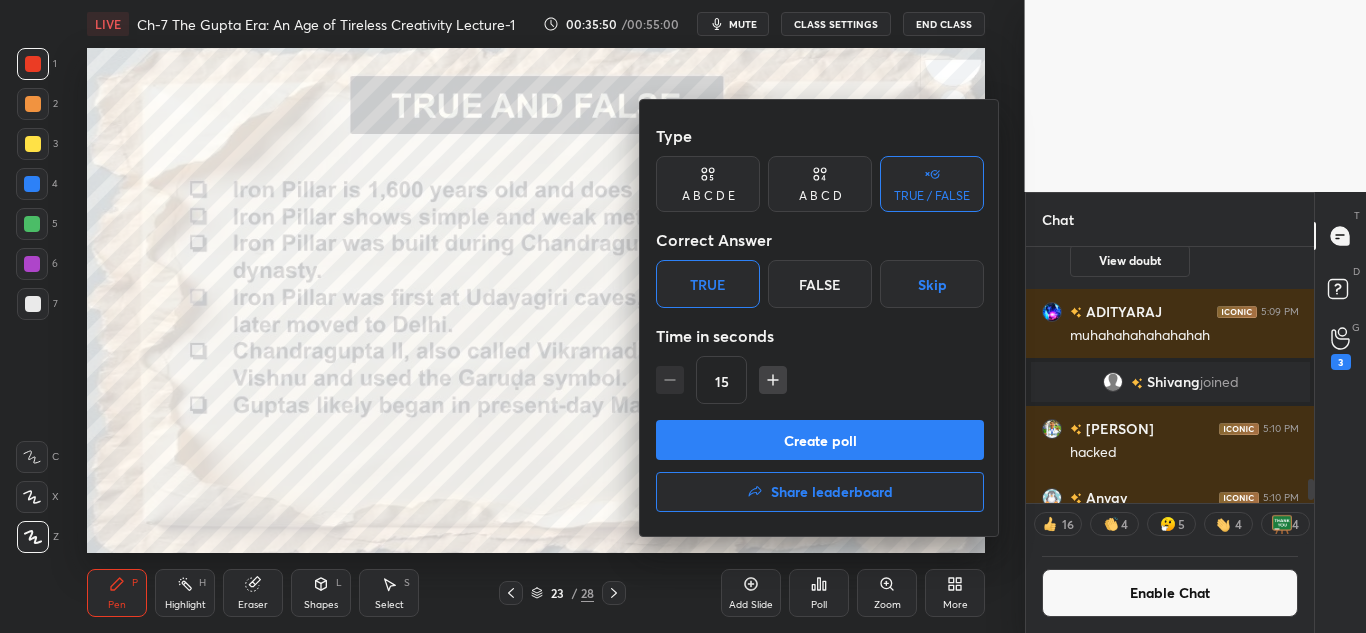 click on "False" at bounding box center [820, 284] 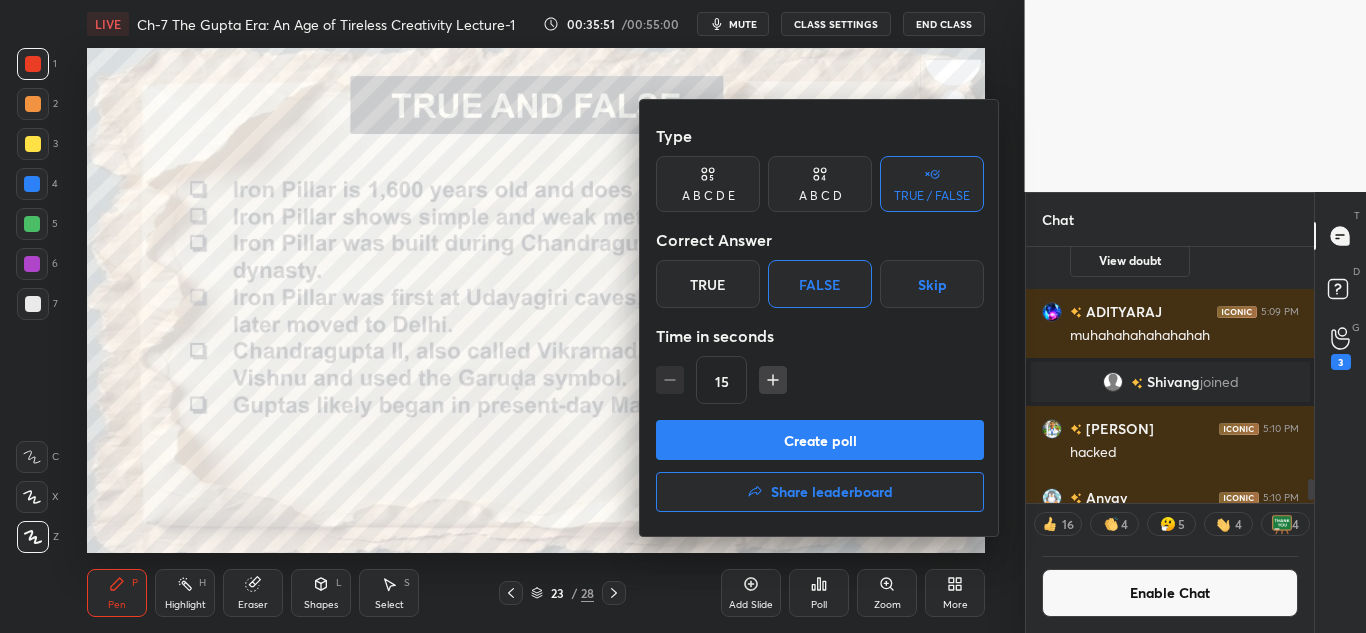 click on "Create poll" at bounding box center (820, 440) 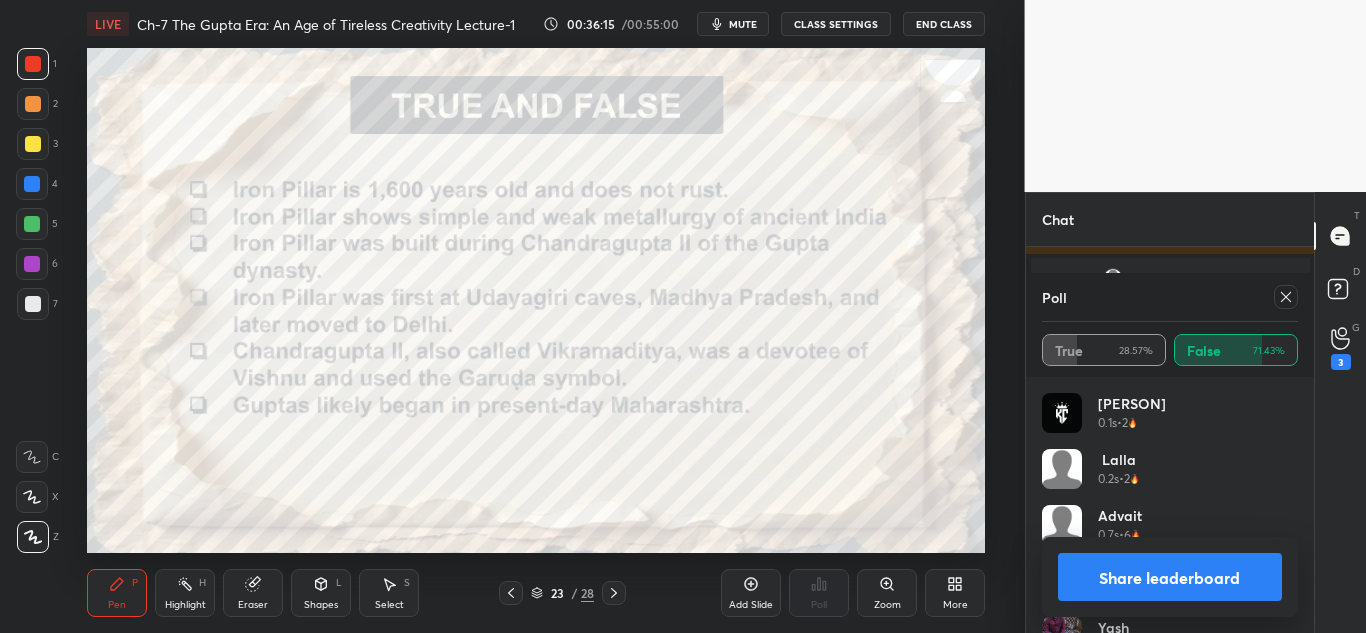 click on "Share leaderboard" at bounding box center (1170, 577) 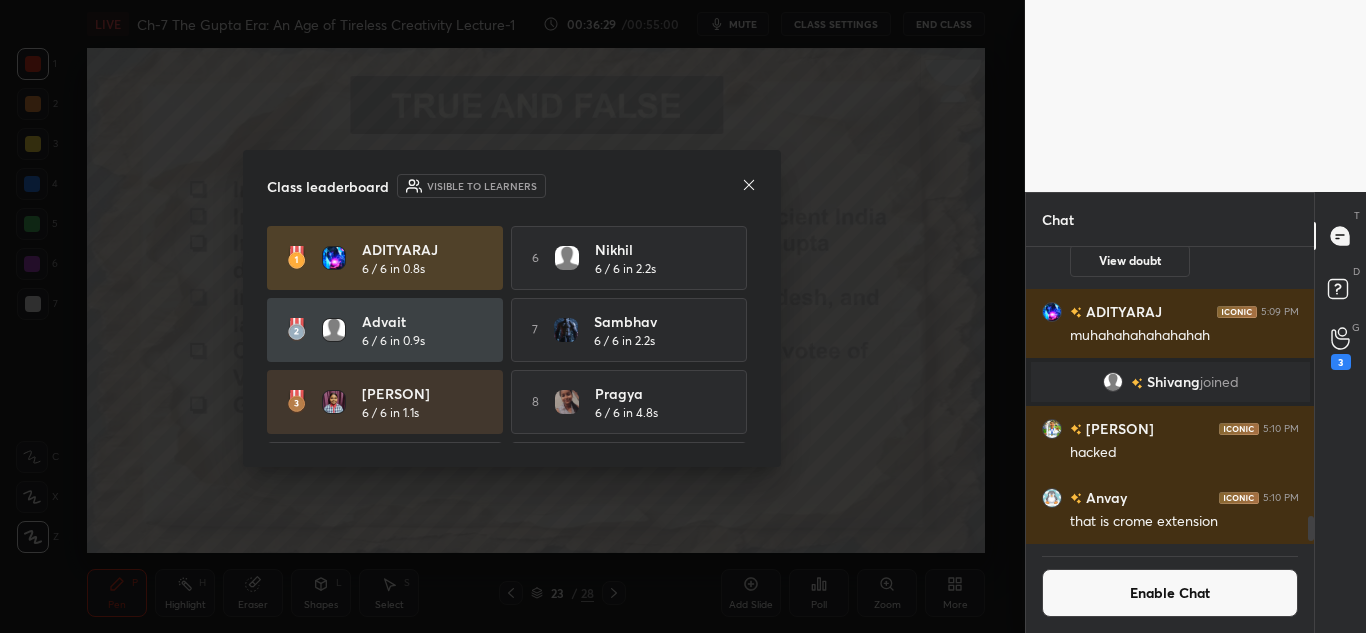 click 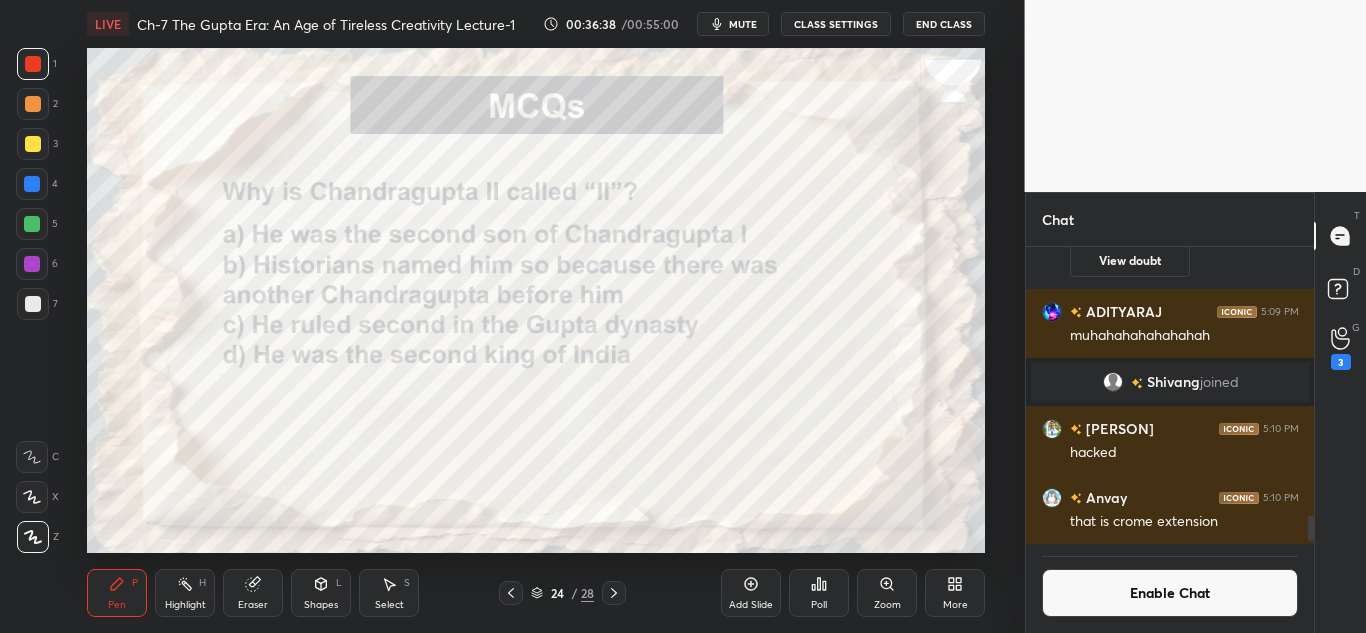 click 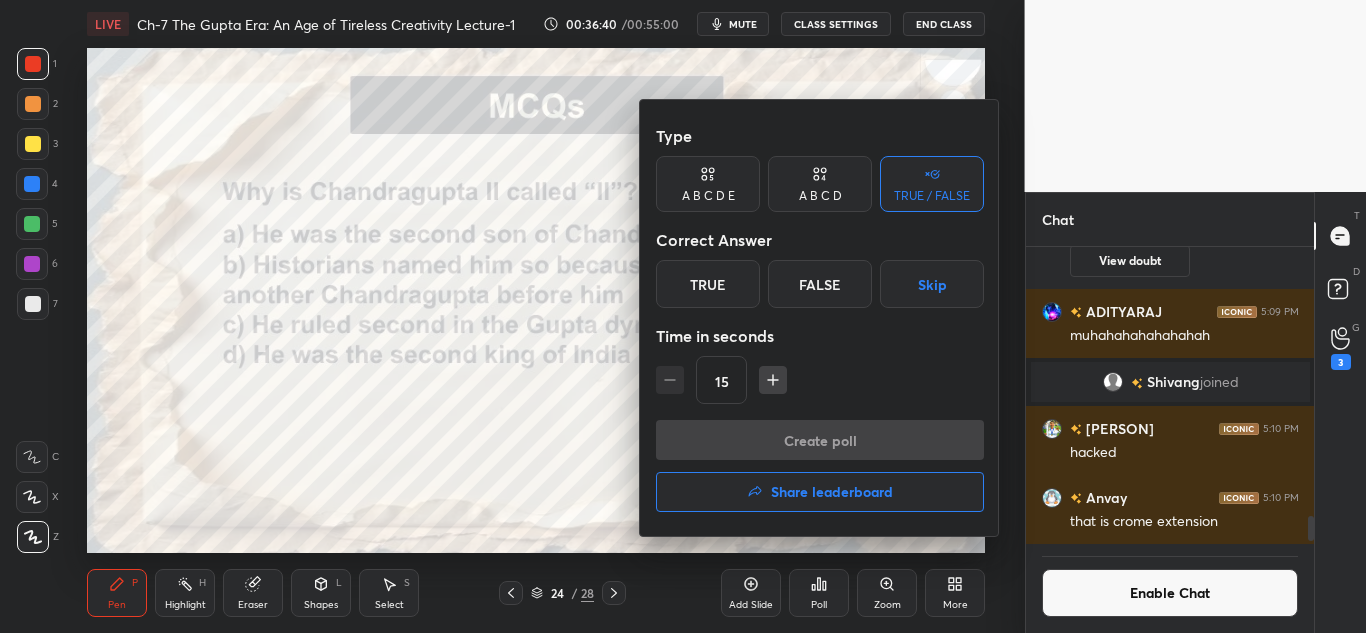 click on "A B C D" at bounding box center (820, 196) 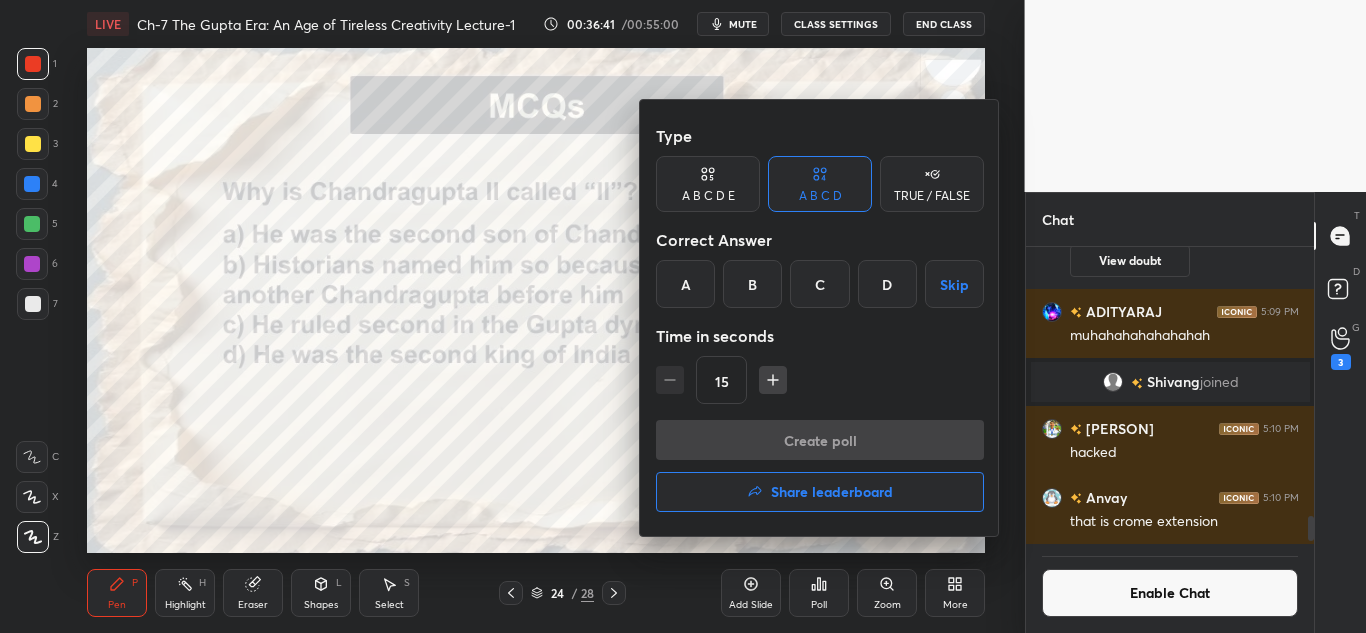 click on "B" at bounding box center [752, 284] 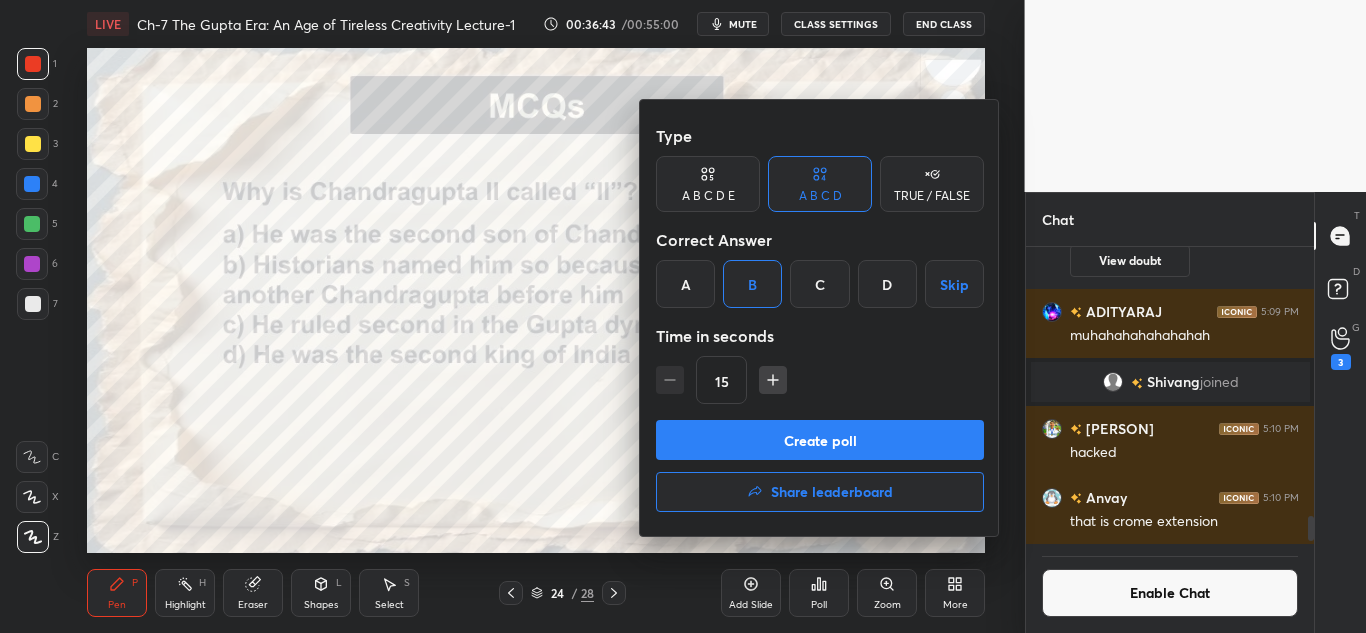 click on "Create poll" at bounding box center [820, 440] 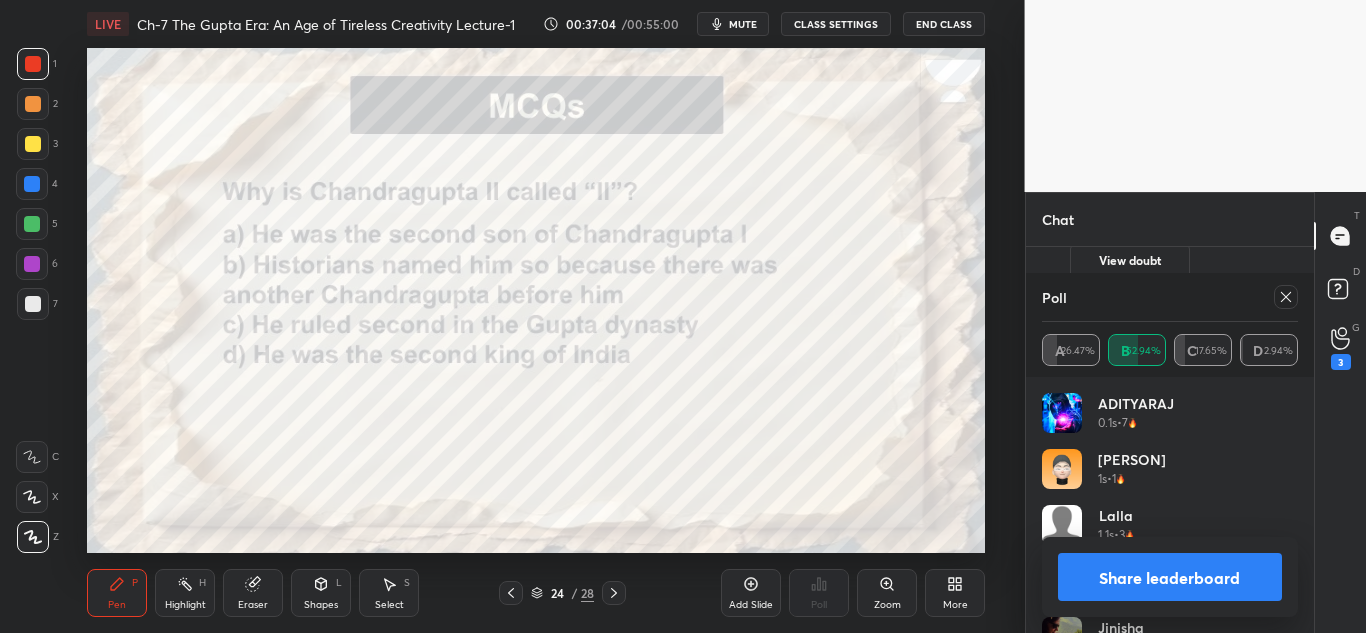 click 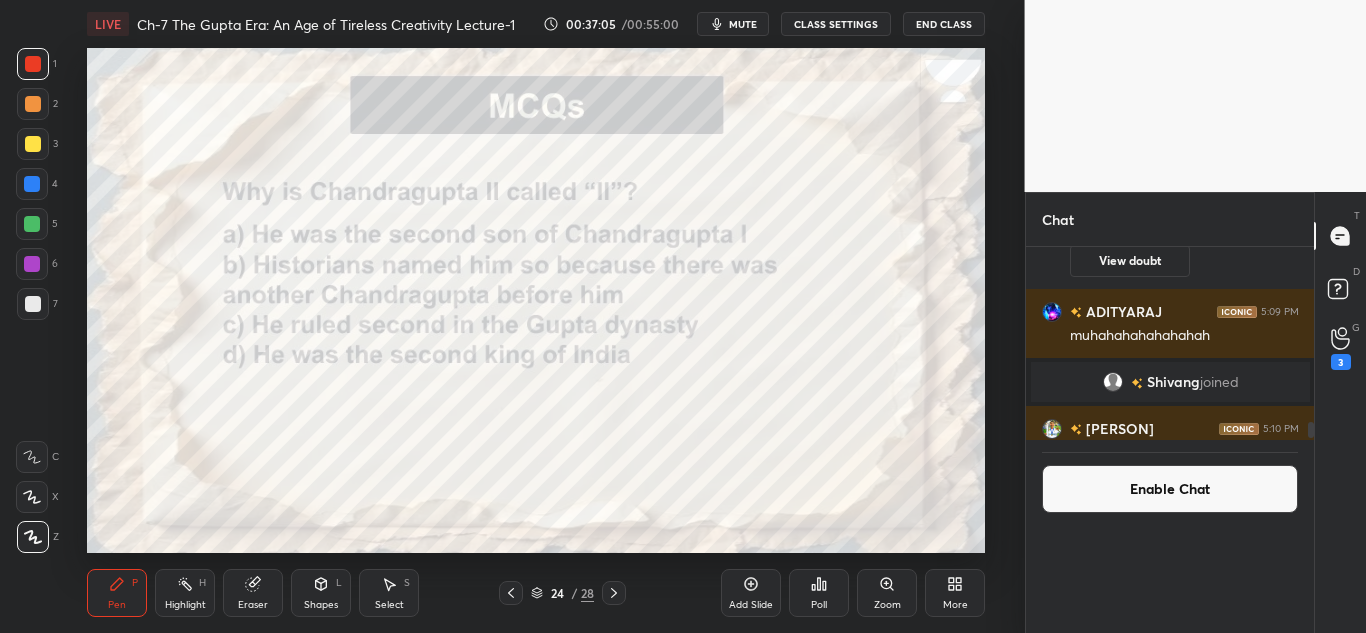 scroll, scrollTop: 0, scrollLeft: 0, axis: both 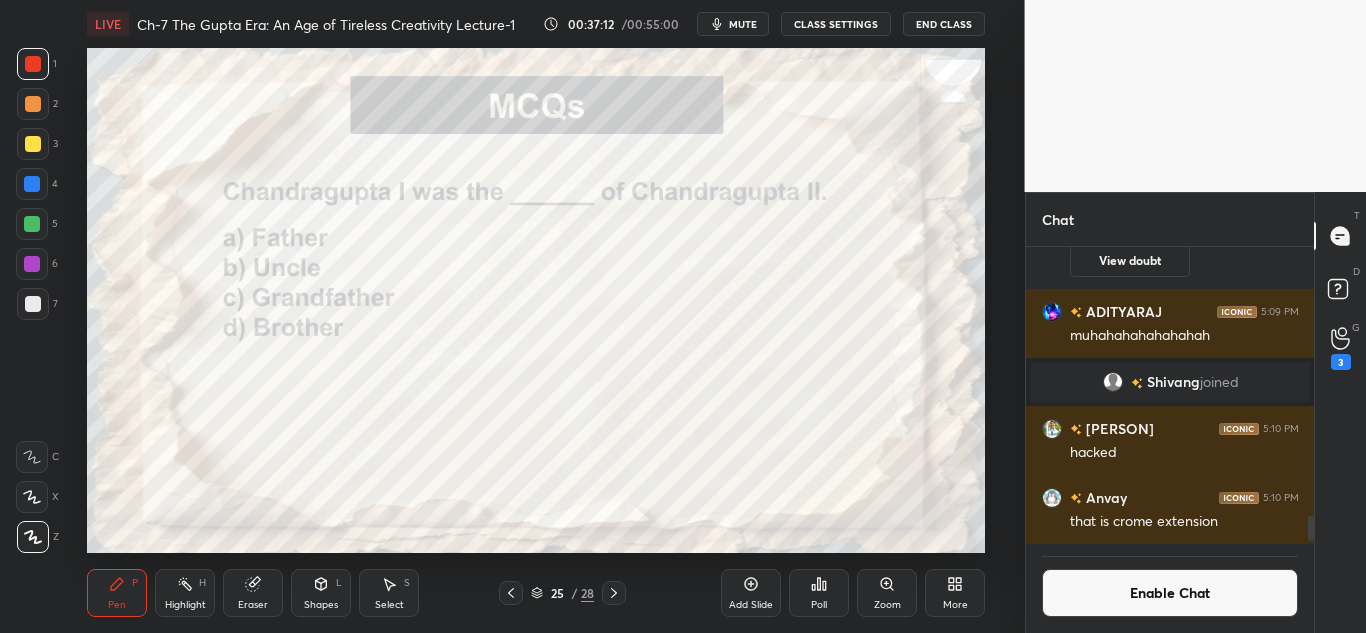 click on "Poll" at bounding box center [819, 605] 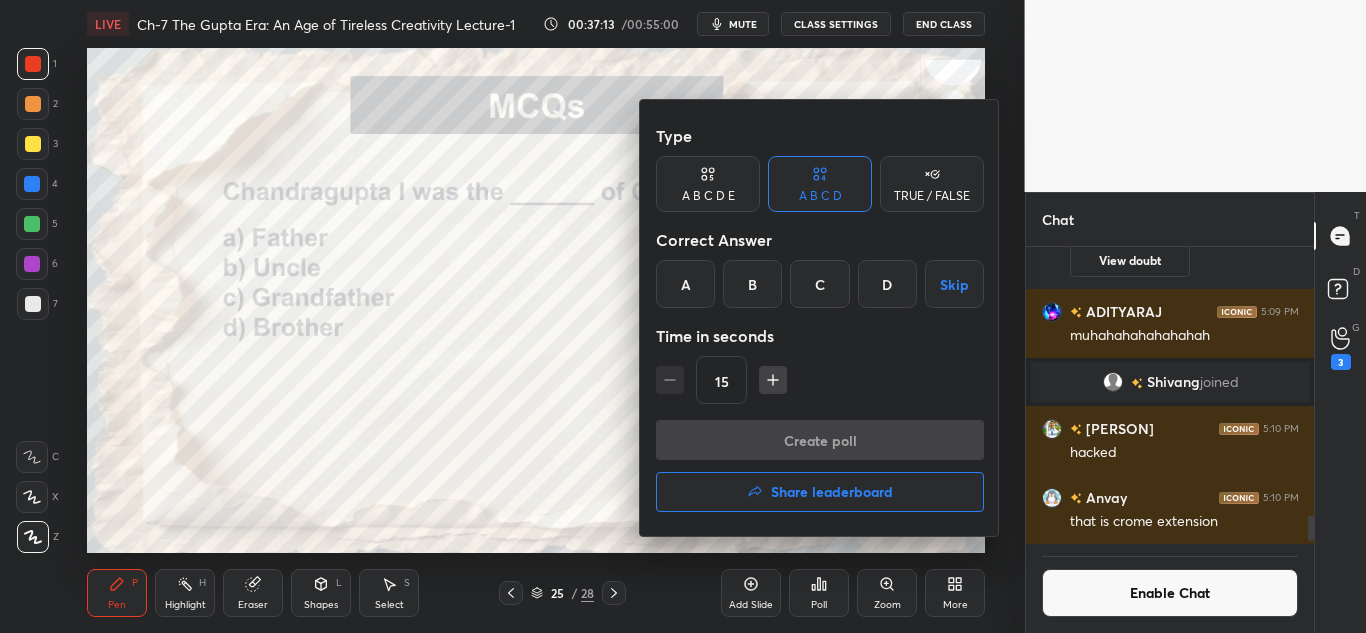 click on "C" at bounding box center [819, 284] 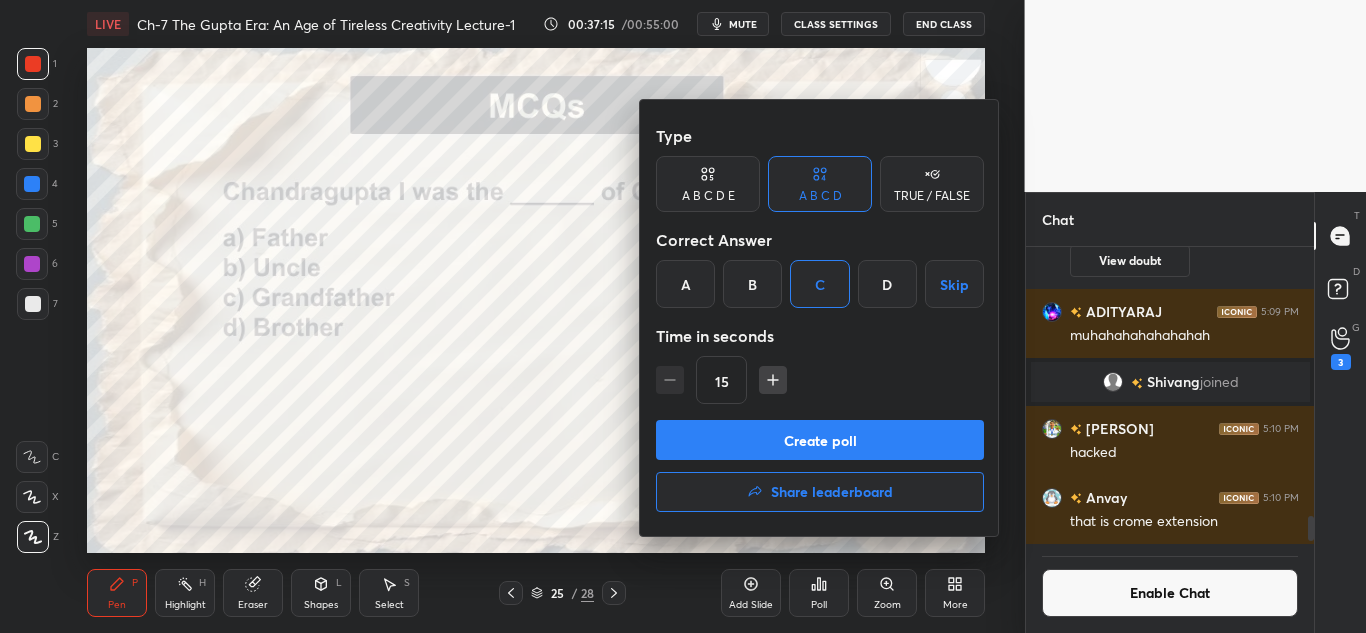 click on "Create poll" at bounding box center (820, 440) 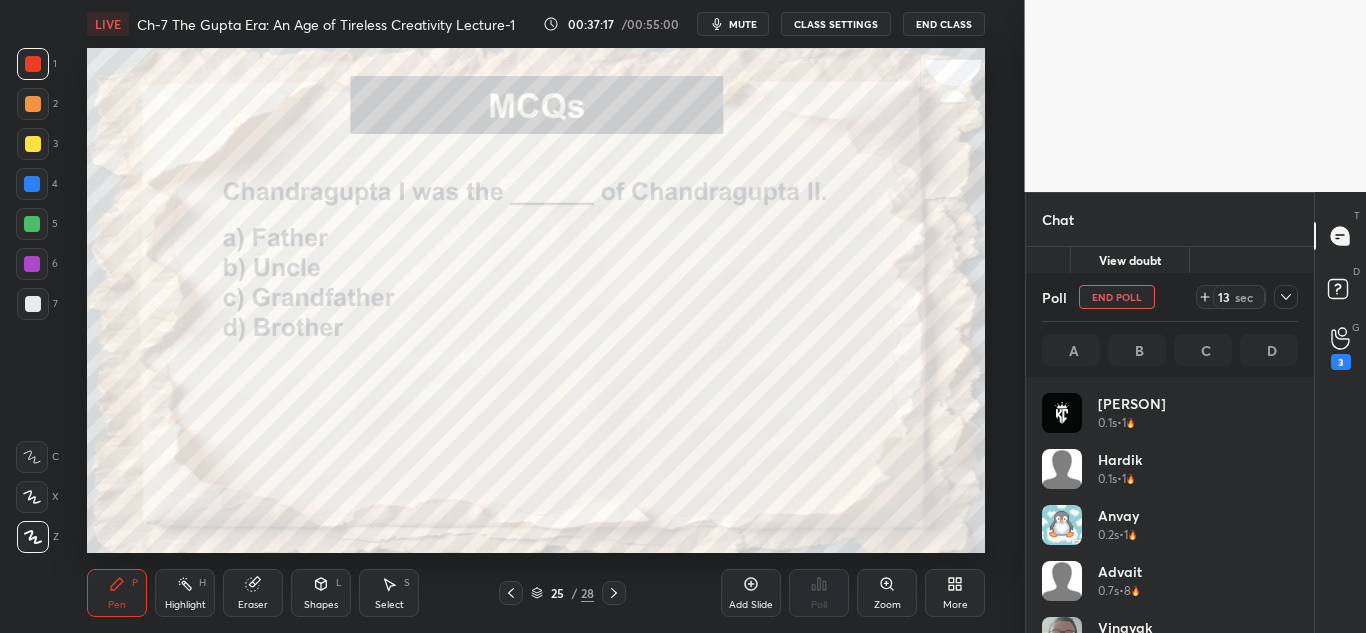 scroll, scrollTop: 7, scrollLeft: 7, axis: both 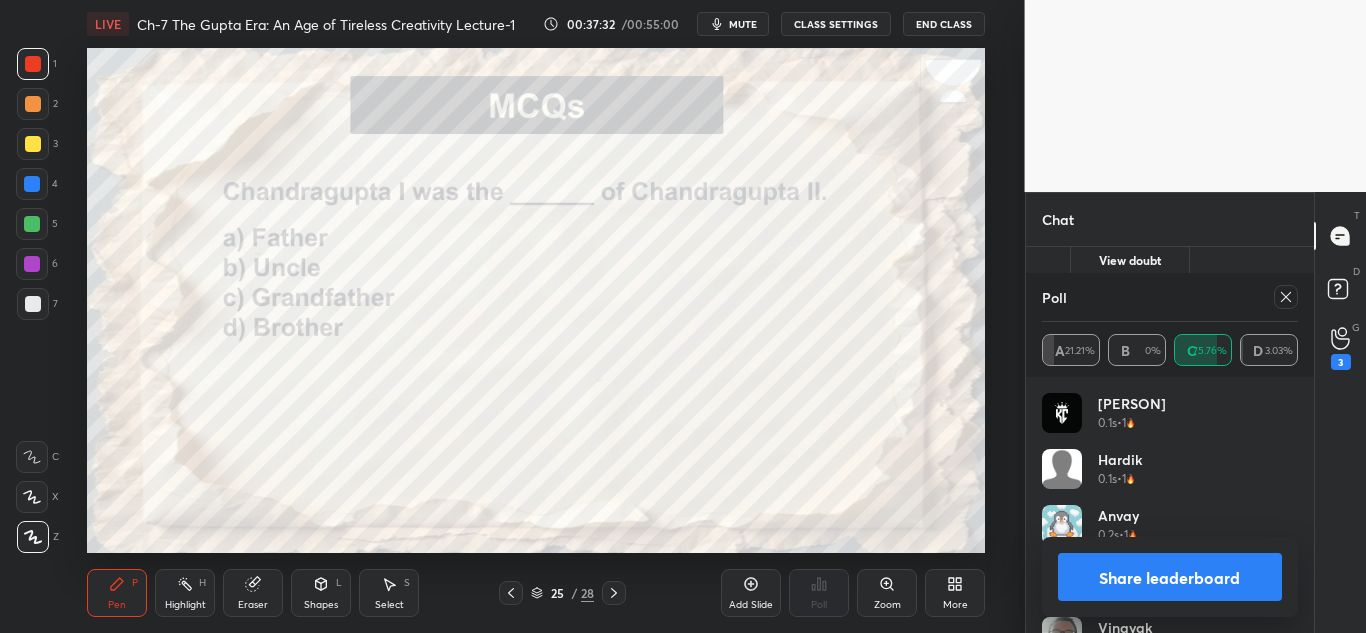 click at bounding box center (1282, 297) 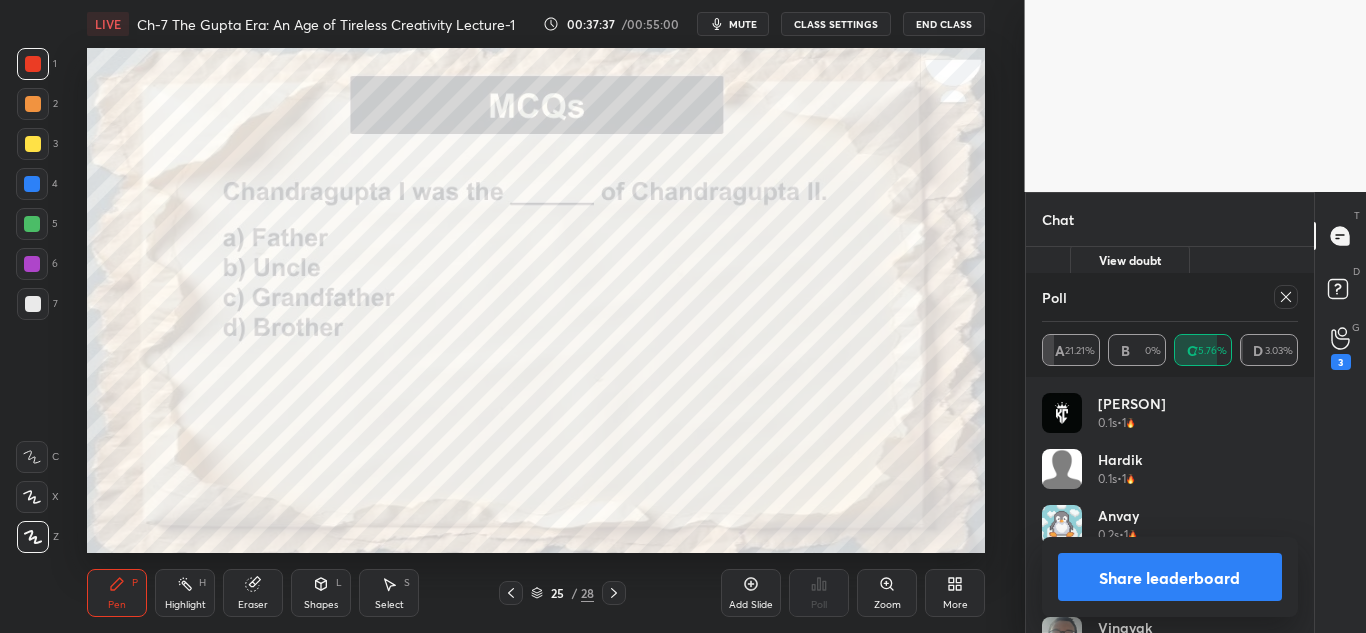 click 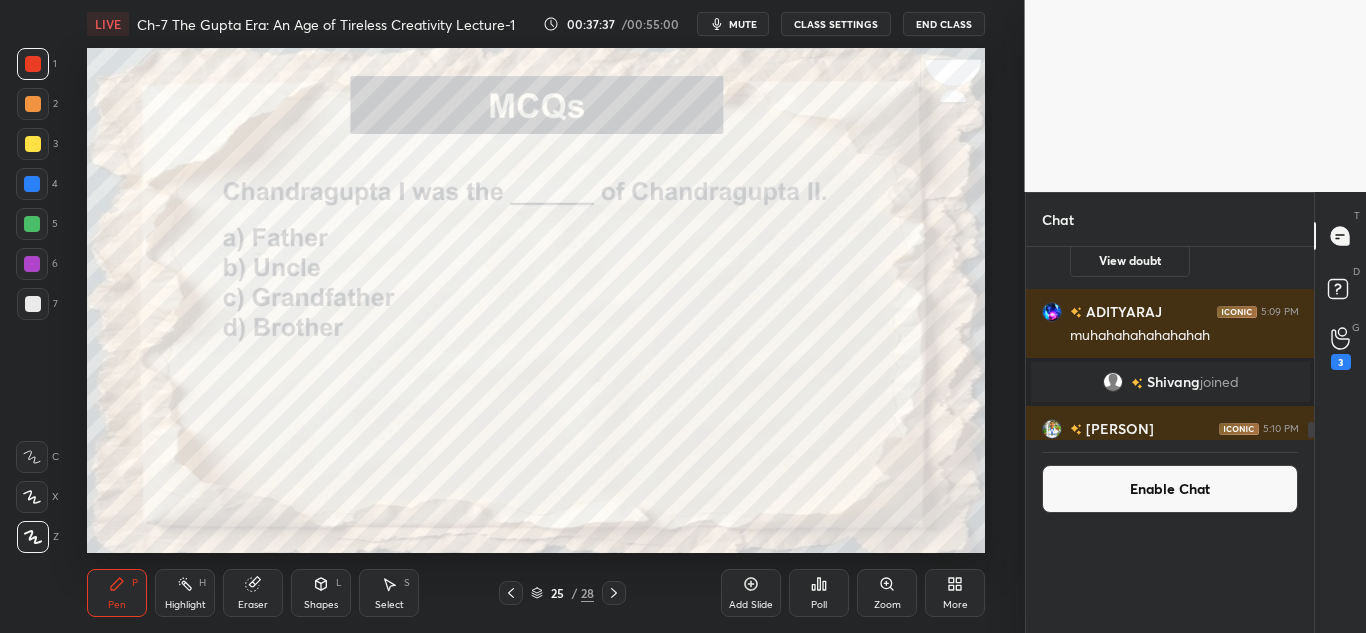 scroll, scrollTop: 0, scrollLeft: 0, axis: both 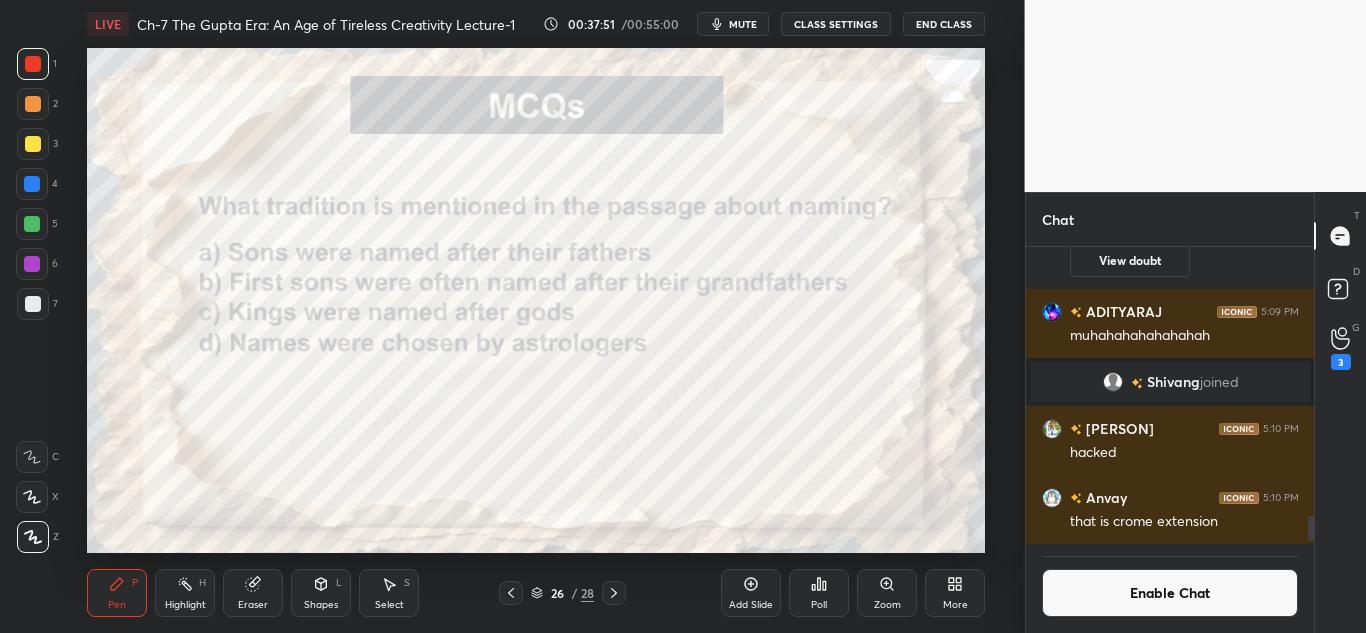 click on "Poll" at bounding box center (819, 605) 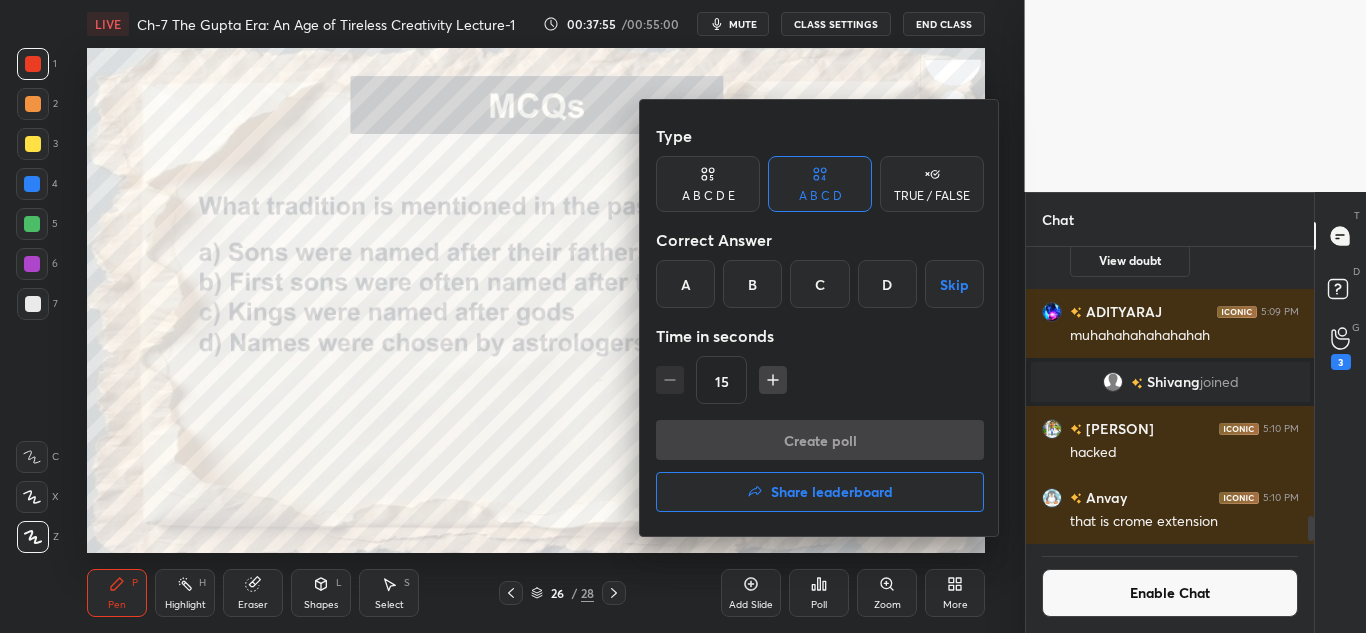 click on "B" at bounding box center (752, 284) 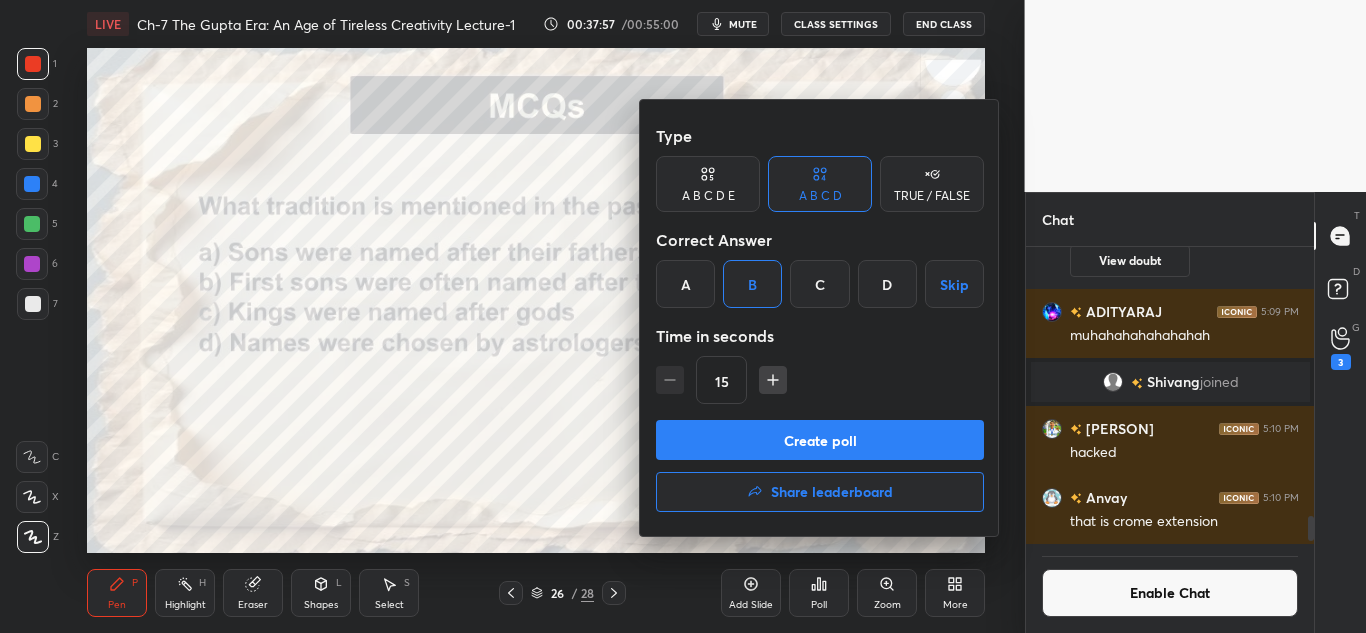 click on "Create poll" at bounding box center [820, 440] 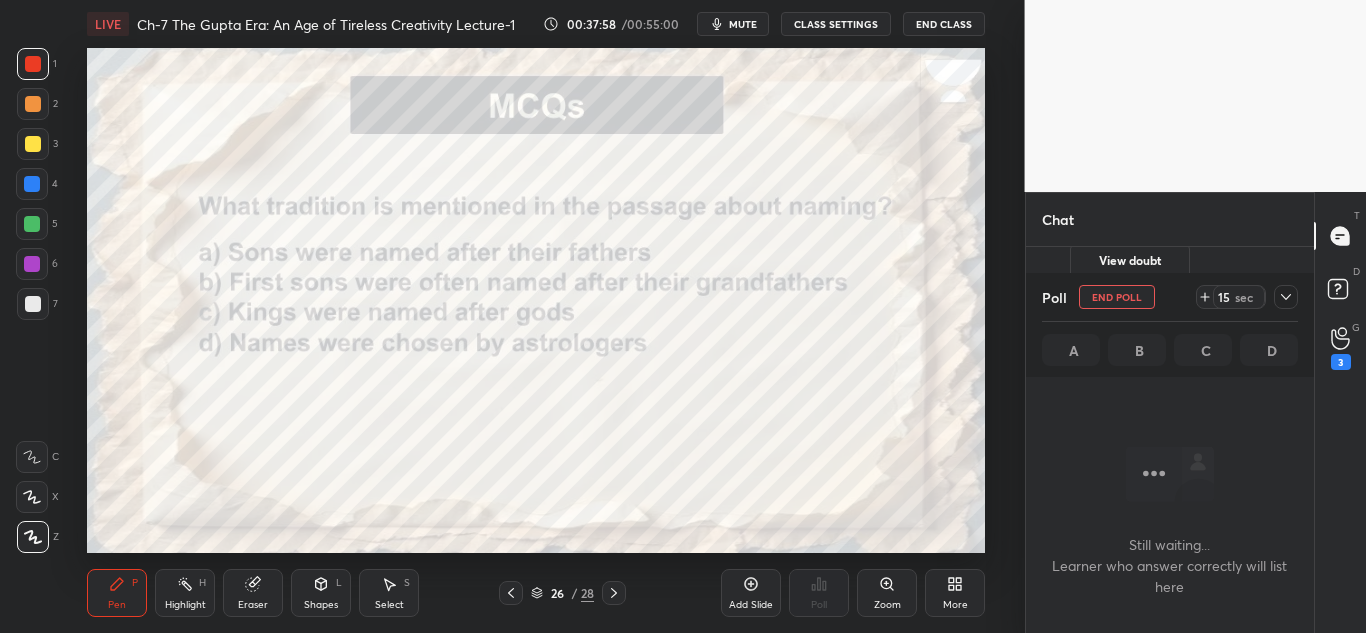 scroll, scrollTop: 187, scrollLeft: 282, axis: both 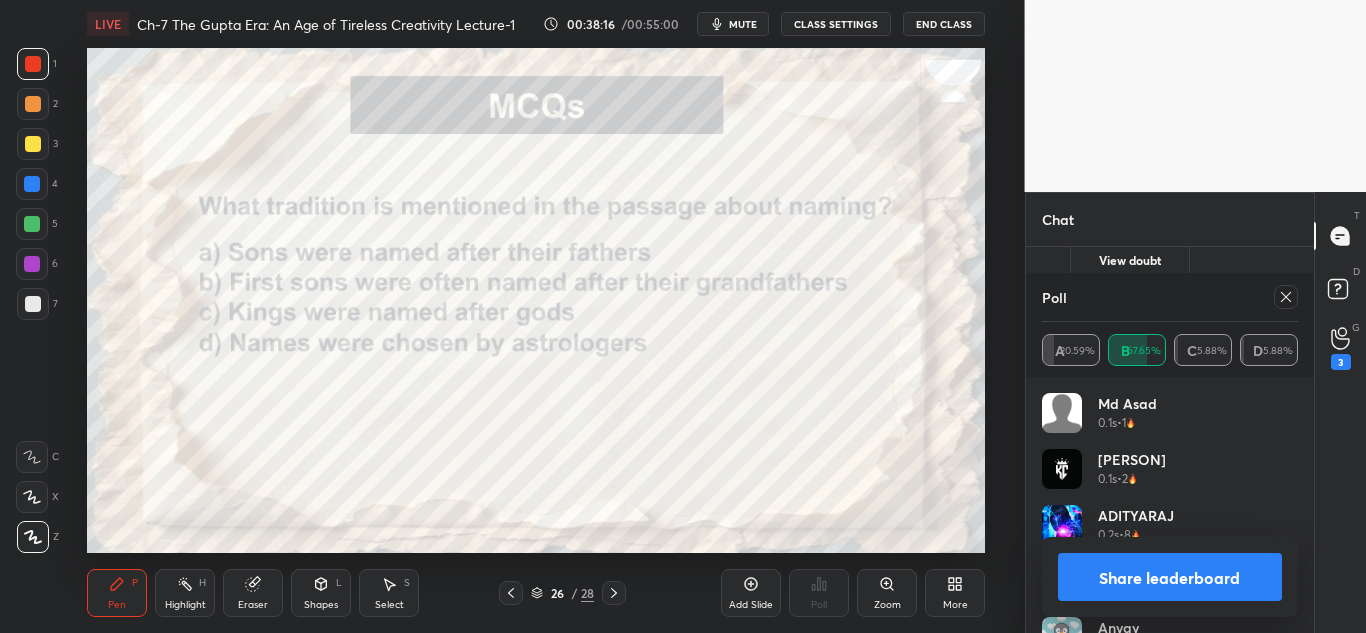 click 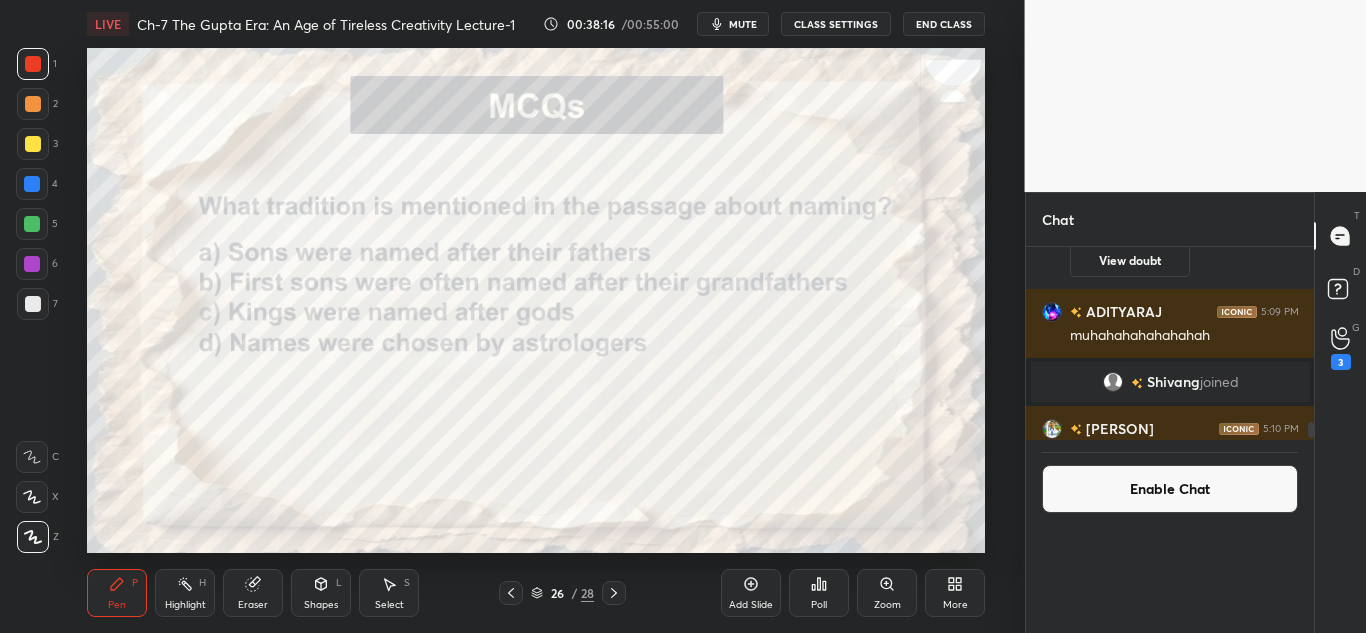 scroll, scrollTop: 0, scrollLeft: 0, axis: both 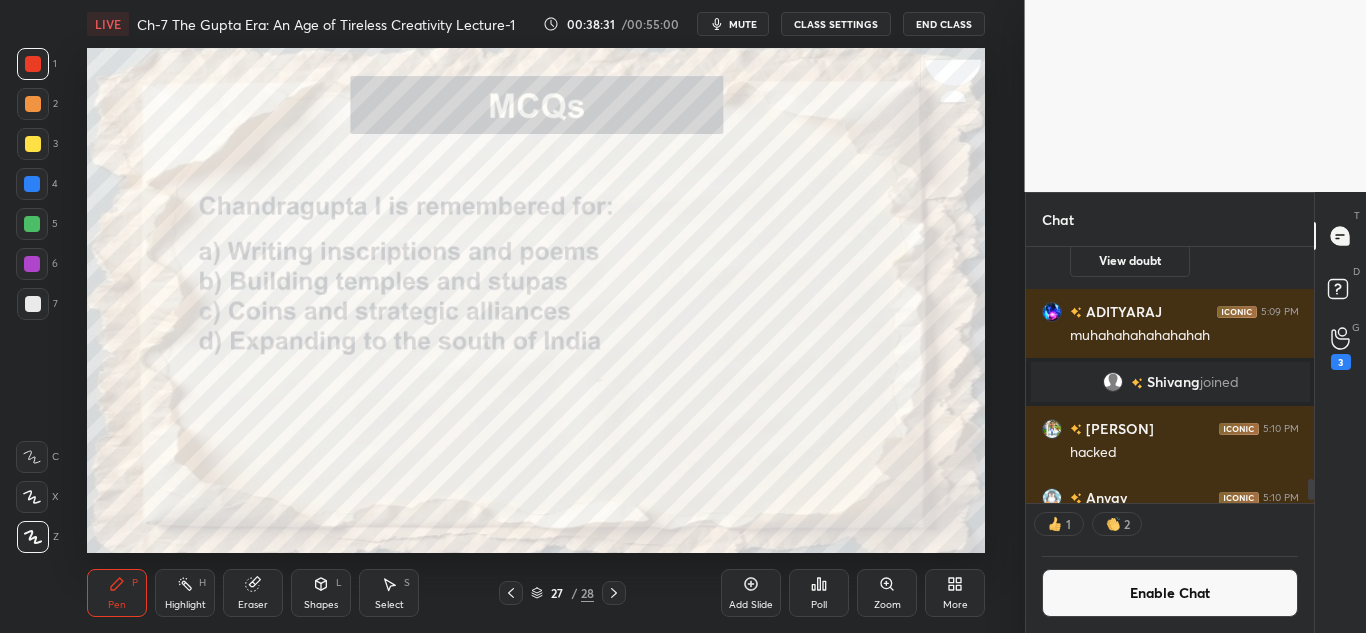 click on "Poll" at bounding box center [819, 593] 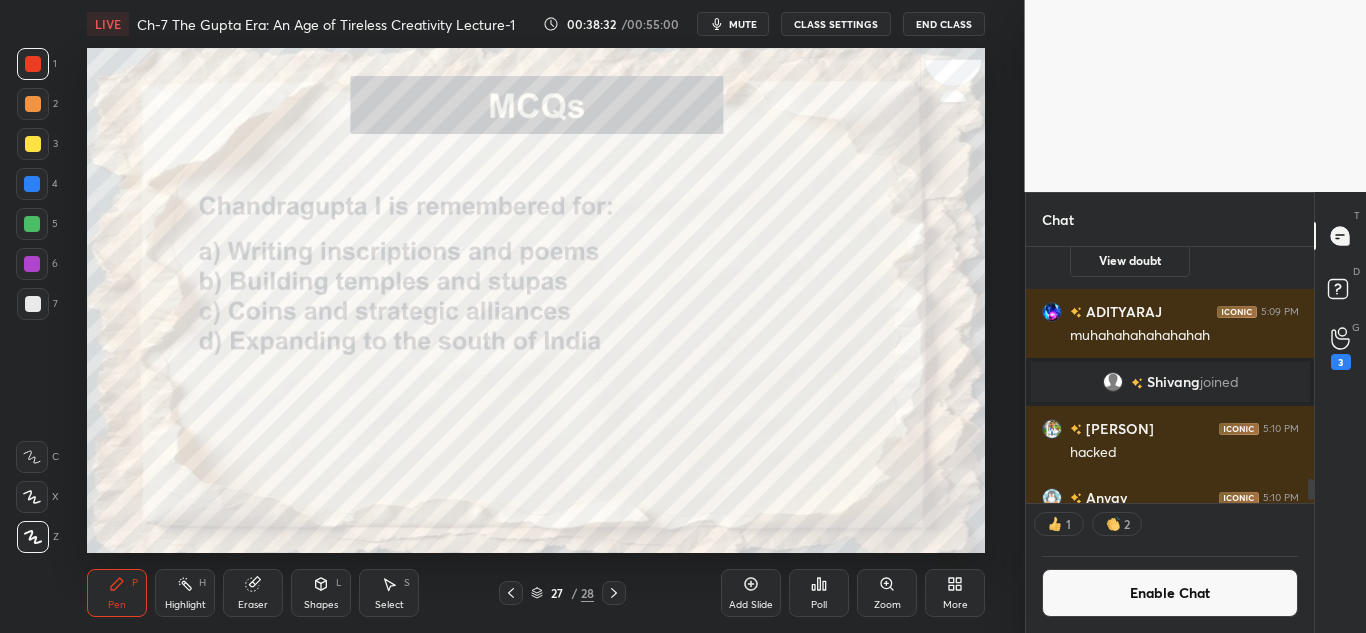 click on "Poll" at bounding box center (819, 605) 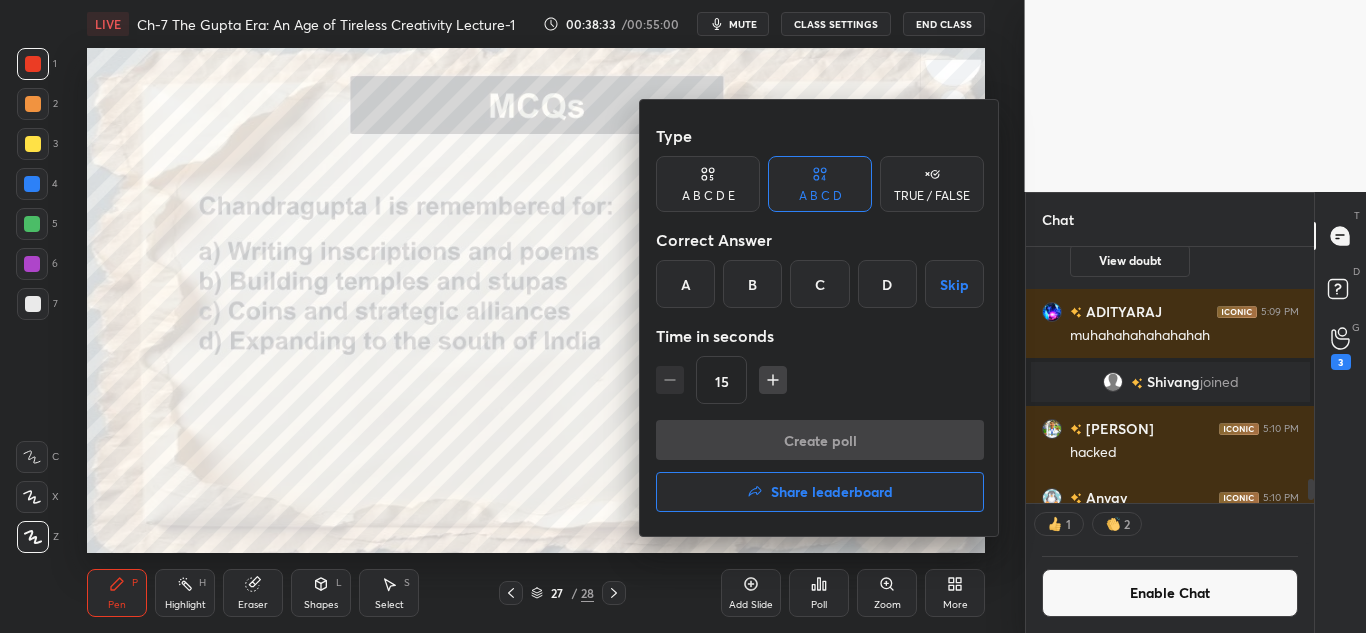 click on "C" at bounding box center [819, 284] 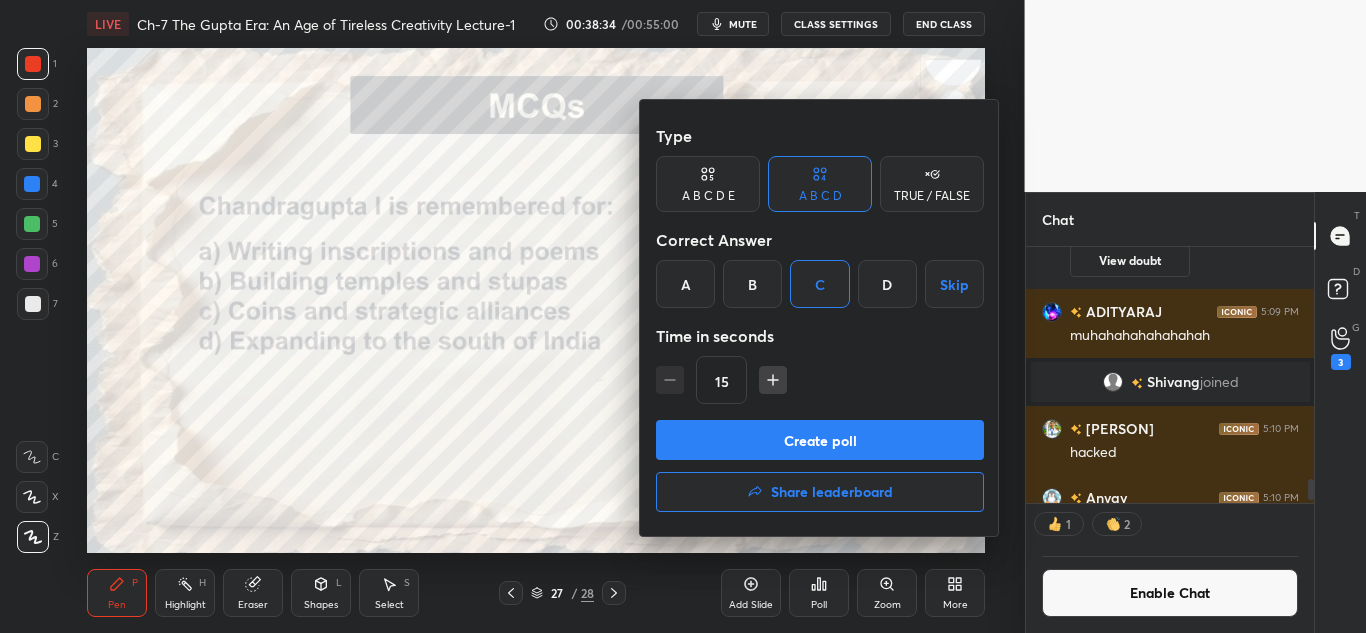 click on "Create poll" at bounding box center [820, 440] 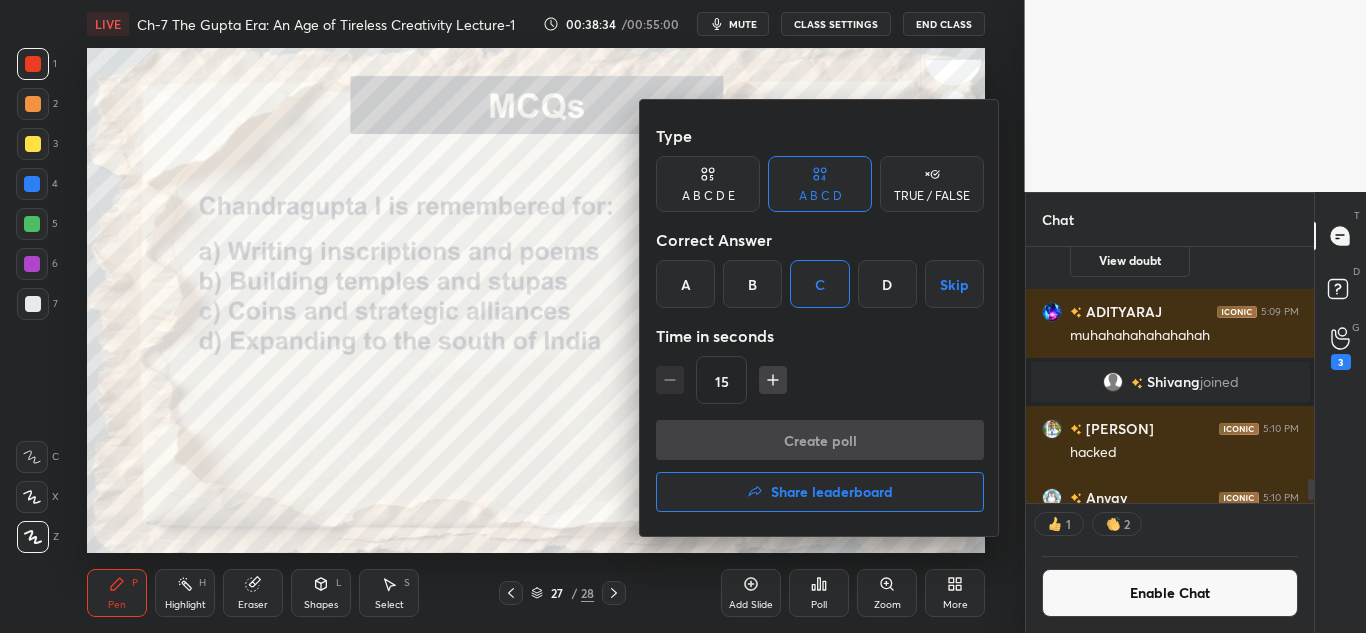 scroll, scrollTop: 187, scrollLeft: 282, axis: both 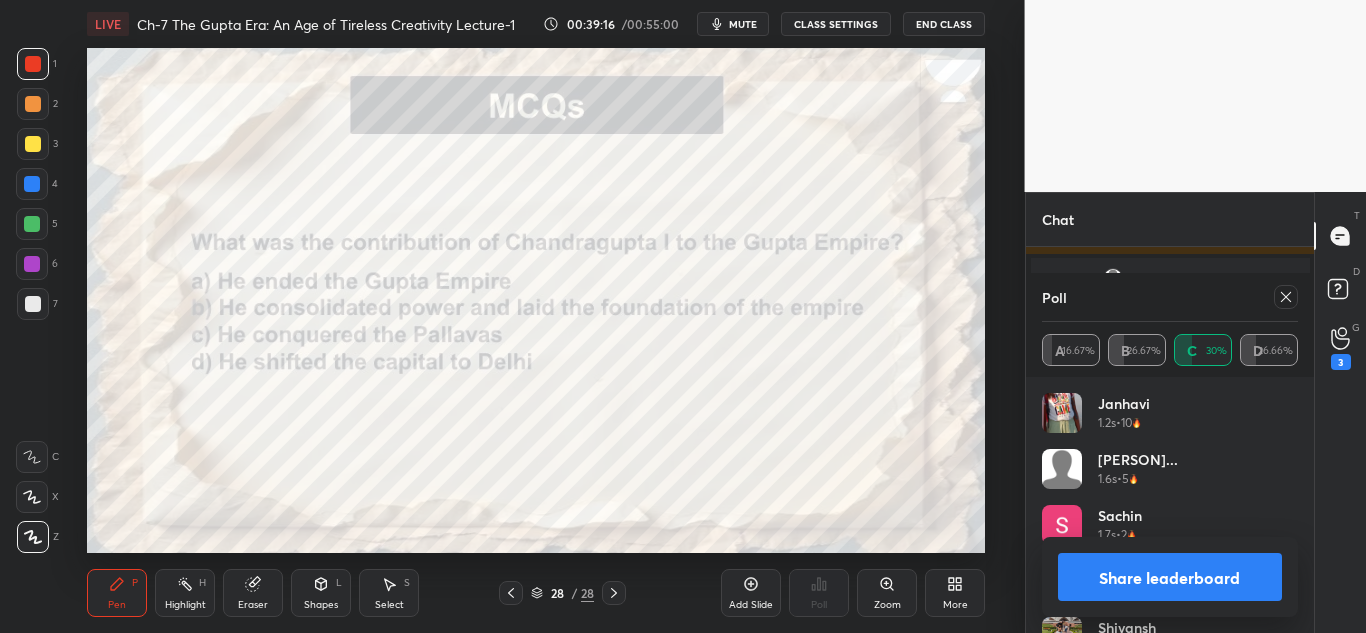click at bounding box center (1286, 297) 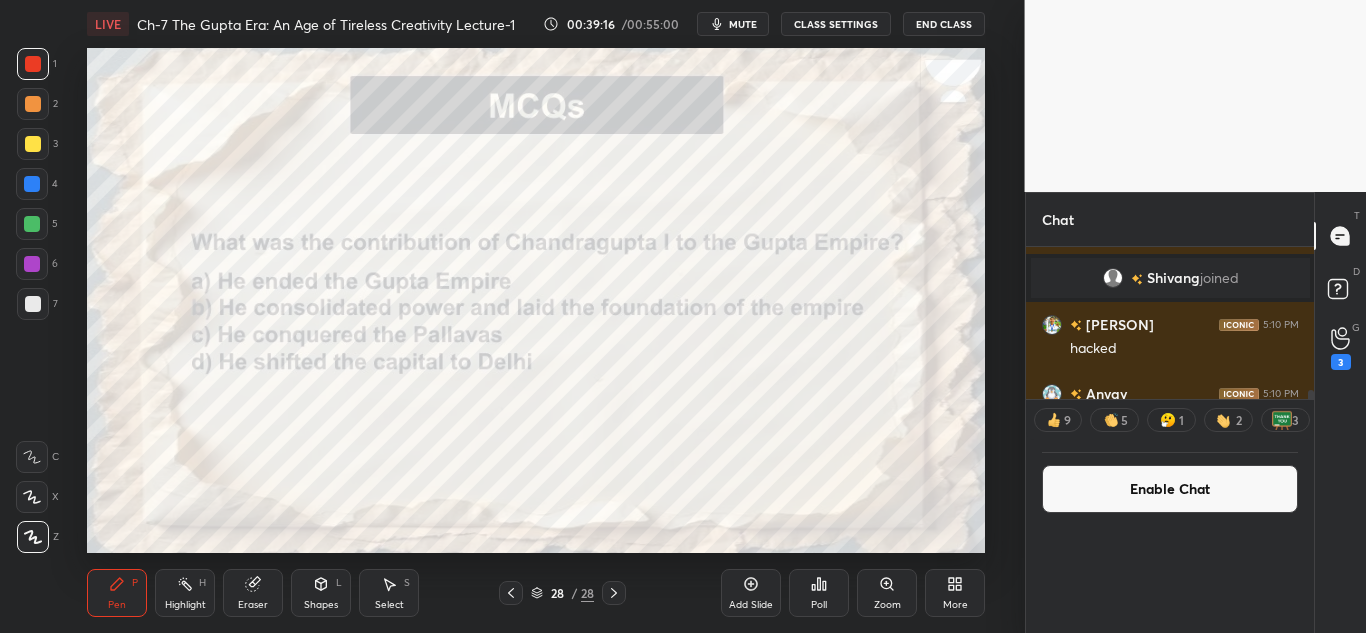 scroll, scrollTop: 0, scrollLeft: 0, axis: both 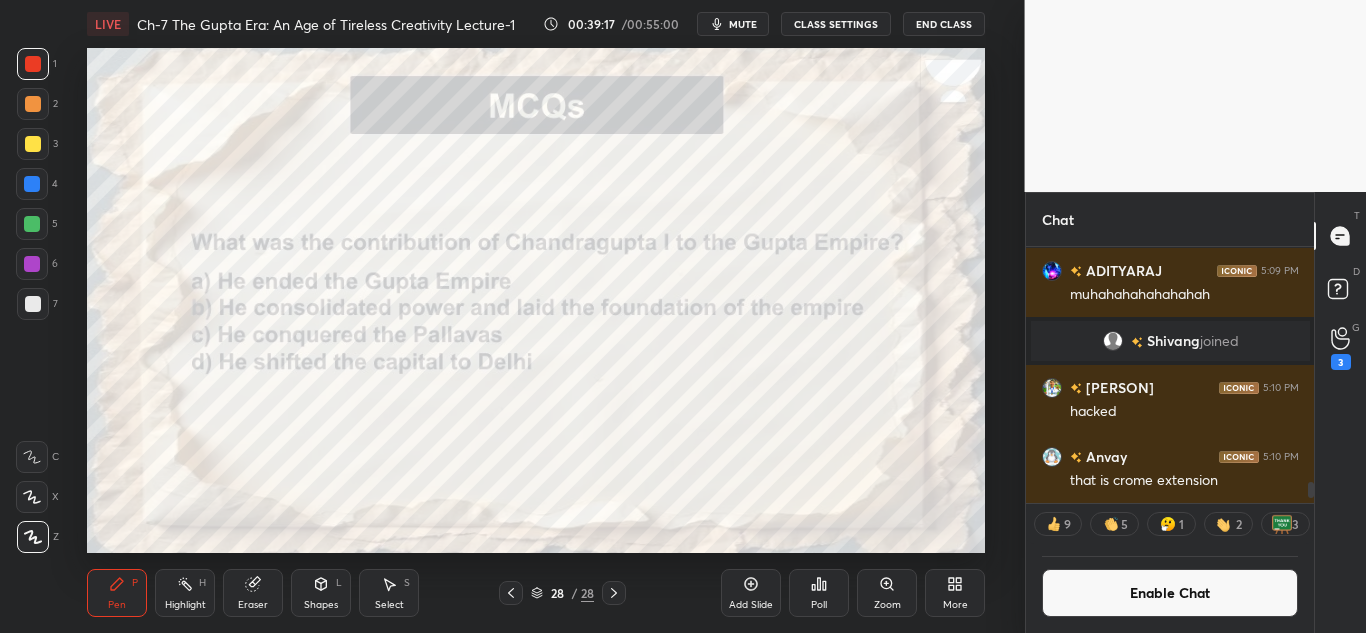 click on "Poll" at bounding box center (819, 593) 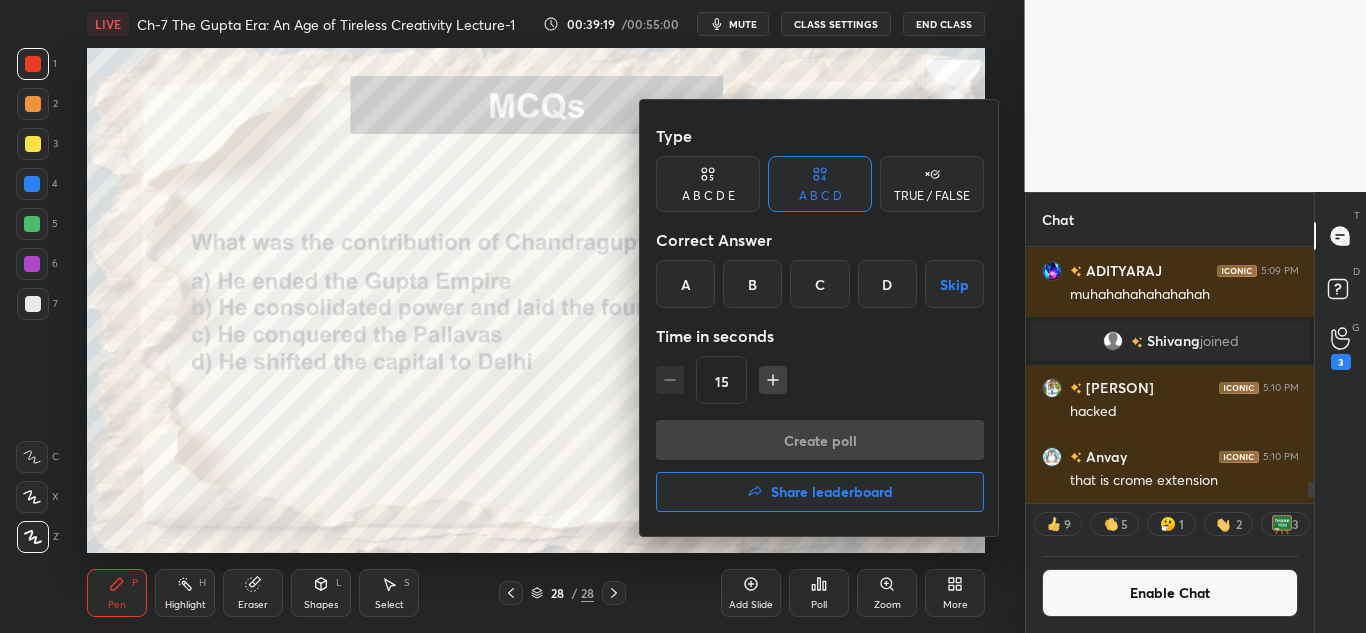 click on "B" at bounding box center [752, 284] 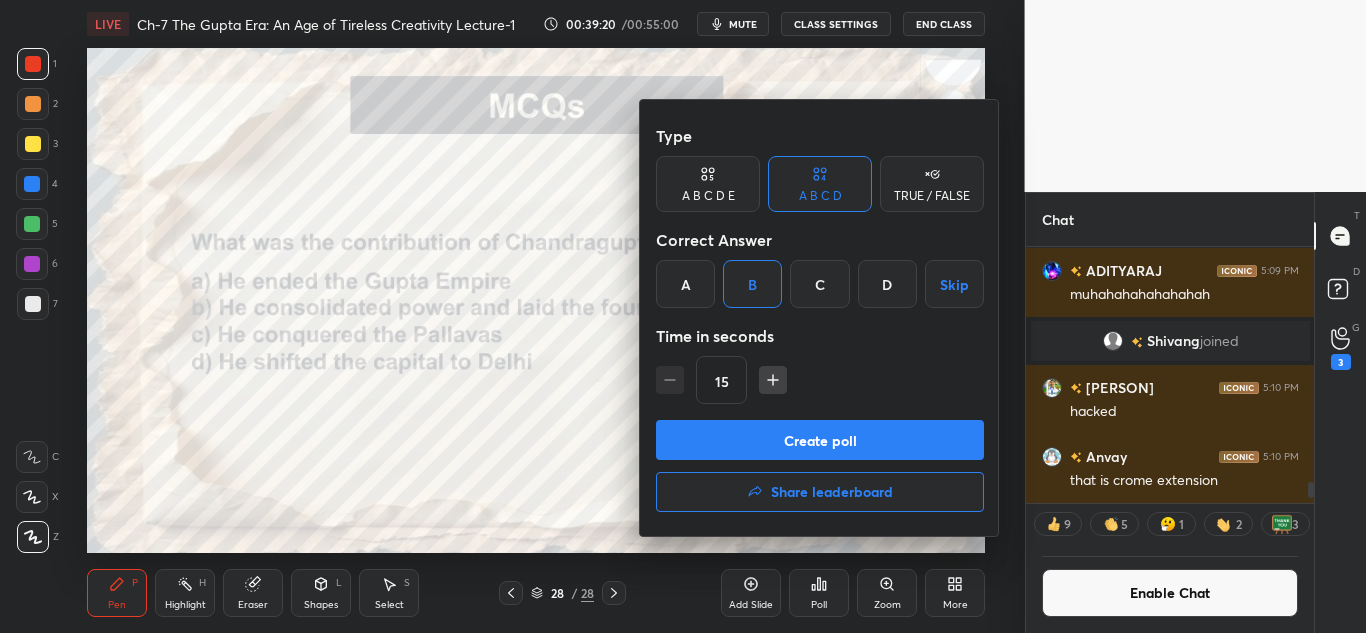 click on "Create poll" at bounding box center (820, 440) 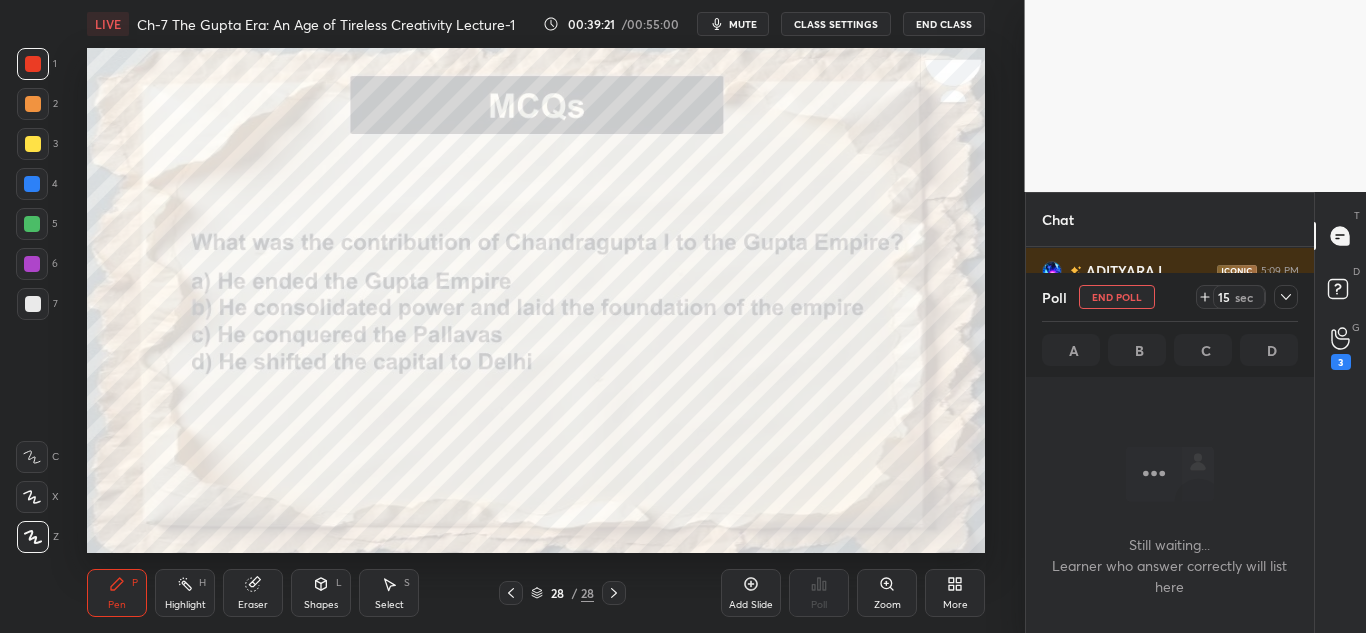 scroll, scrollTop: 146, scrollLeft: 282, axis: both 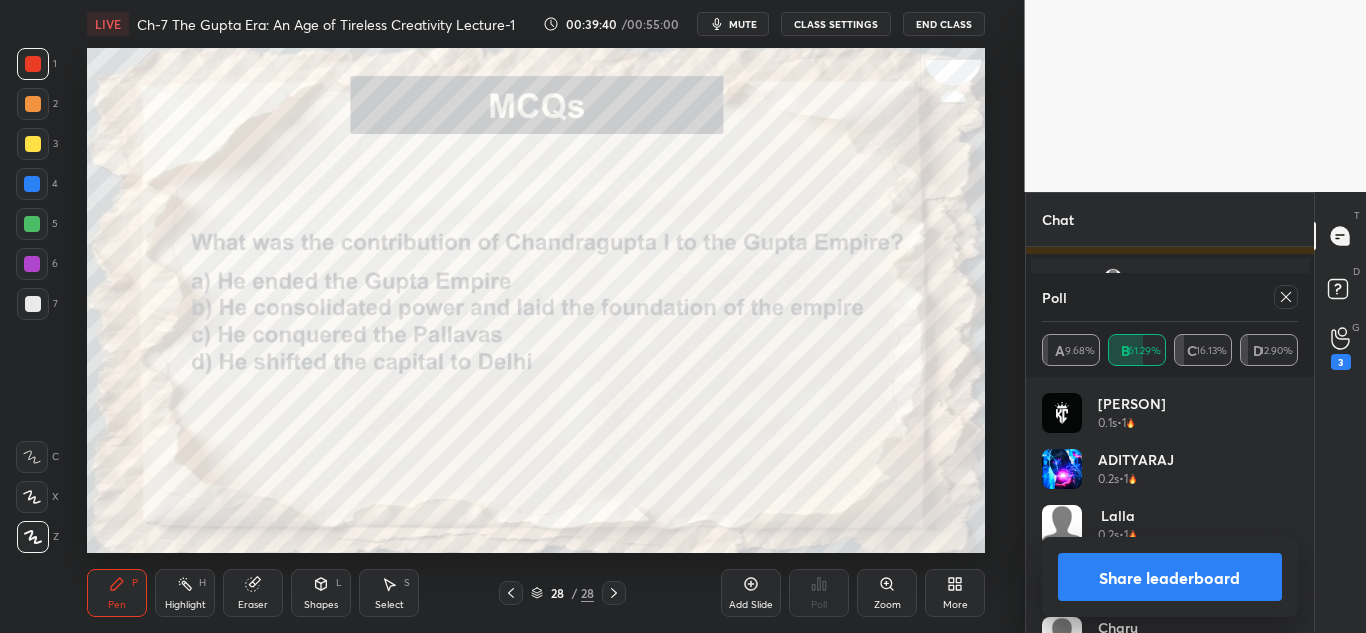 click on "Share leaderboard" at bounding box center (1170, 577) 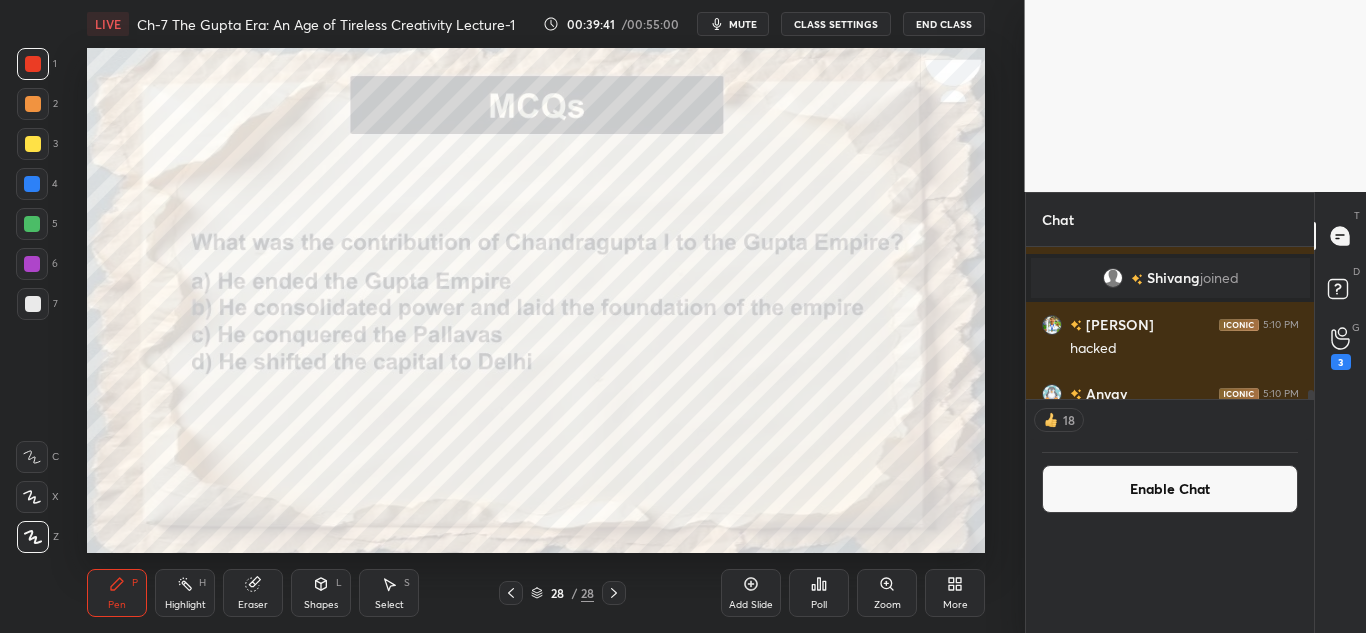 scroll, scrollTop: 0, scrollLeft: 0, axis: both 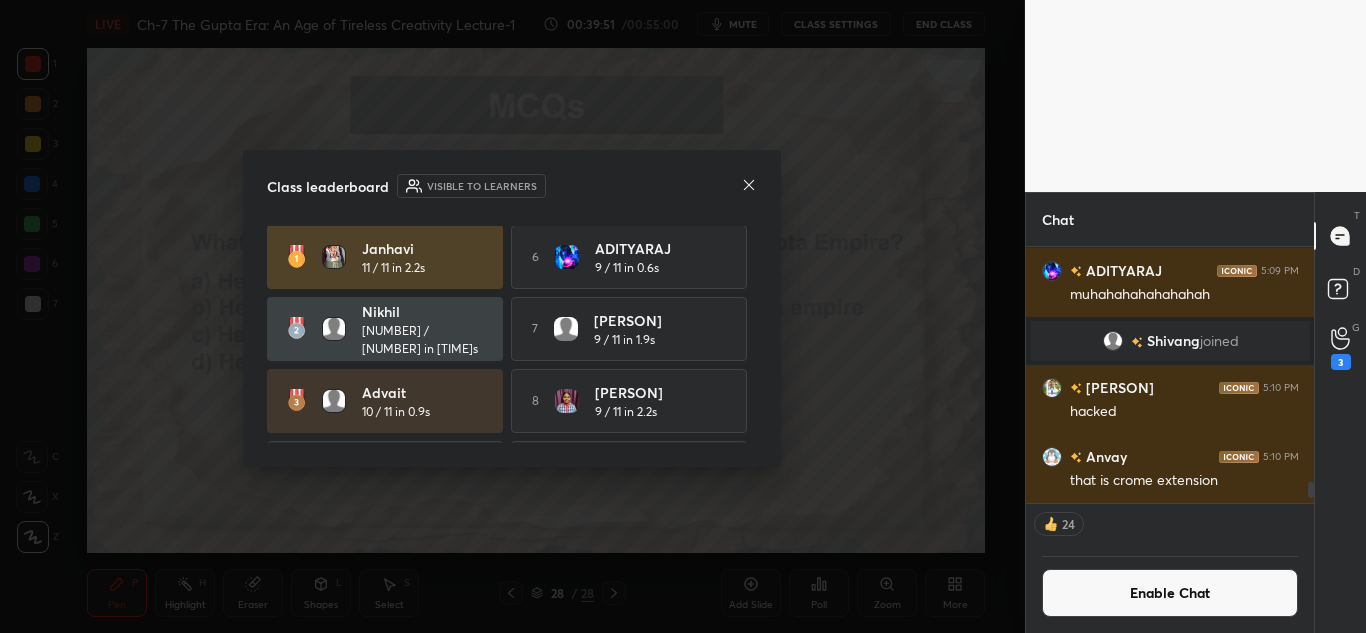 click on "Enable Chat" at bounding box center (1170, 593) 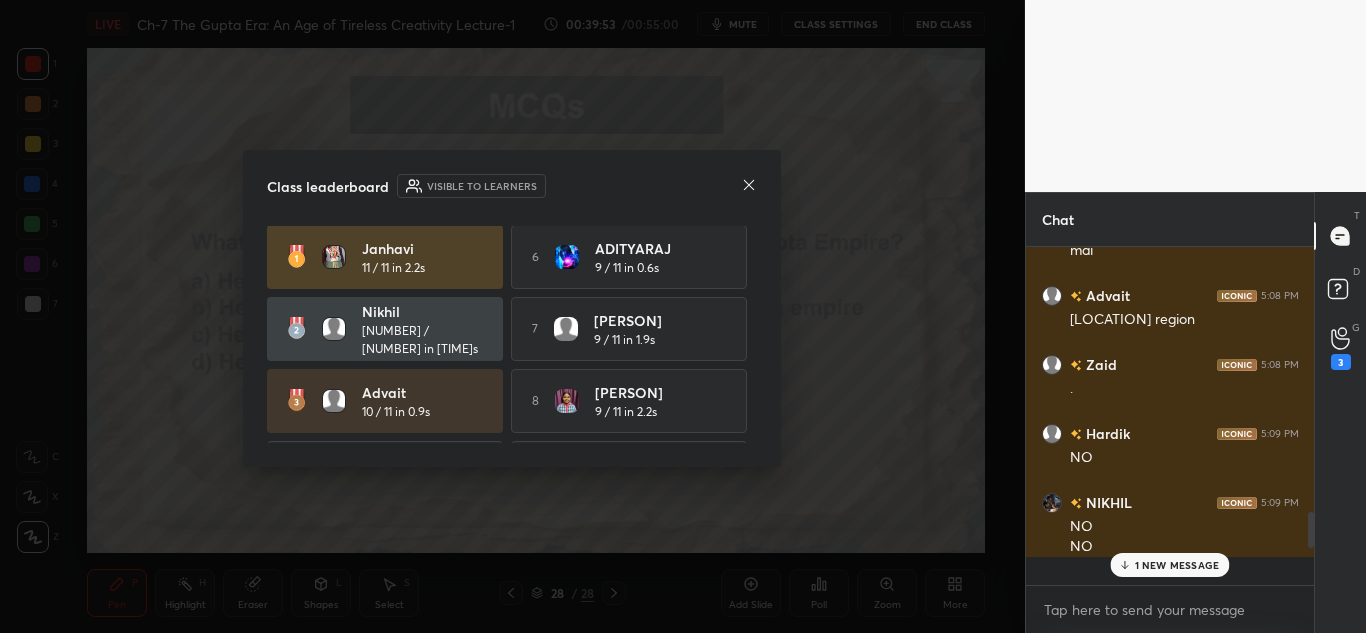 click on "NO" at bounding box center (1184, 527) 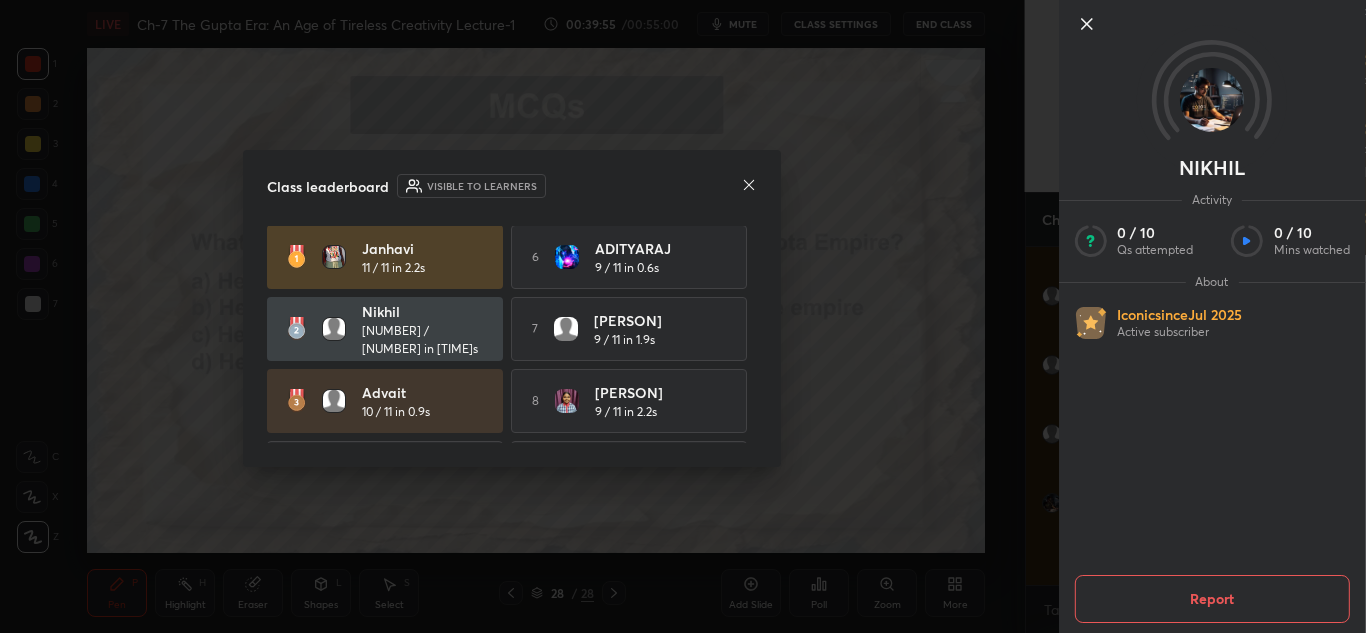 click 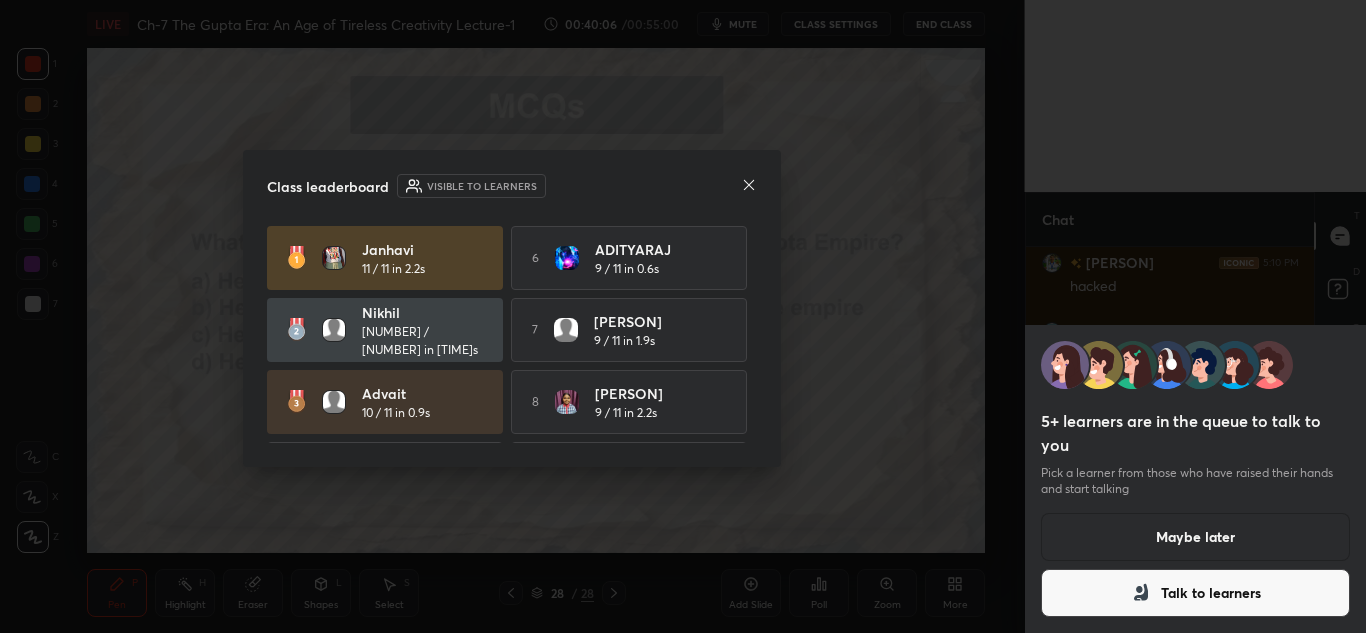 click on "Maybe later" at bounding box center (1196, 537) 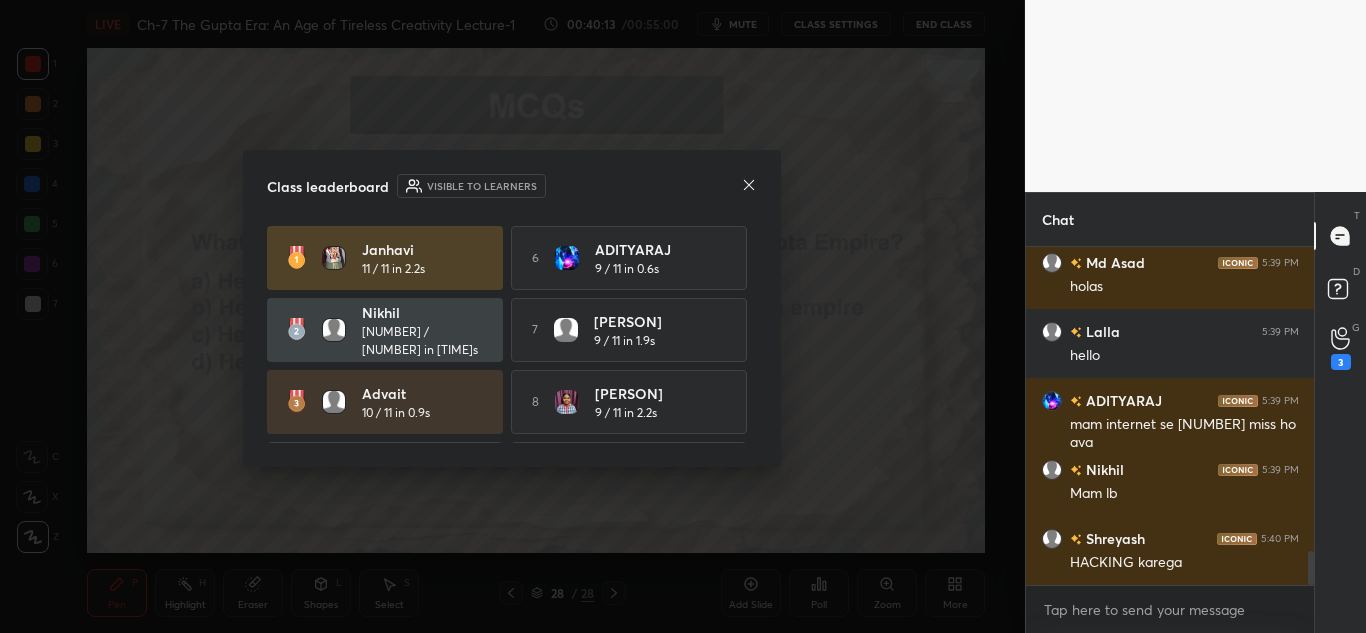 click 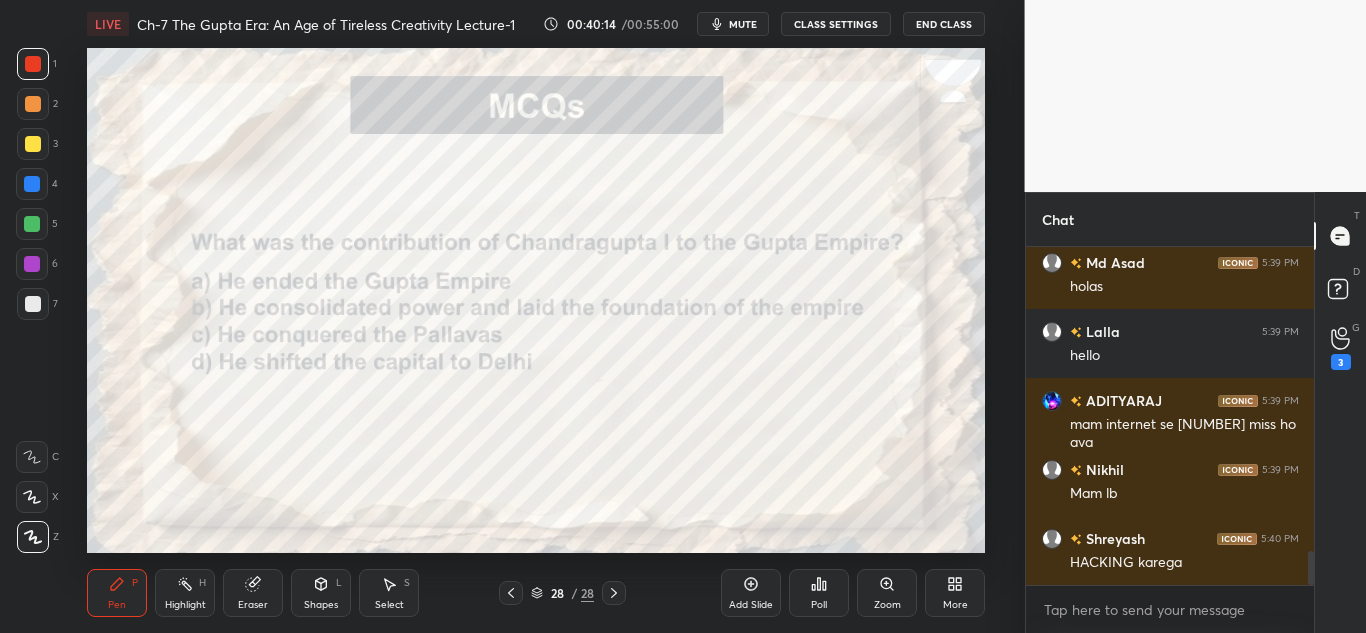 click 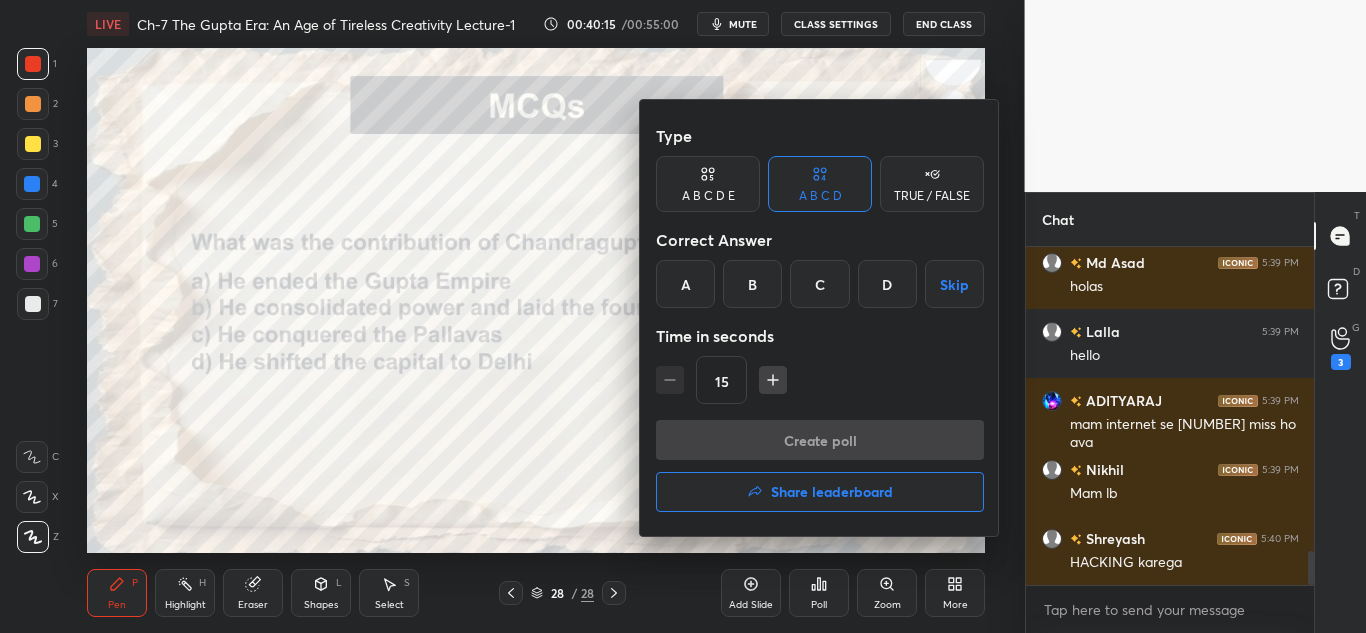 click on "Share leaderboard" at bounding box center [832, 492] 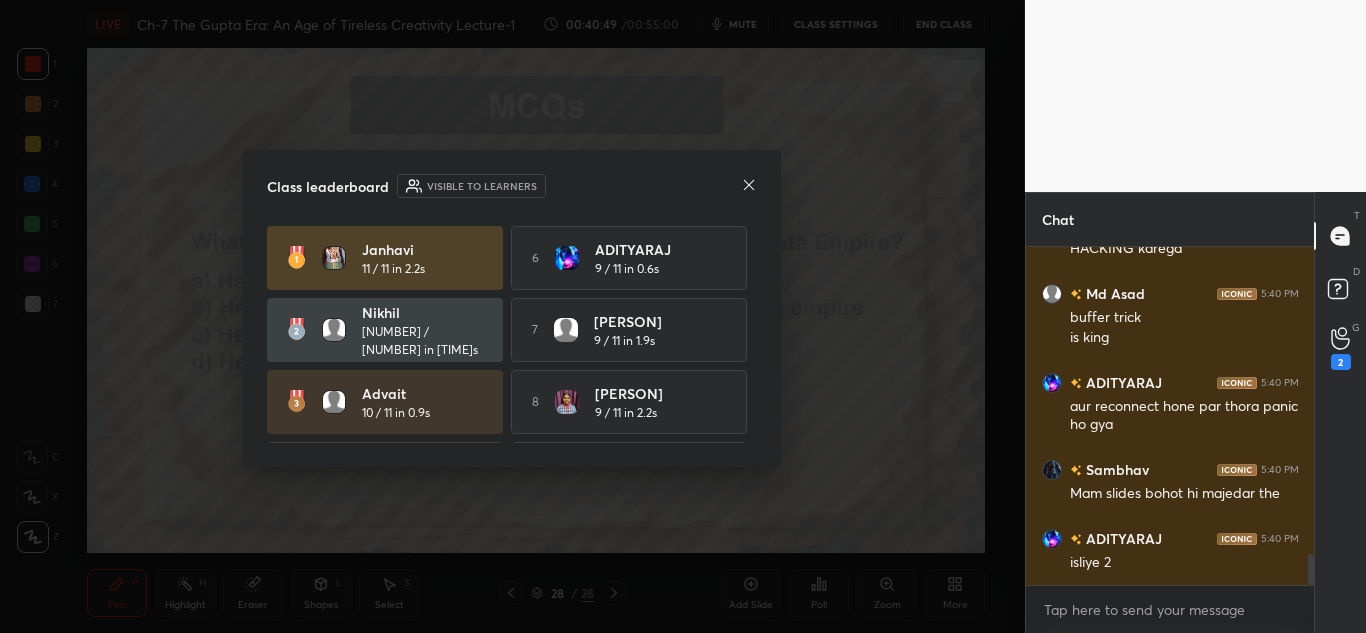 scroll, scrollTop: 3458, scrollLeft: 0, axis: vertical 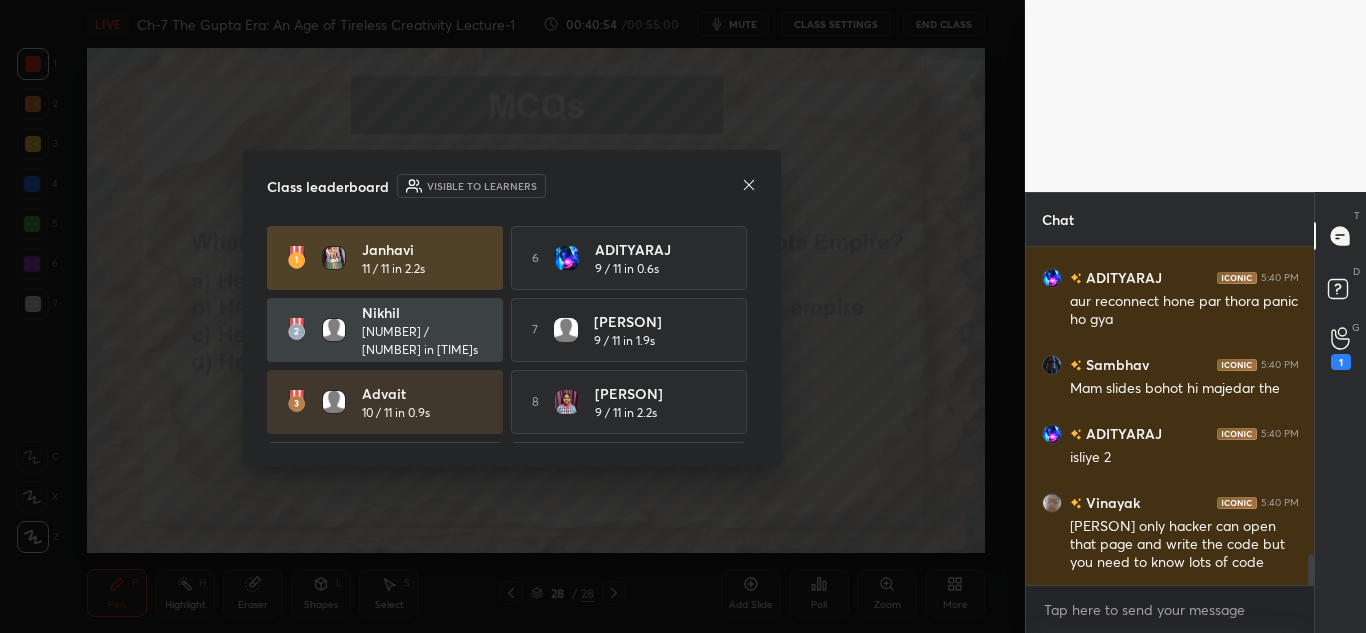 click 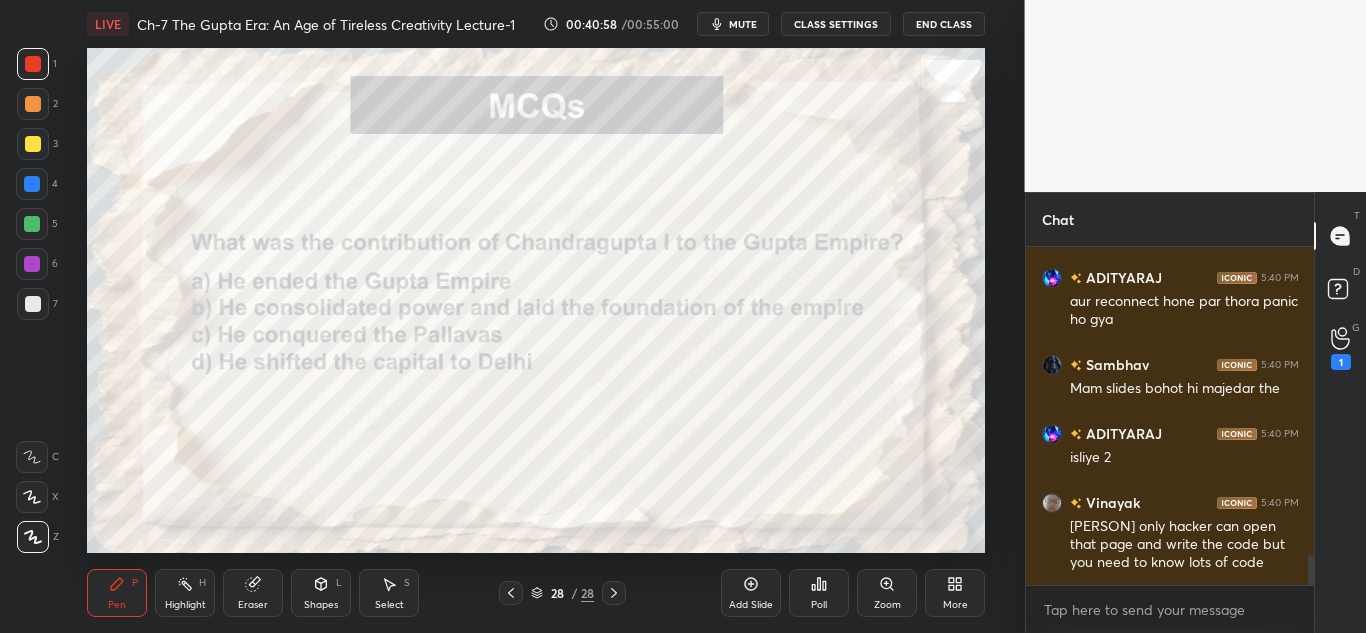 scroll, scrollTop: 3527, scrollLeft: 0, axis: vertical 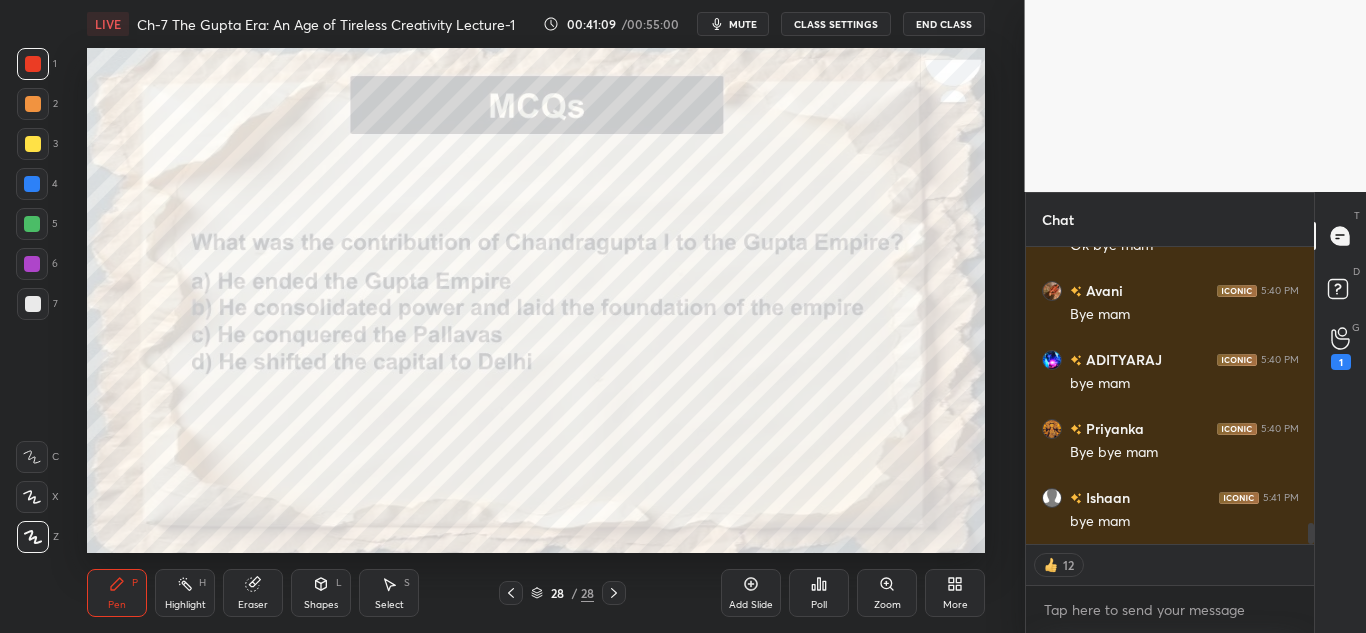 click on "End Class" at bounding box center [944, 24] 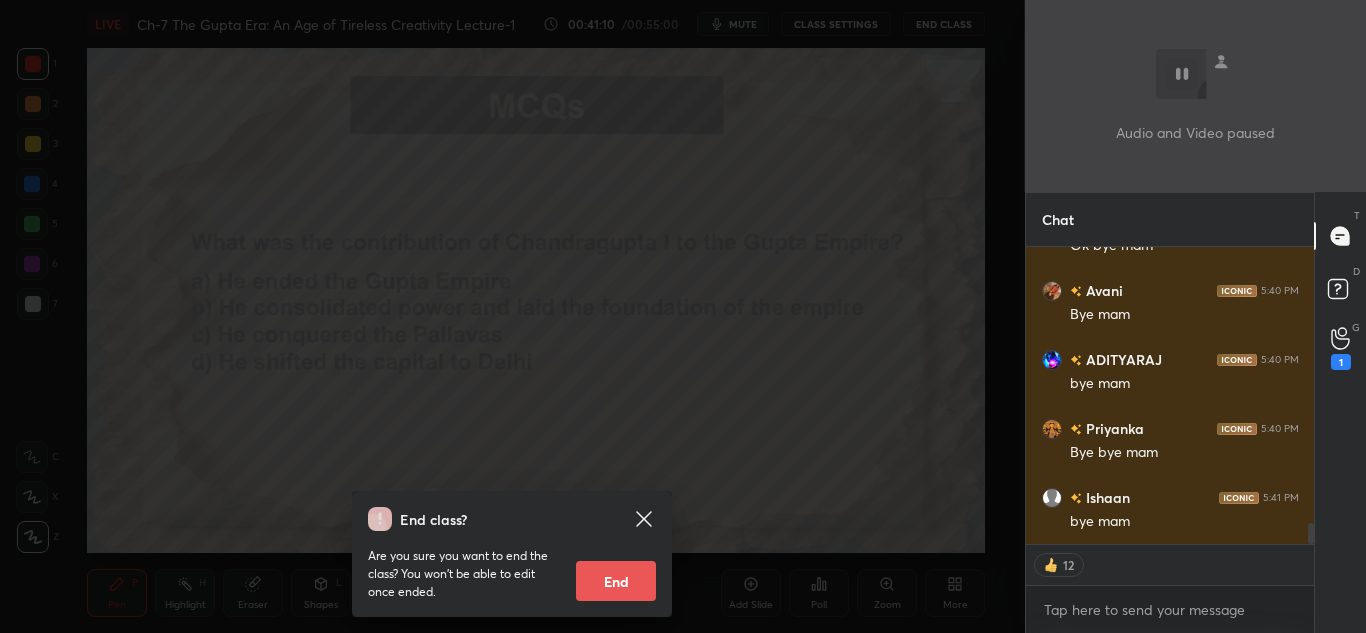 click on "End" at bounding box center (616, 581) 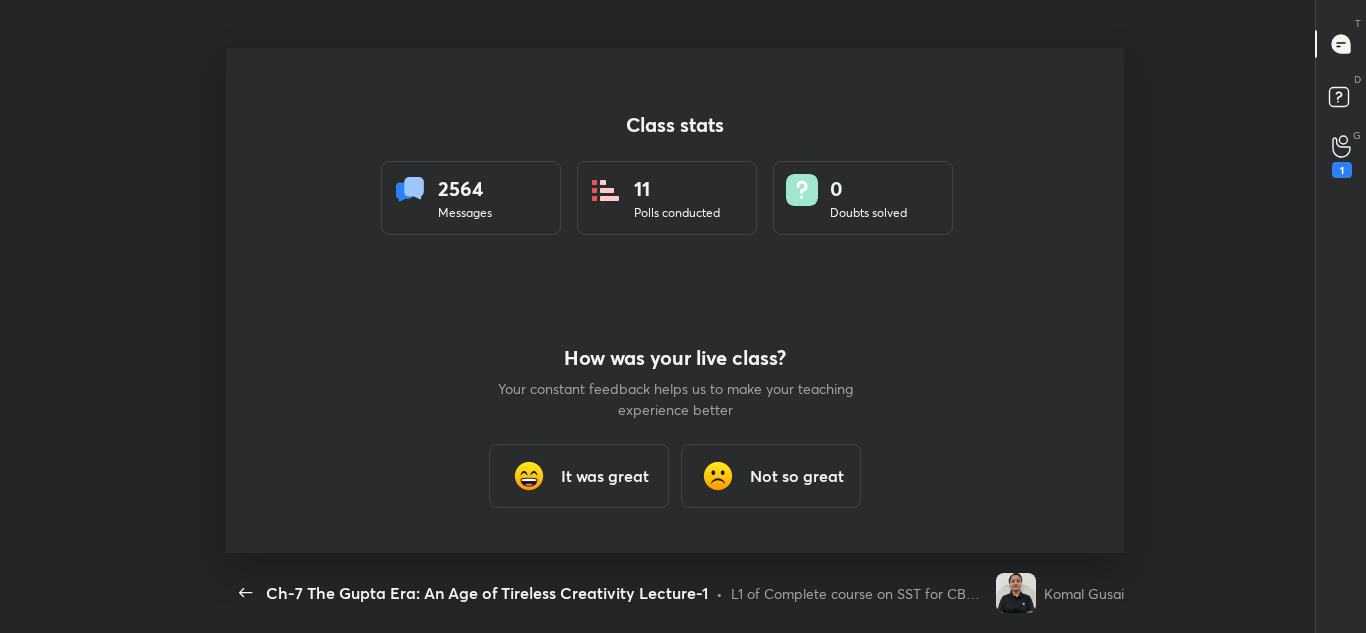 scroll, scrollTop: 99495, scrollLeft: 98700, axis: both 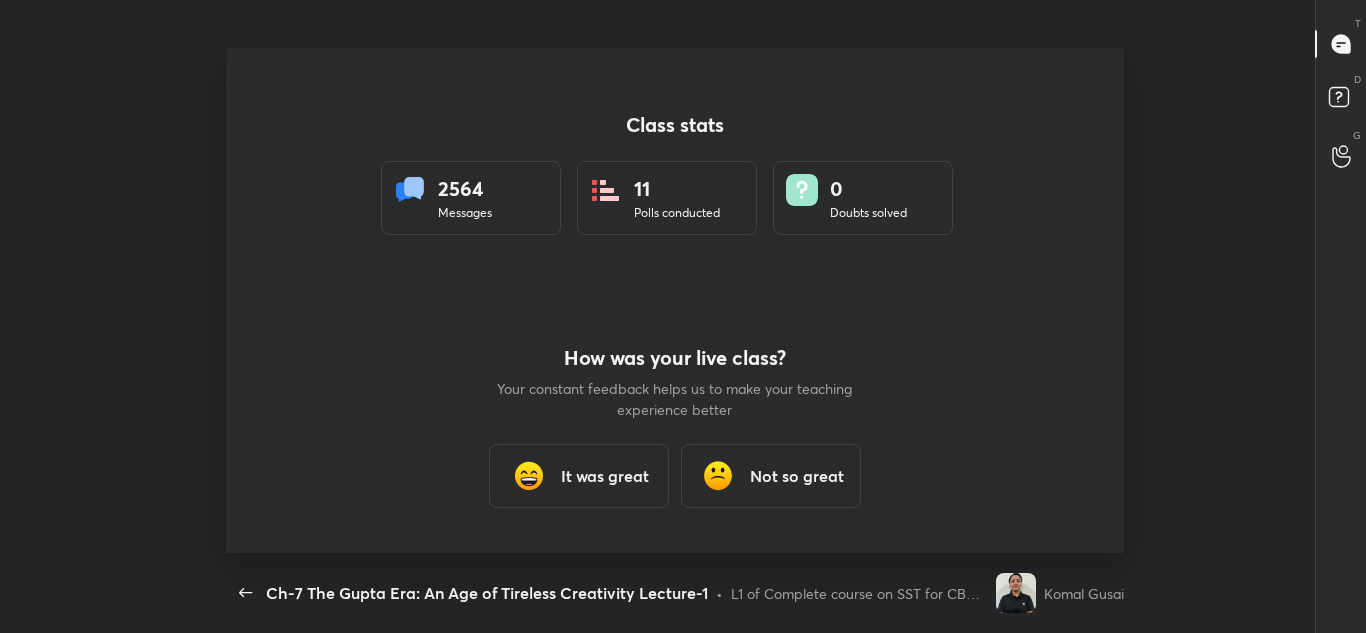 type on "x" 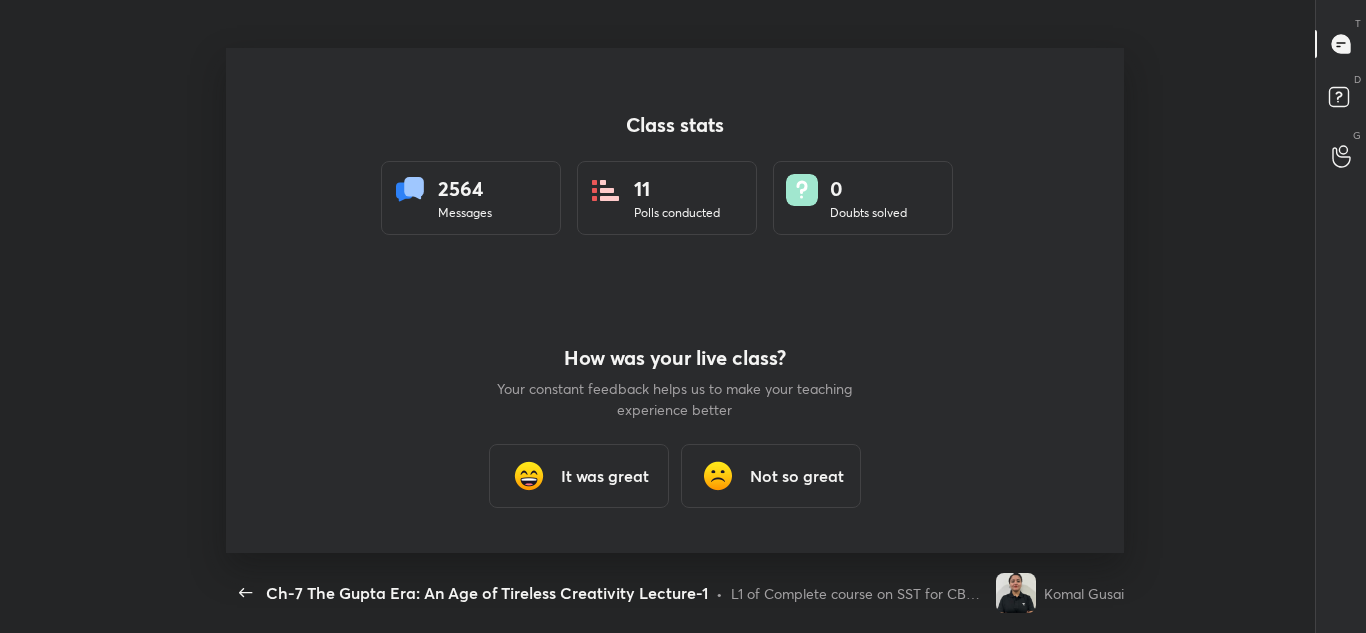 scroll, scrollTop: 7, scrollLeft: 1, axis: both 